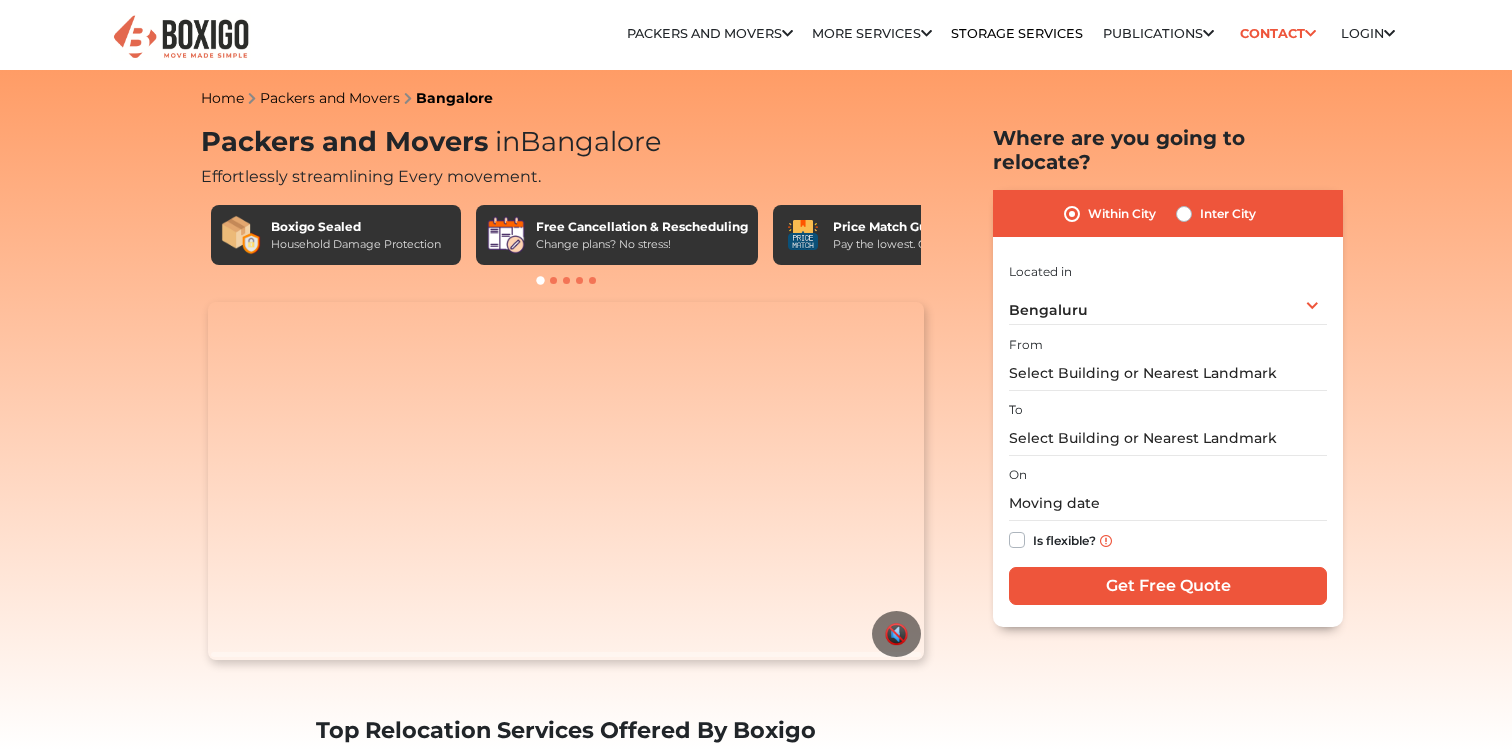 scroll, scrollTop: 0, scrollLeft: 0, axis: both 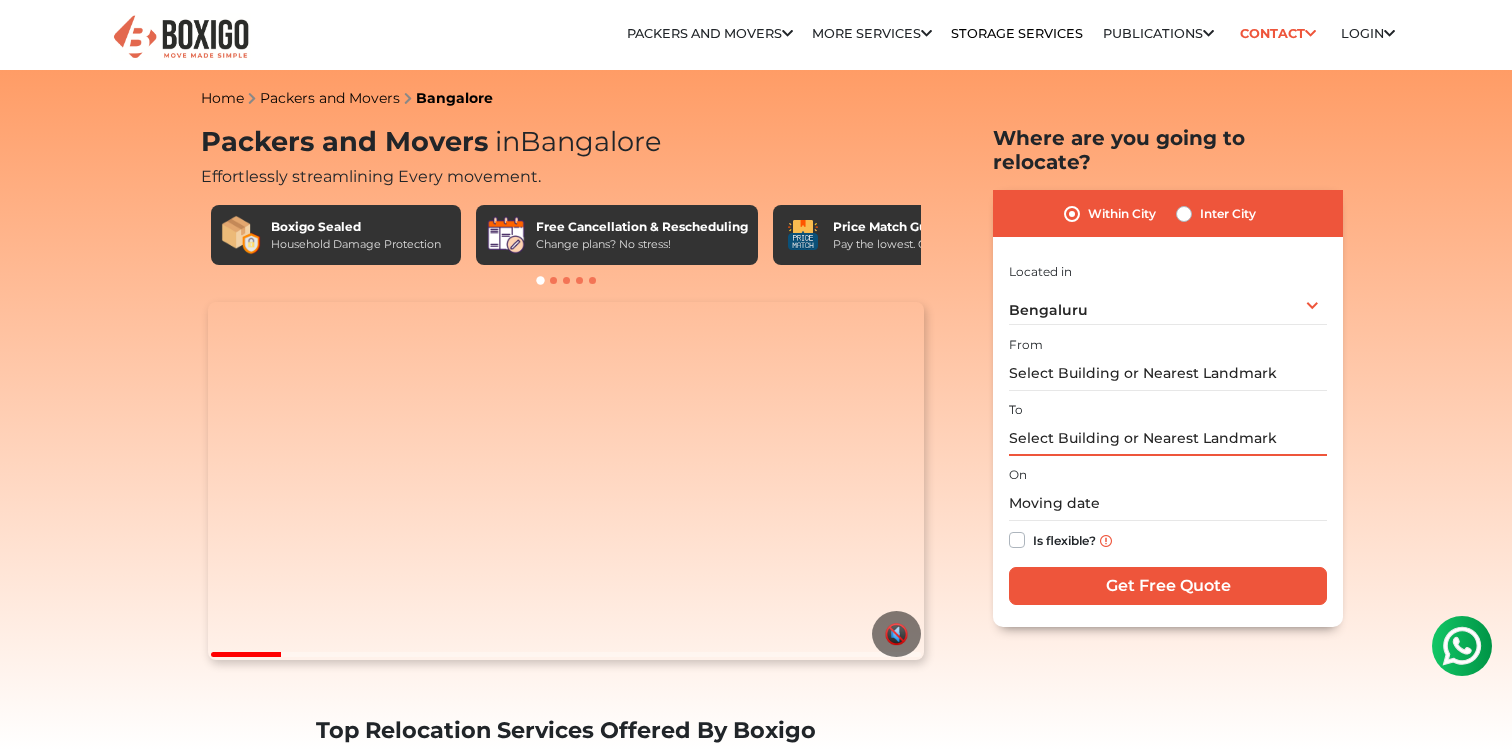 click at bounding box center [1168, 438] 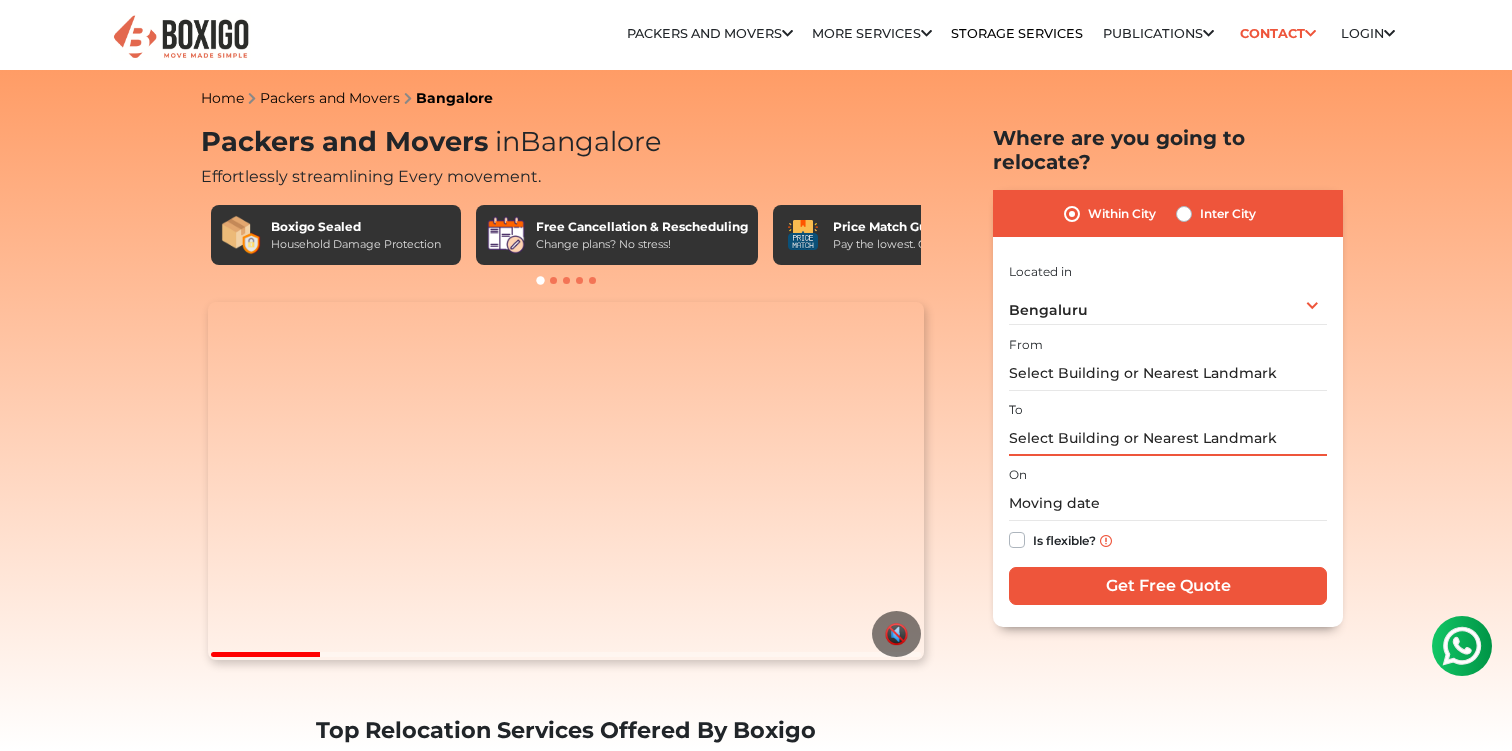 click at bounding box center (1168, 438) 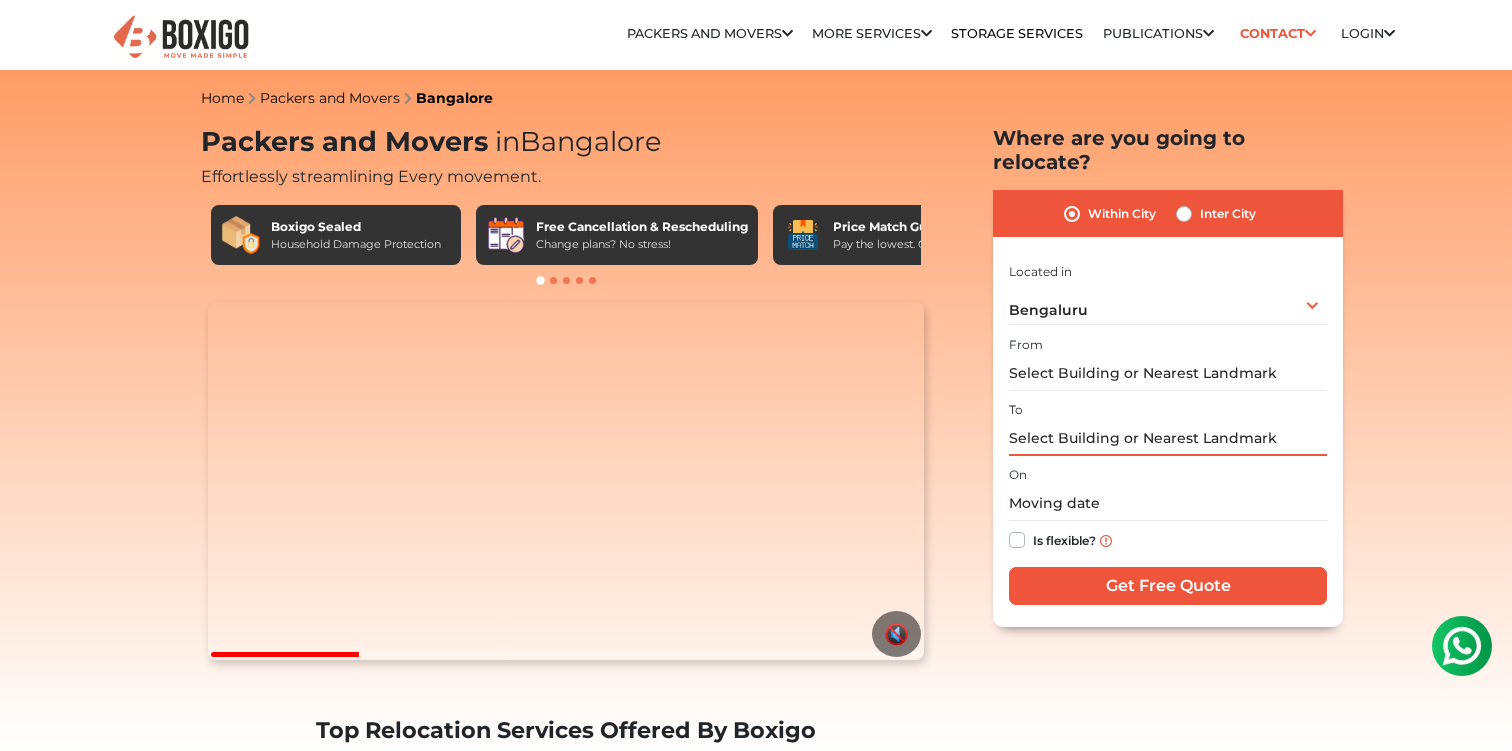click at bounding box center (1168, 438) 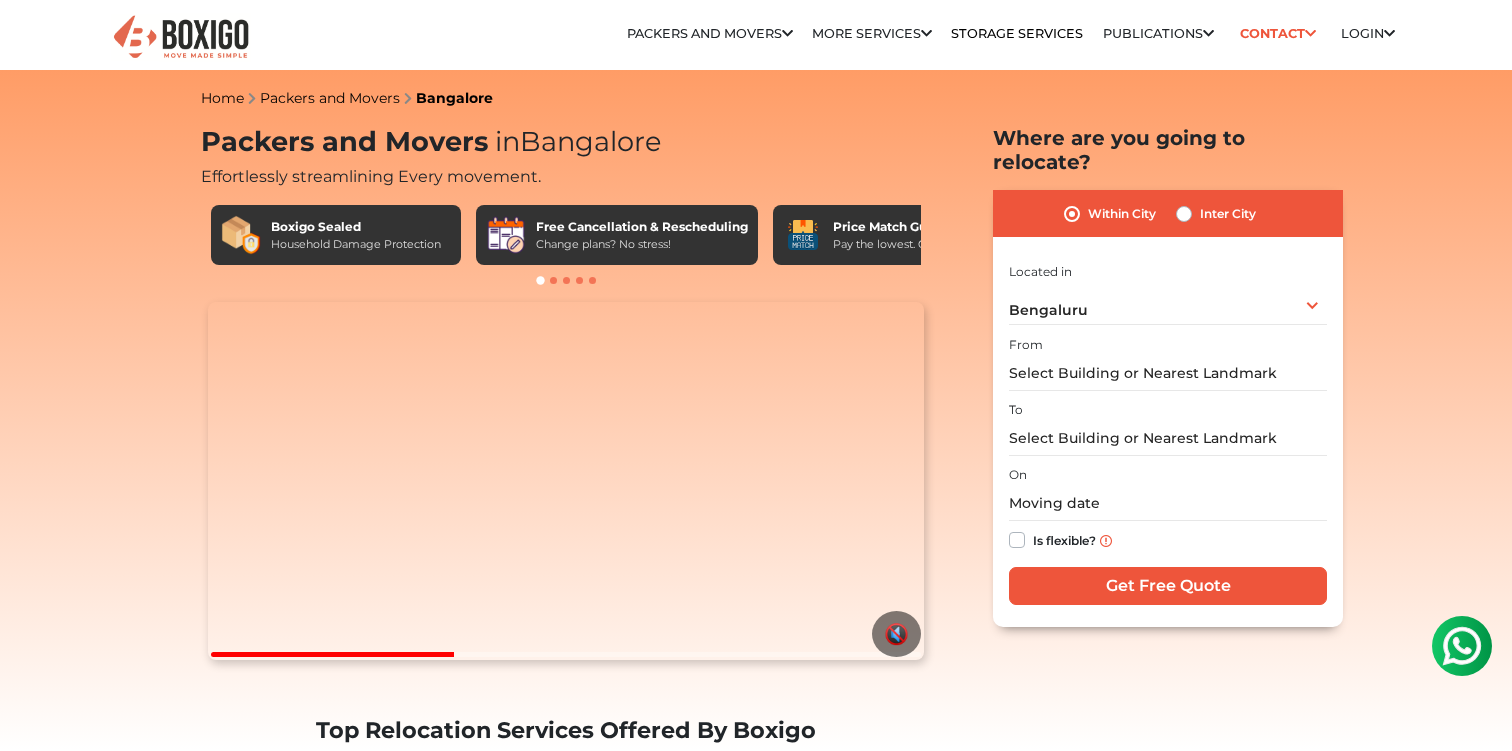 click on "Inter City" at bounding box center (1228, 214) 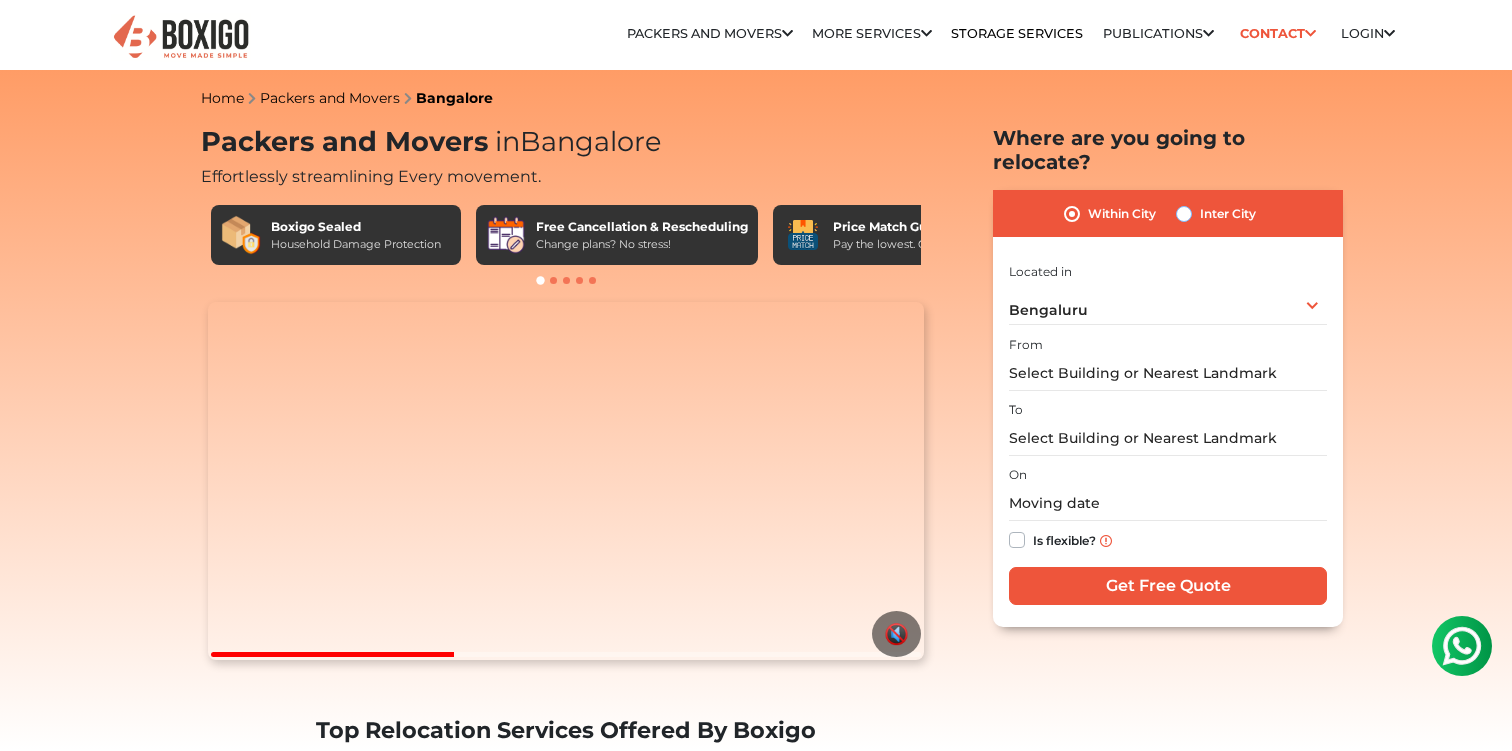 click on "Inter City" at bounding box center (1184, 212) 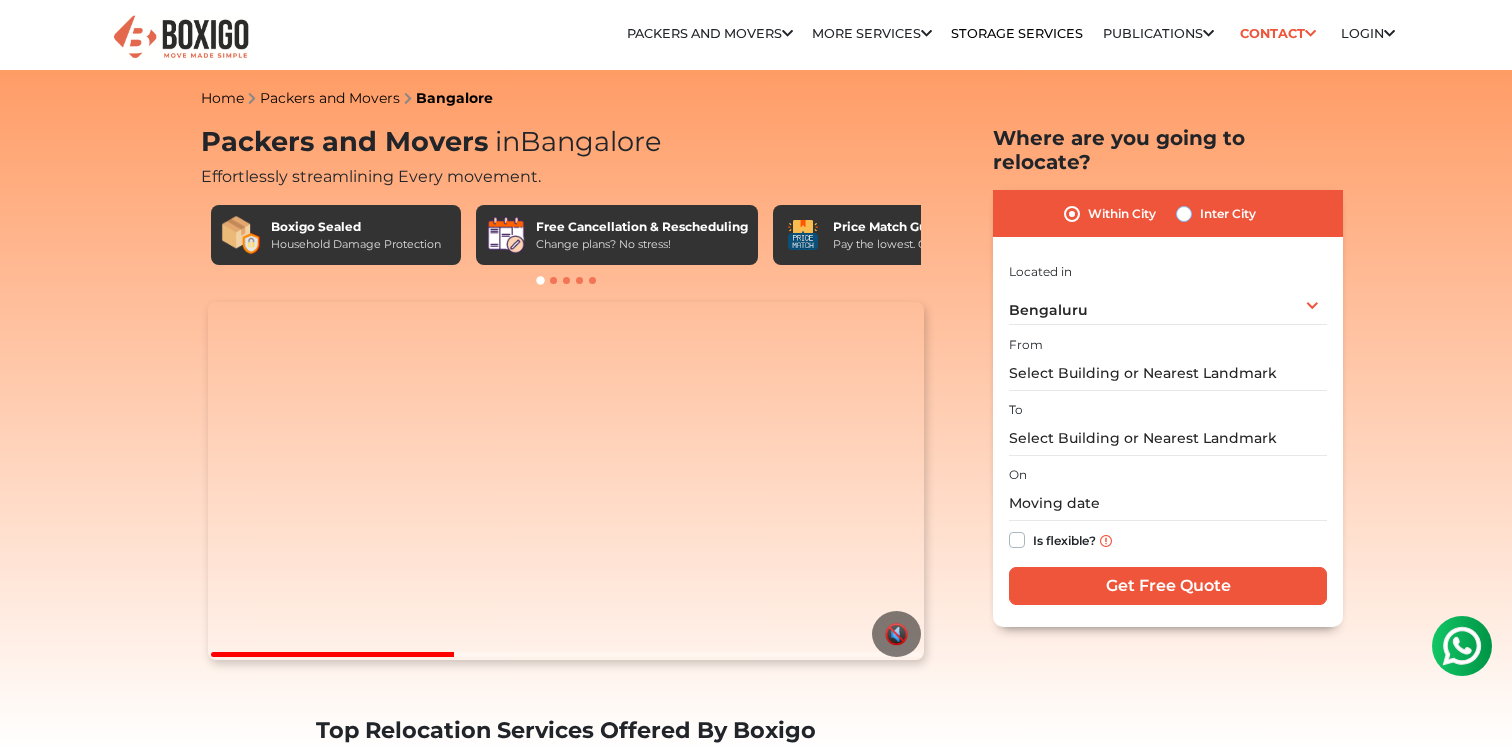 radio on "true" 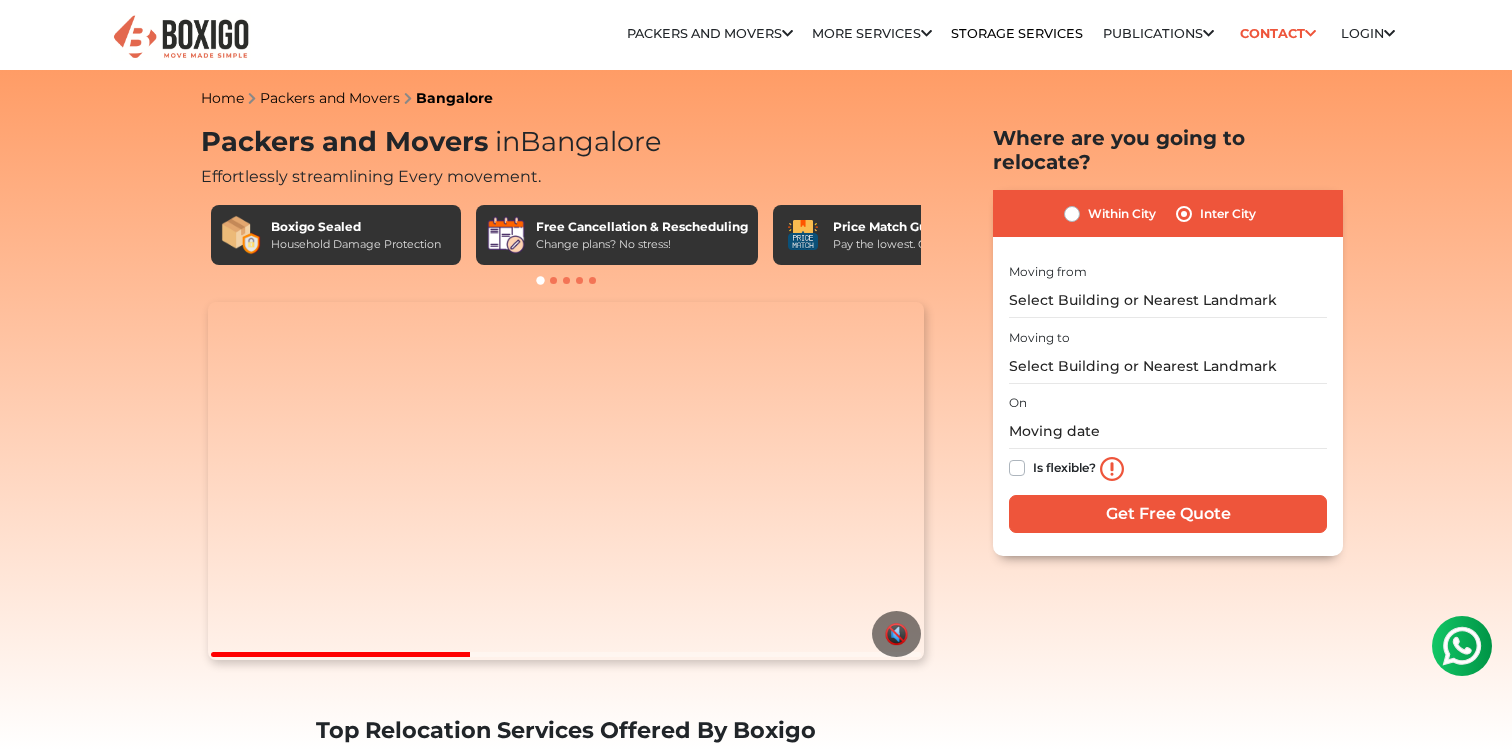 click on "Inter City" at bounding box center (1228, 214) 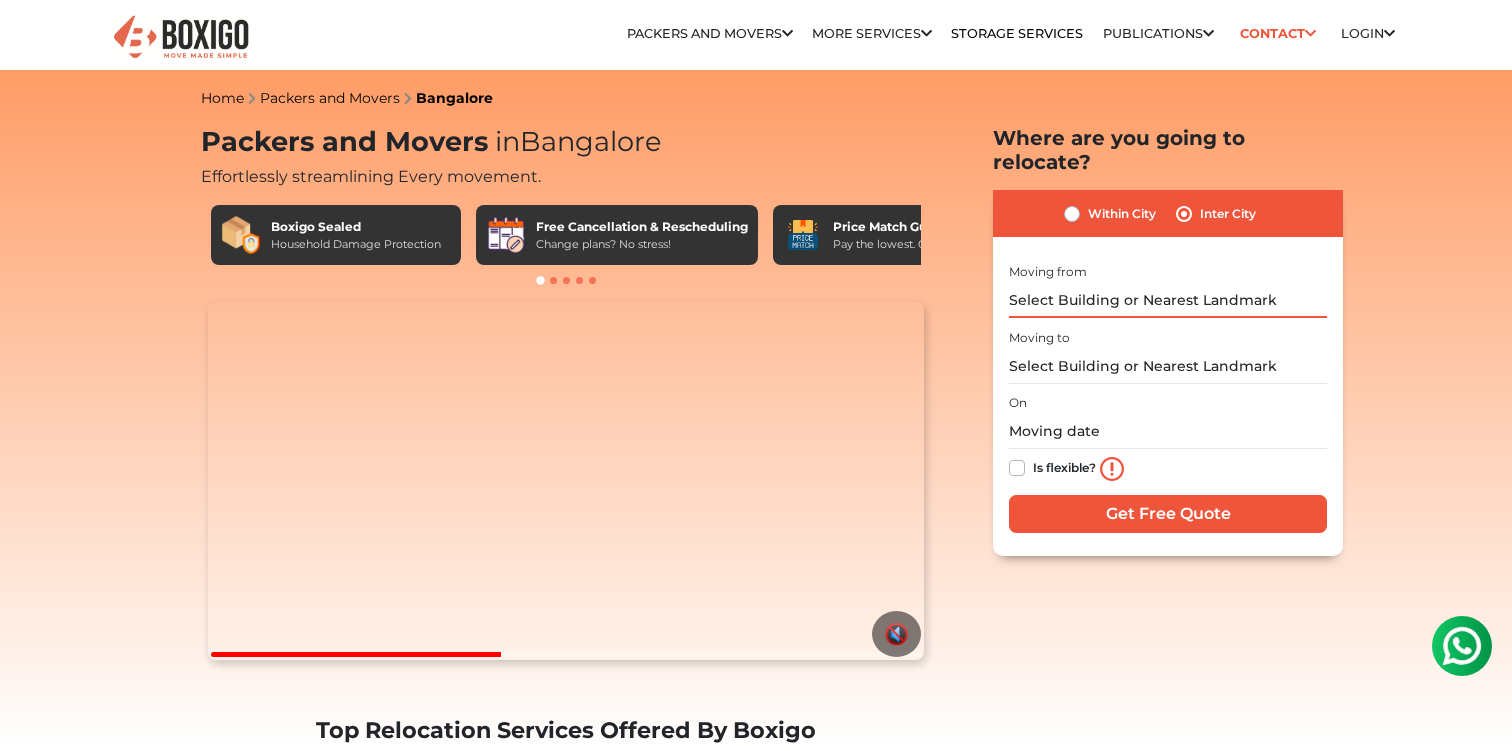 click at bounding box center [1168, 300] 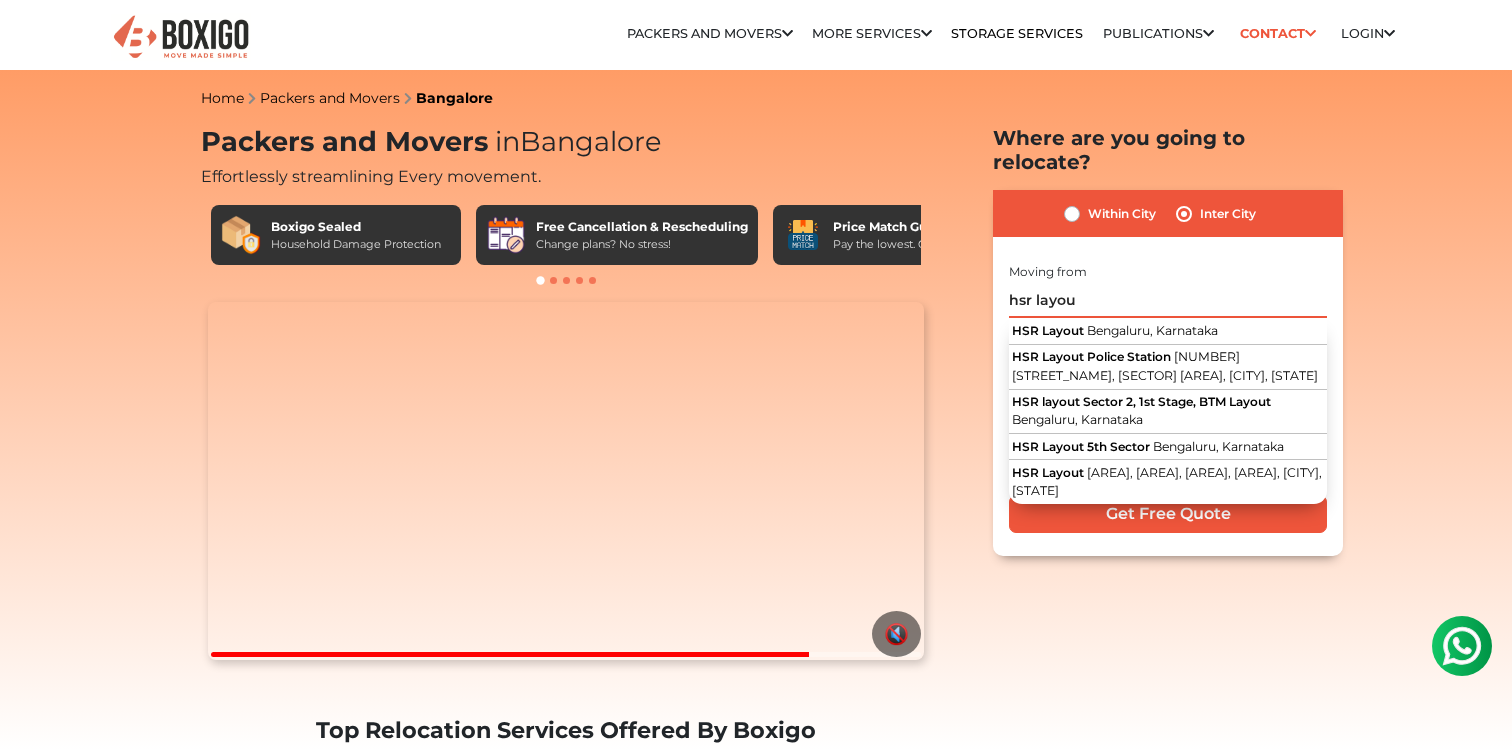 drag, startPoint x: 1086, startPoint y: 271, endPoint x: 957, endPoint y: 271, distance: 129 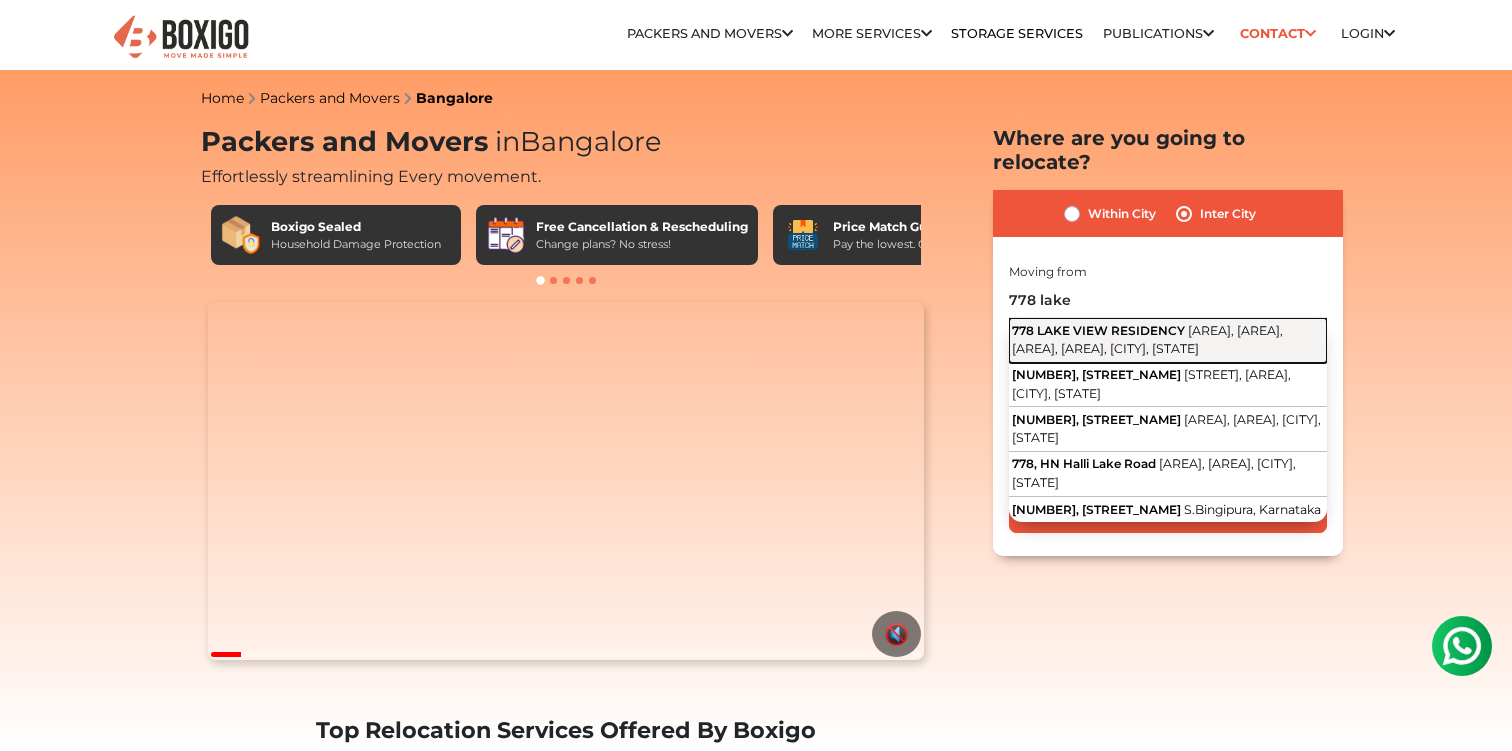 click on "778 LAKE VIEW RESIDENCY
Old Mangammanapalya Road, ITI Layout, Popular Colony, Muneshwara Nagar, Bengaluru, Karnataka" at bounding box center [1168, 340] 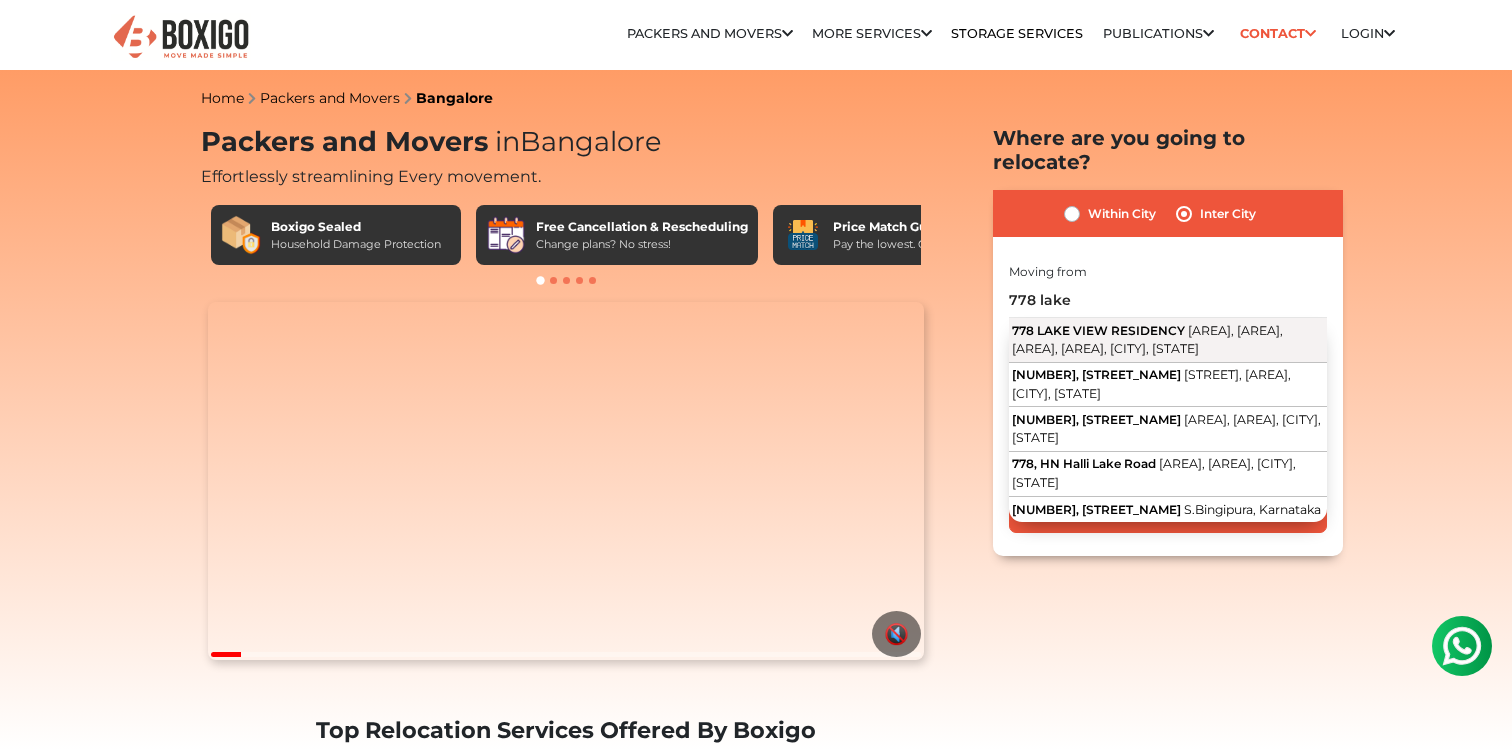 type on "778 LAKE VIEW RESIDENCY, Old Mangammanapalya Road, ITI Layout, Popular Colony, Muneshwara Nagar, Bengaluru, Karnataka" 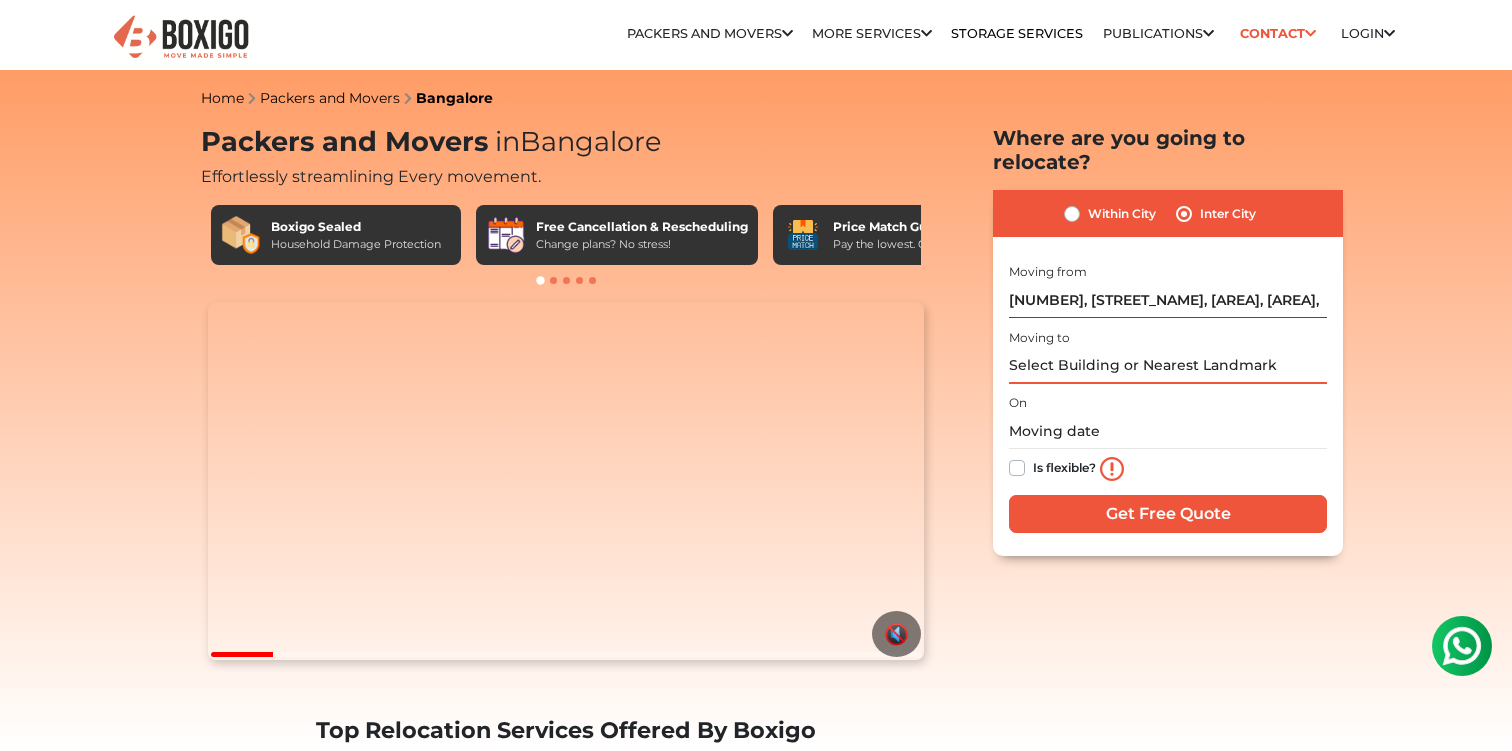 click at bounding box center (1168, 366) 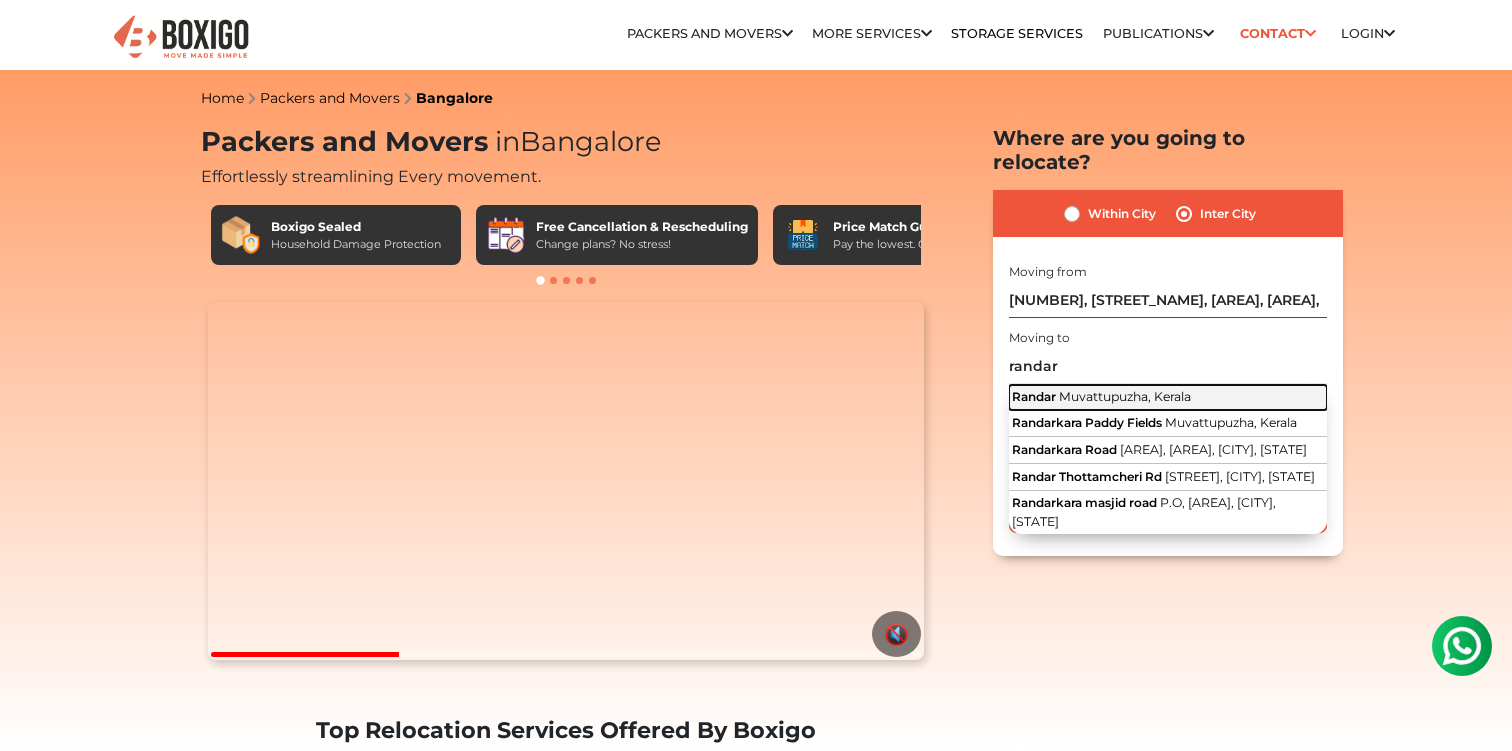 click on "Muvattupuzha, Kerala" at bounding box center (1125, 396) 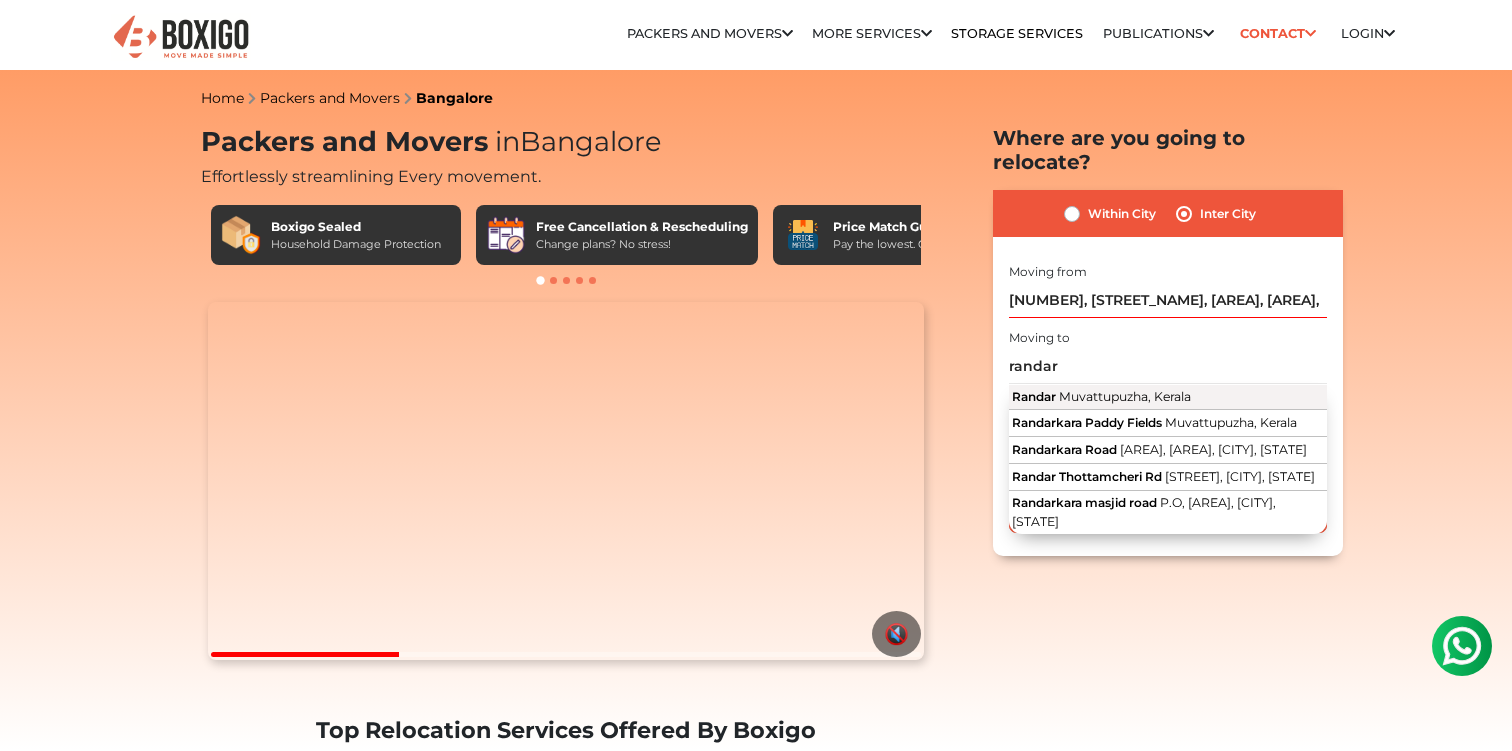 type on "Randar, Muvattupuzha, Kerala" 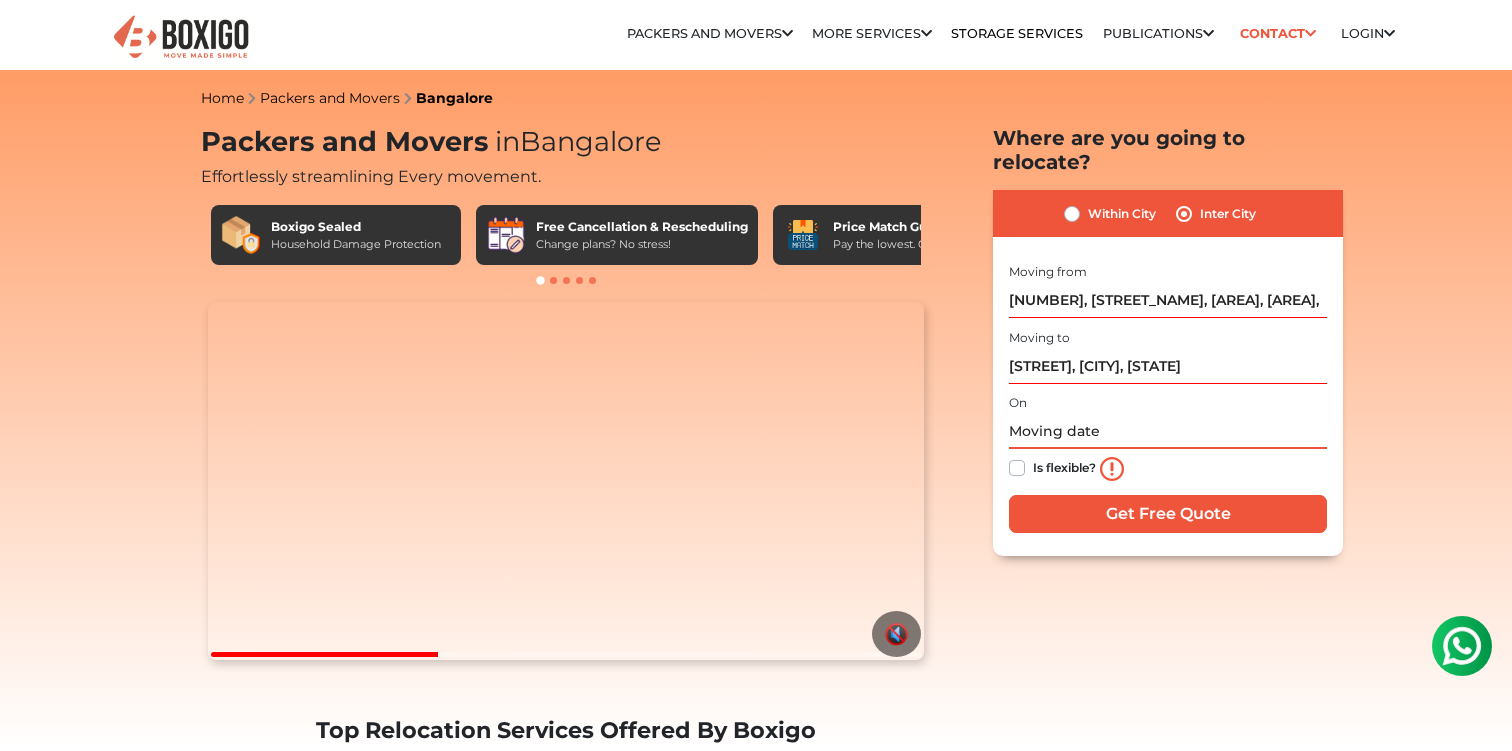 click at bounding box center [1168, 431] 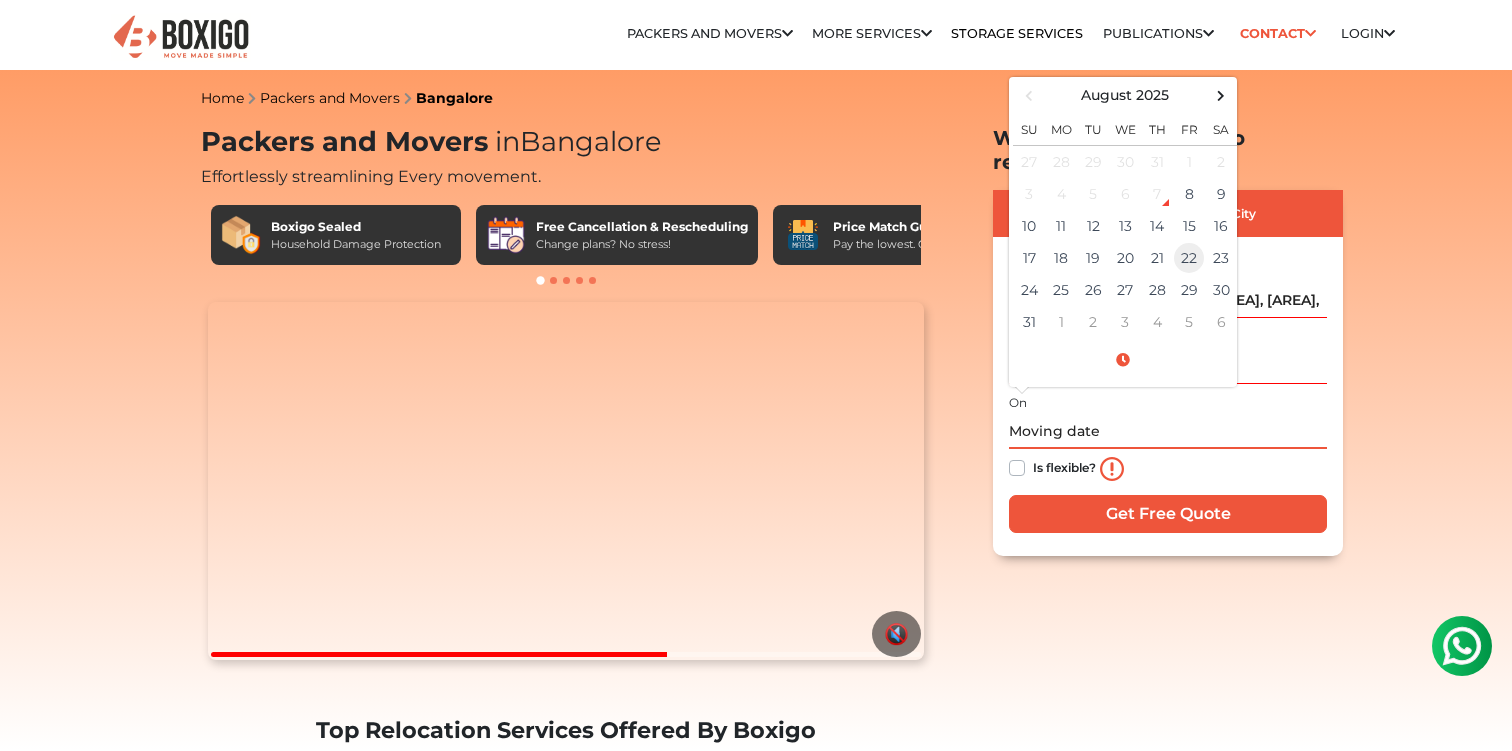 click on "22" at bounding box center (1189, 258) 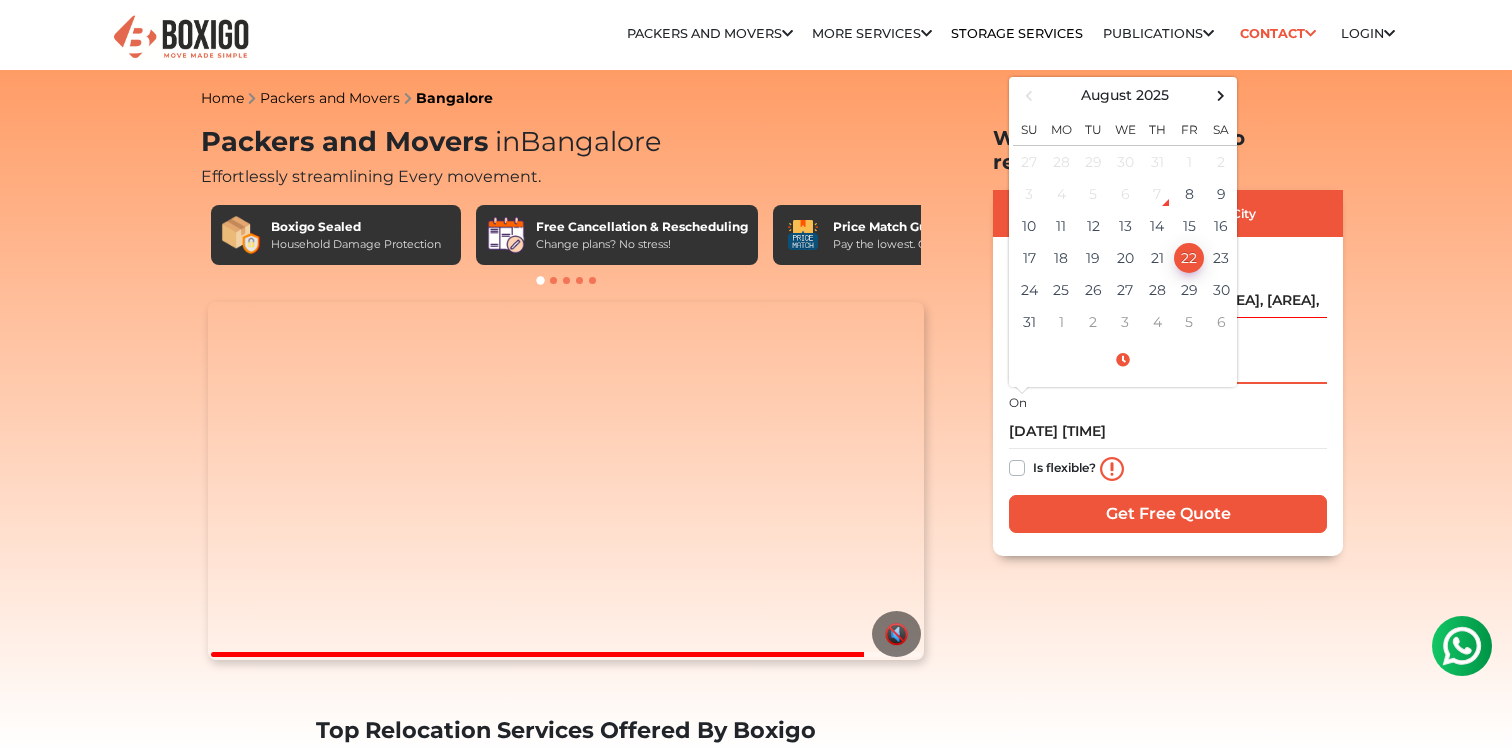 click on "Randar, Muvattupuzha, Kerala" at bounding box center [1168, 366] 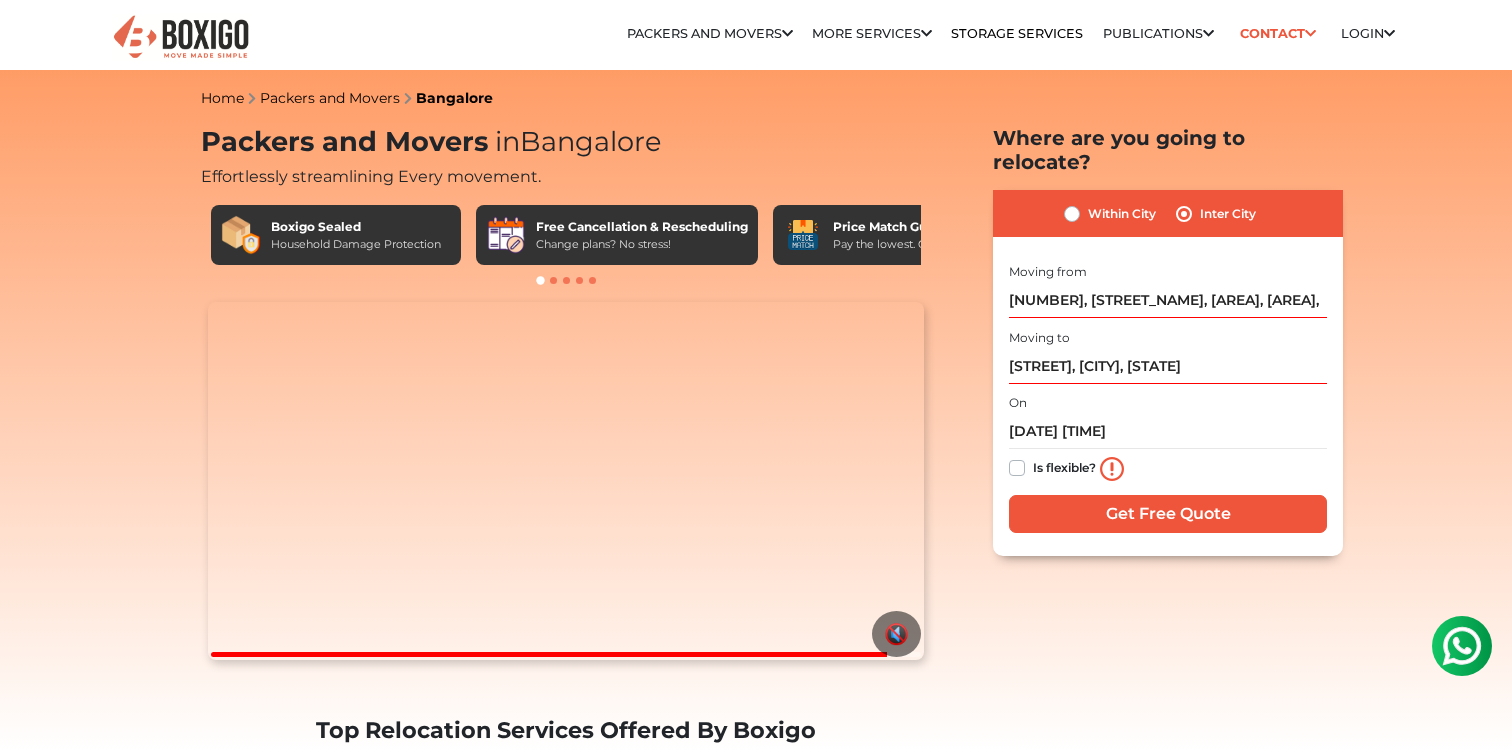click on "Is flexible?" at bounding box center [1064, 466] 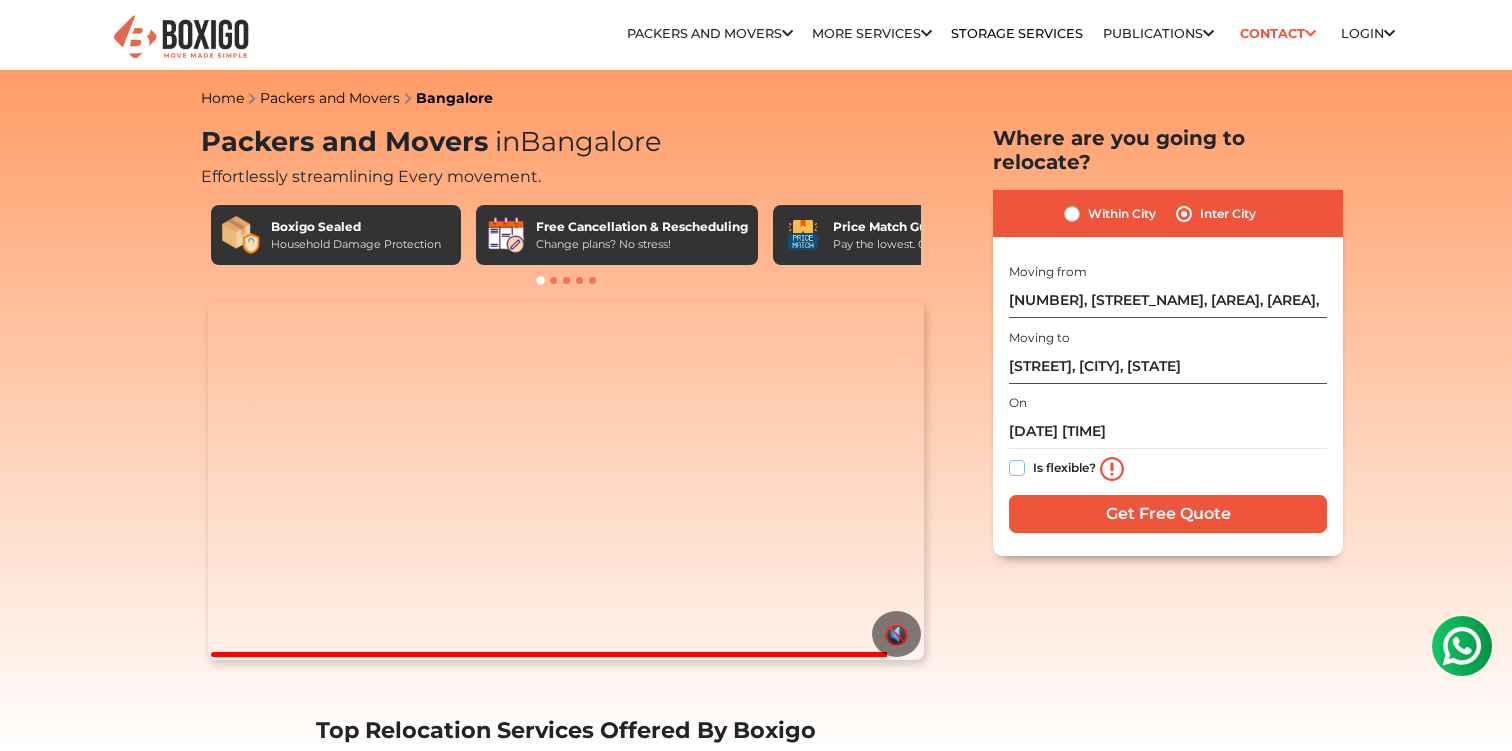 checkbox on "true" 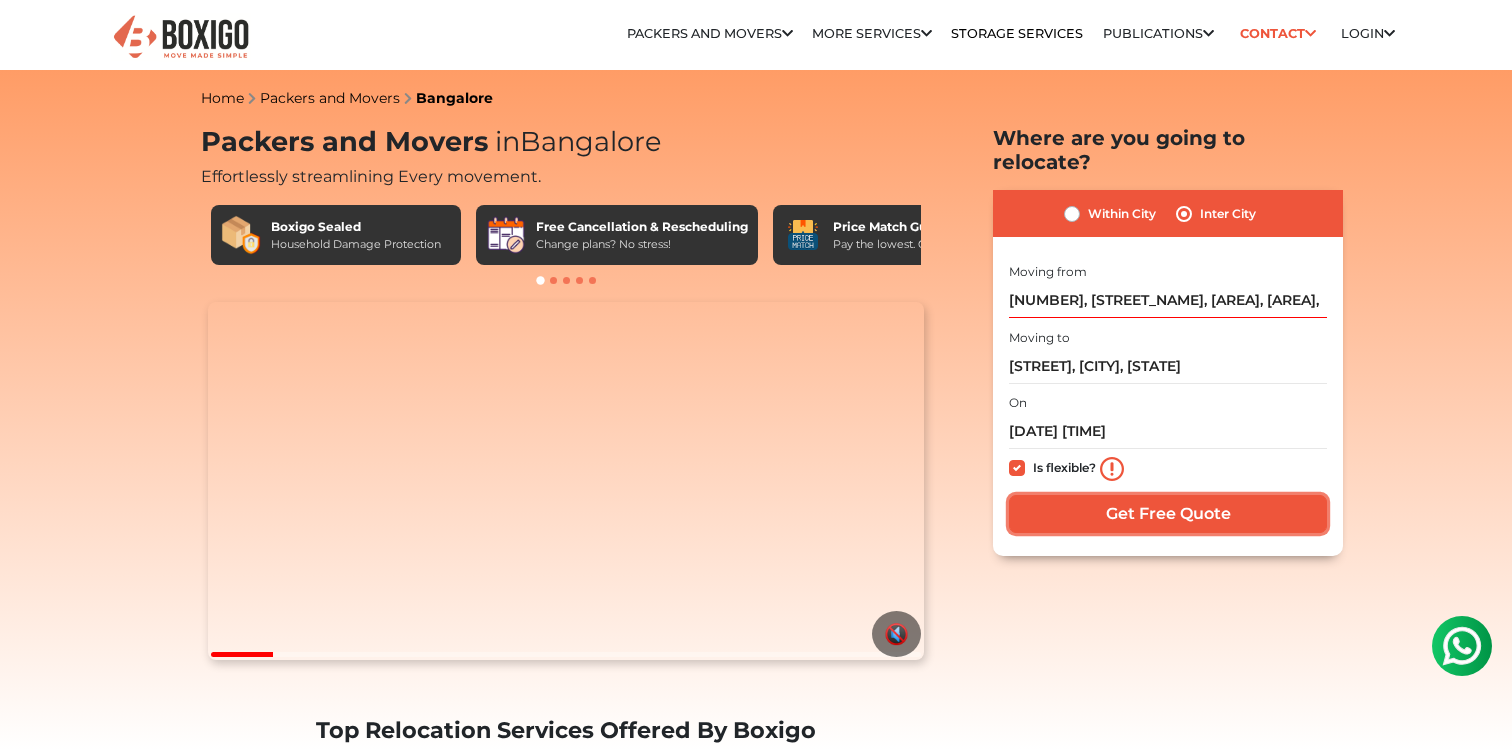 click on "Get Free Quote" at bounding box center [1168, 514] 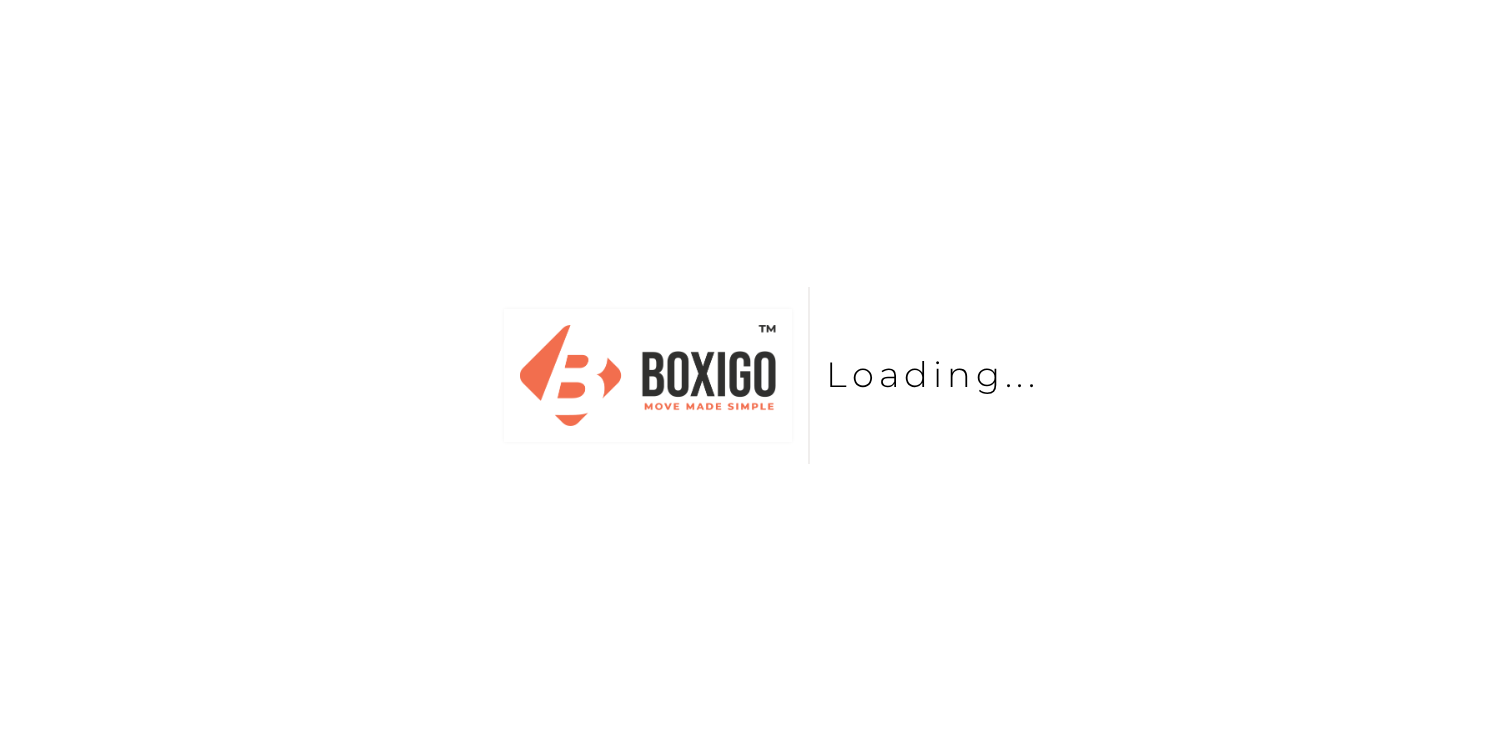 scroll, scrollTop: 0, scrollLeft: 0, axis: both 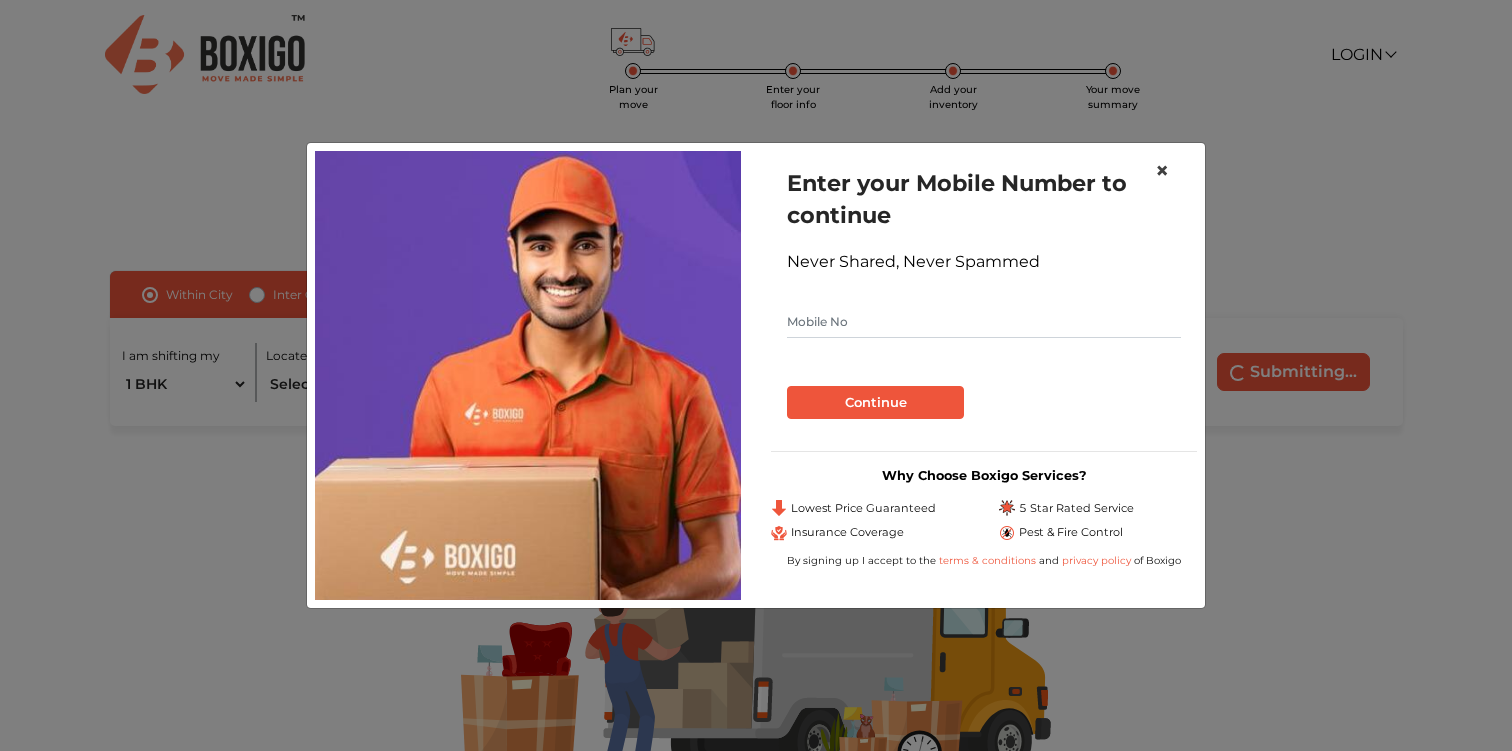 click on "×" at bounding box center (1162, 170) 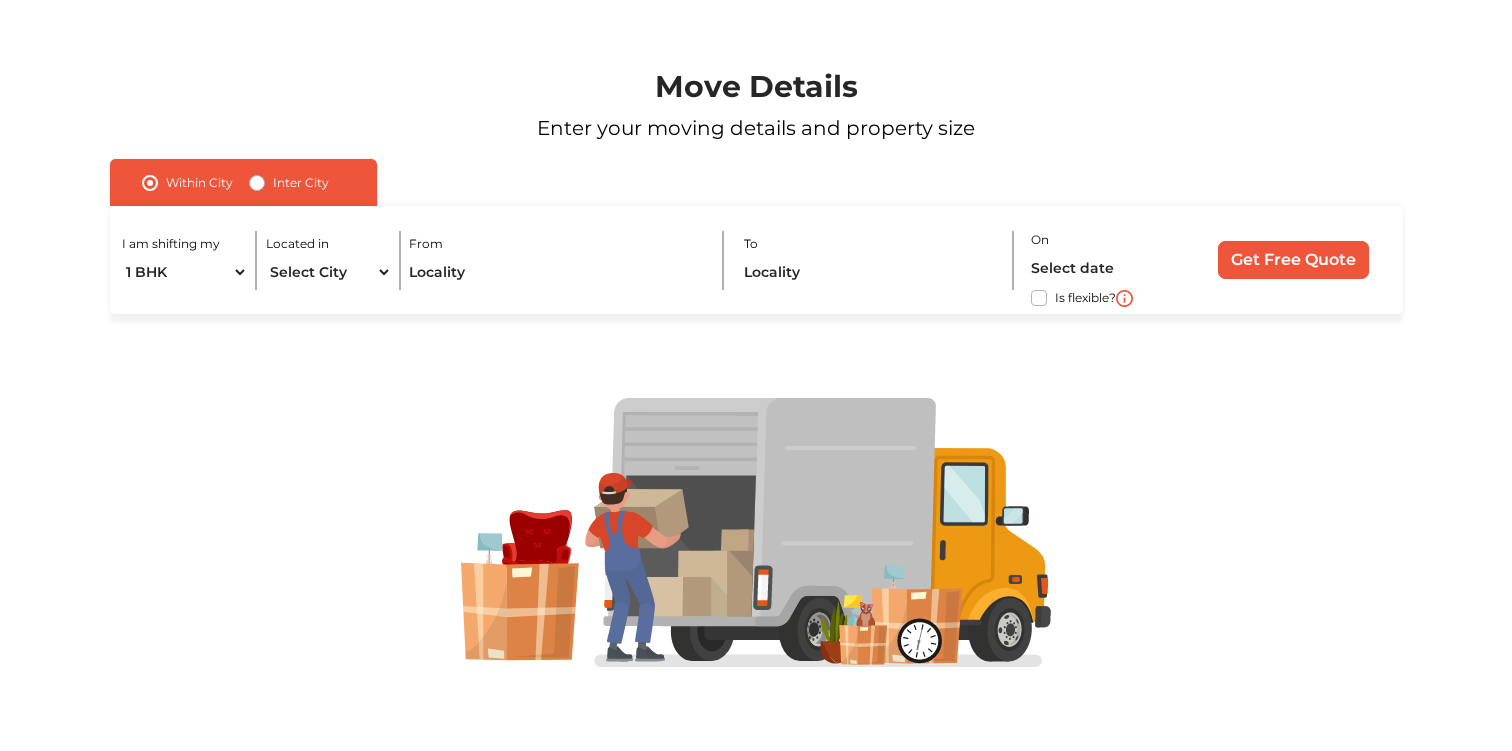 scroll, scrollTop: 0, scrollLeft: 0, axis: both 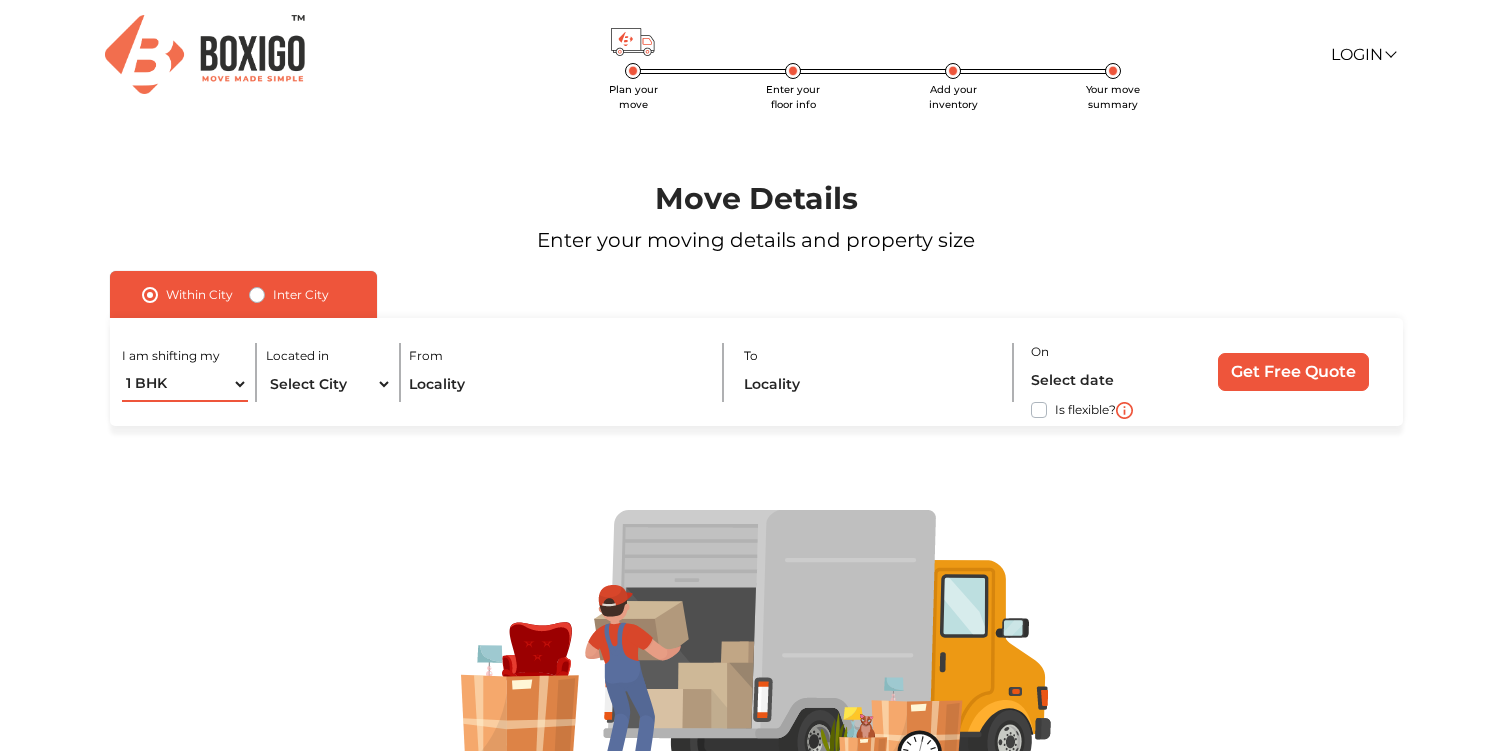click on "1 BHK 2 BHK 3 BHK 3 + BHK FEW ITEMS" at bounding box center (185, 384) 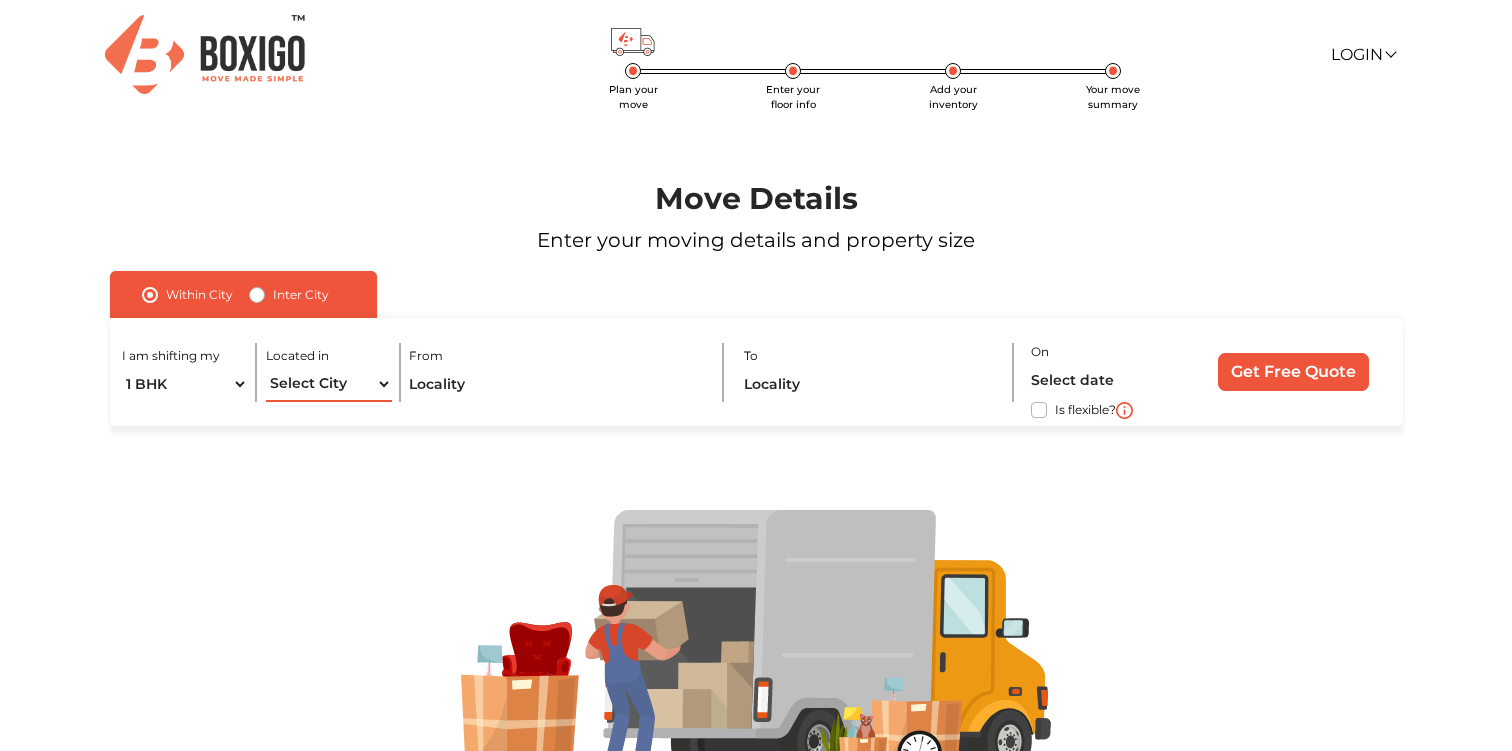click on "Select City Bangalore Bengaluru Bhopal Bhubaneswar Chennai Coimbatore Cuttack Delhi Gulbarga Gurugram Guwahati Hyderabad Indore Jaipur Kalyan & Dombivali Kochi Kolkata Lucknow Madurai Mangalore Mumbai Mysore Navi Mumbai Noida Patna Pune Raipur Secunderabad Siliguri Srirangam Thane Thiruvananthapuram Vijayawada Visakhapatnam Warangal" at bounding box center (329, 384) 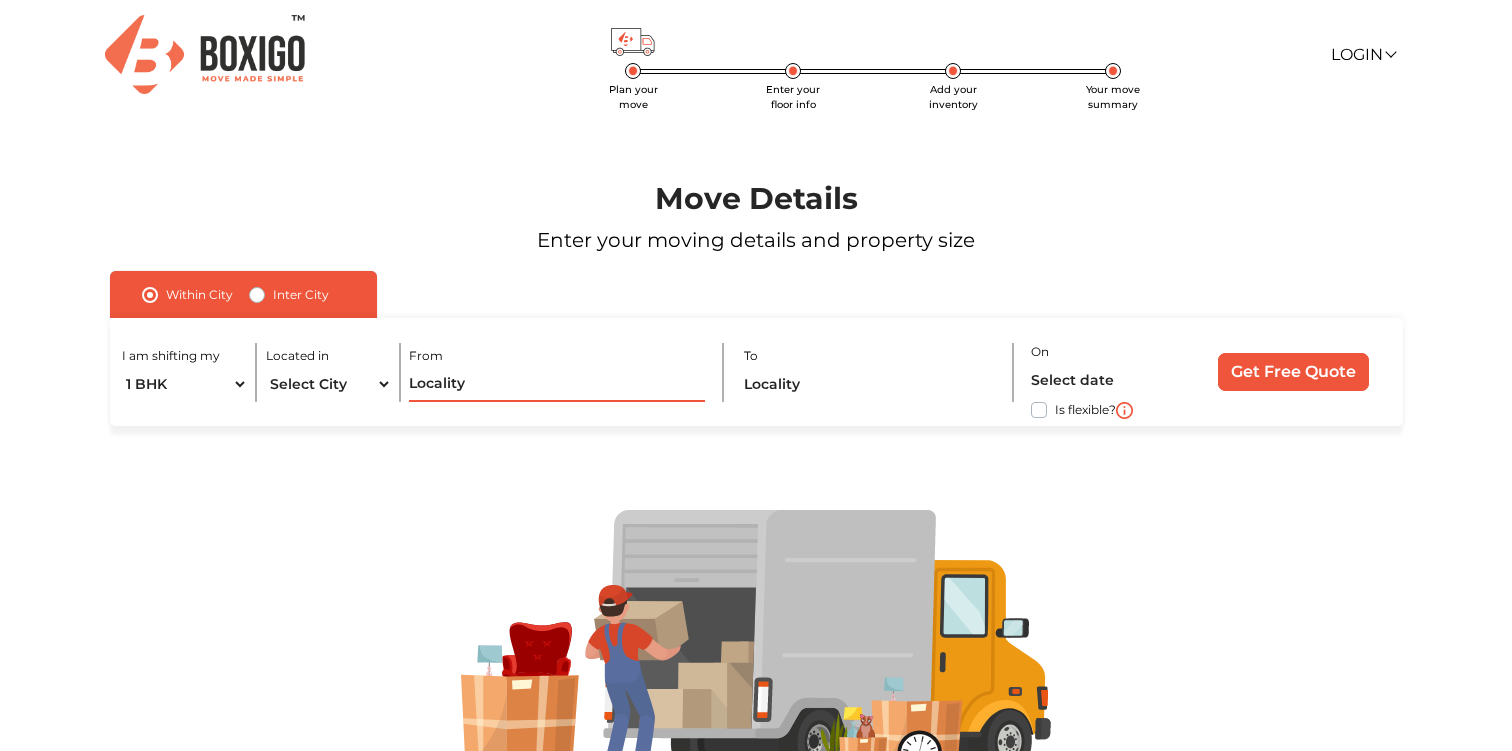 click at bounding box center [557, 384] 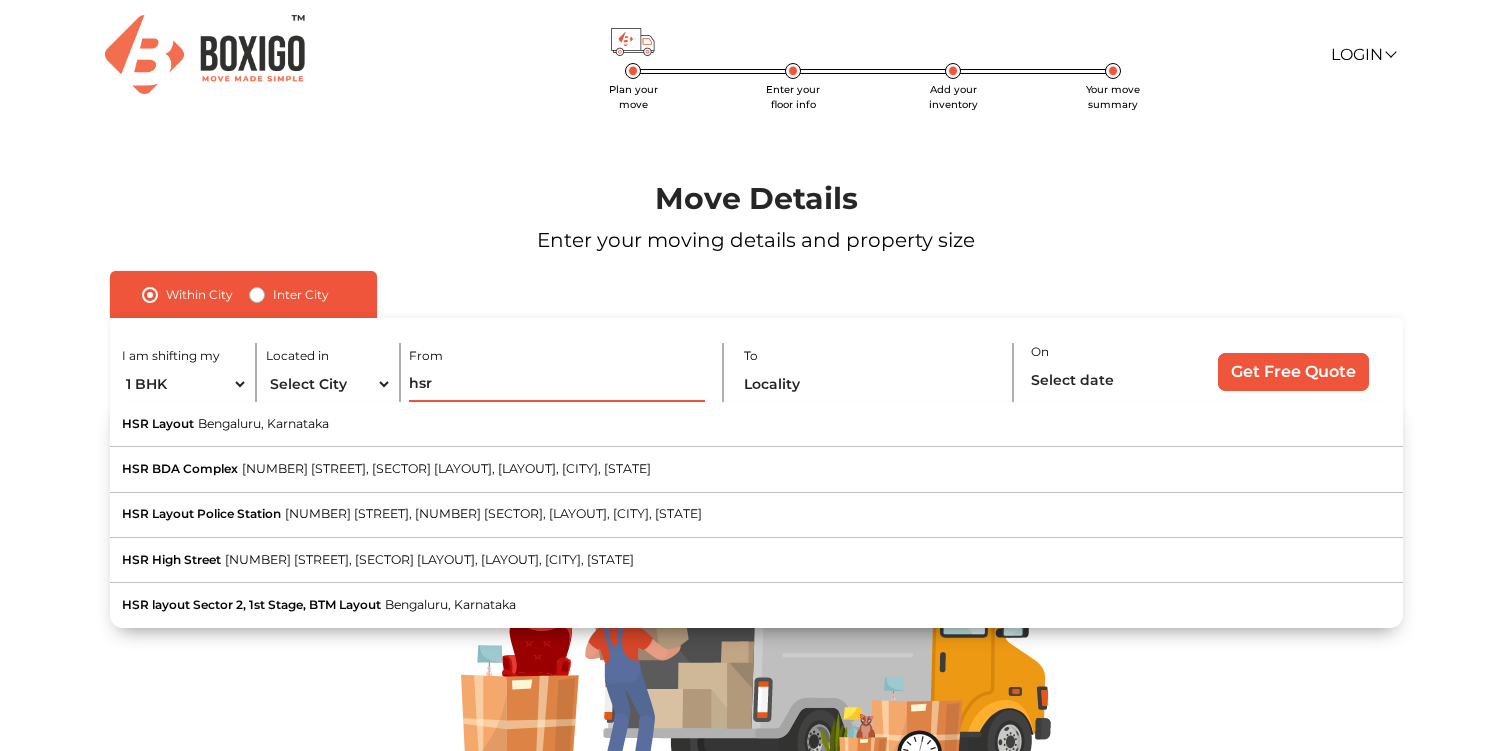 type on "hsr" 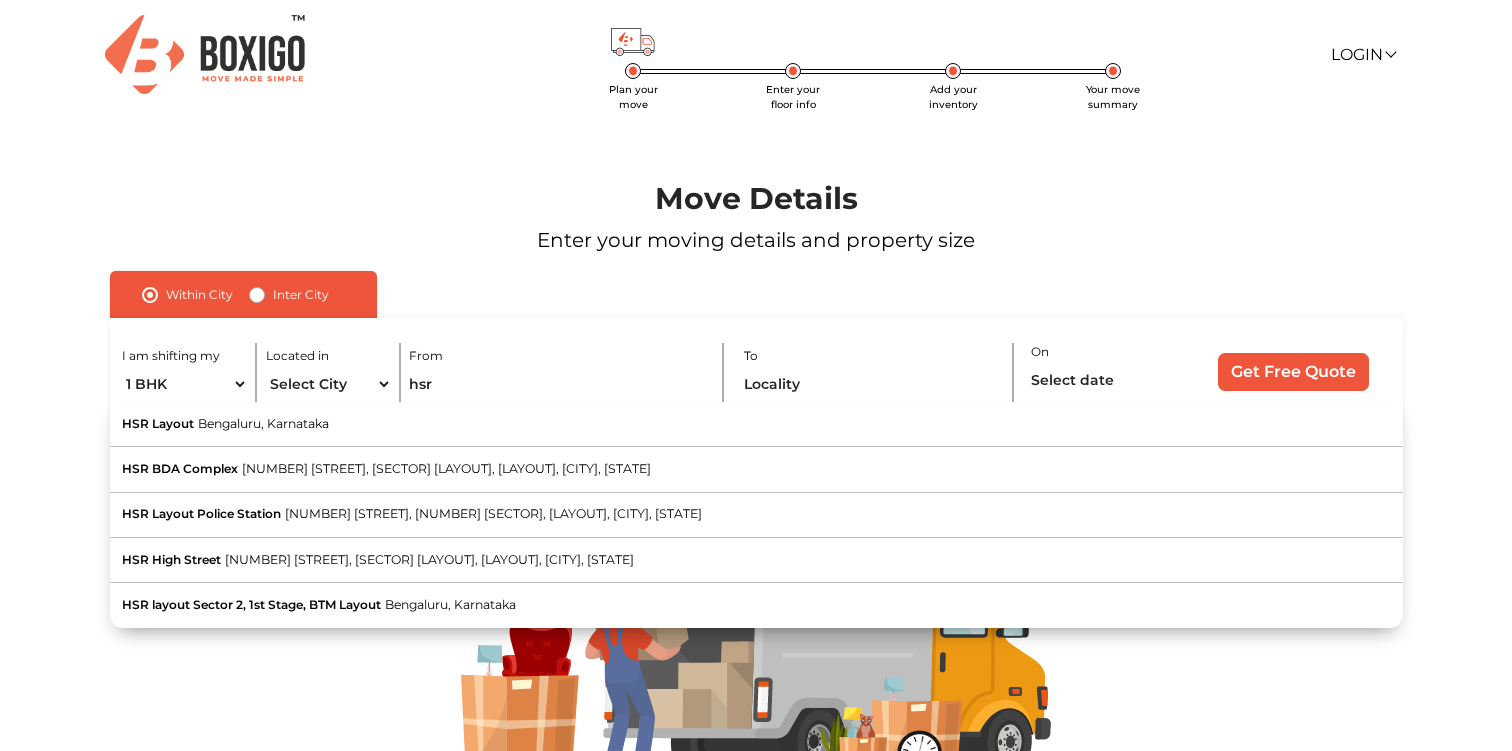 click on "Inter City" at bounding box center [301, 295] 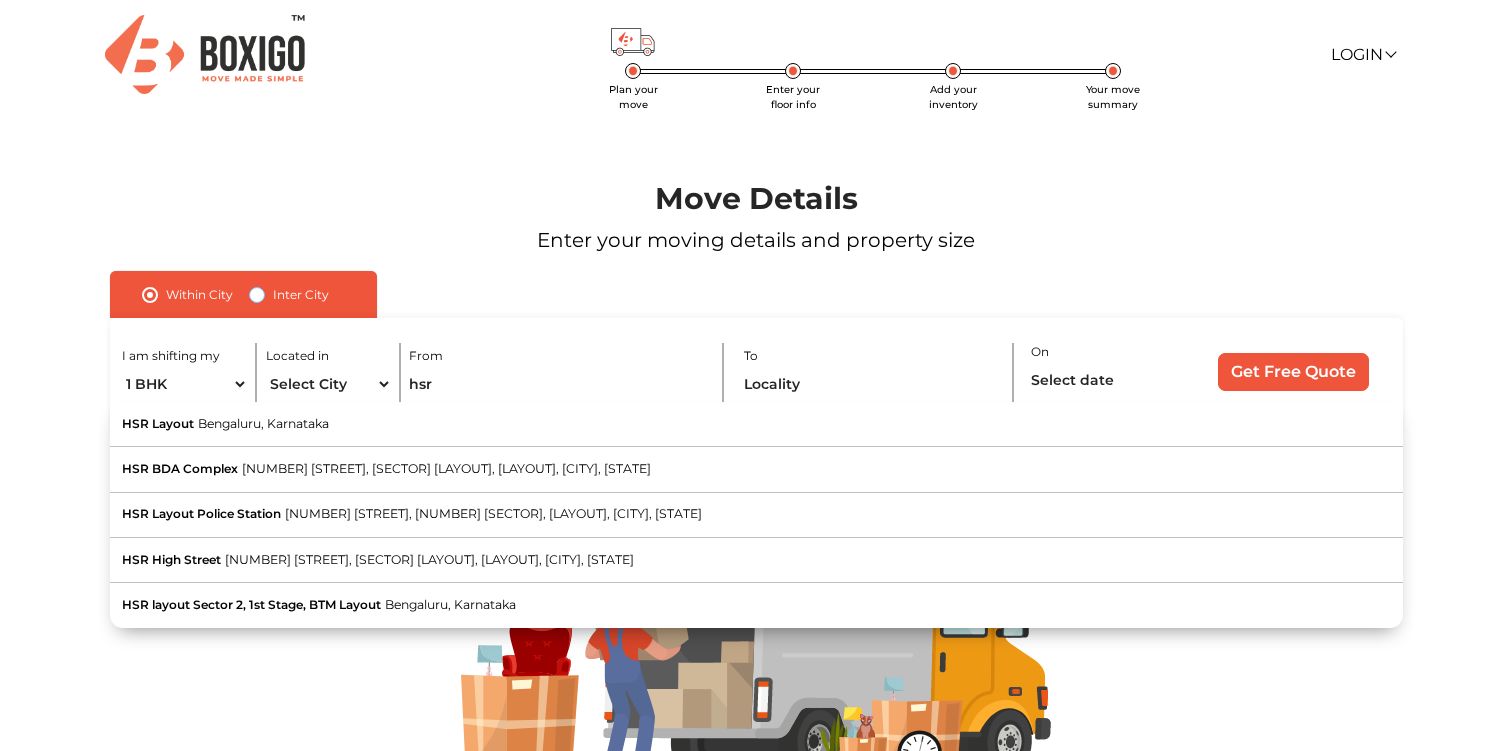 click on "Inter City" at bounding box center [257, 293] 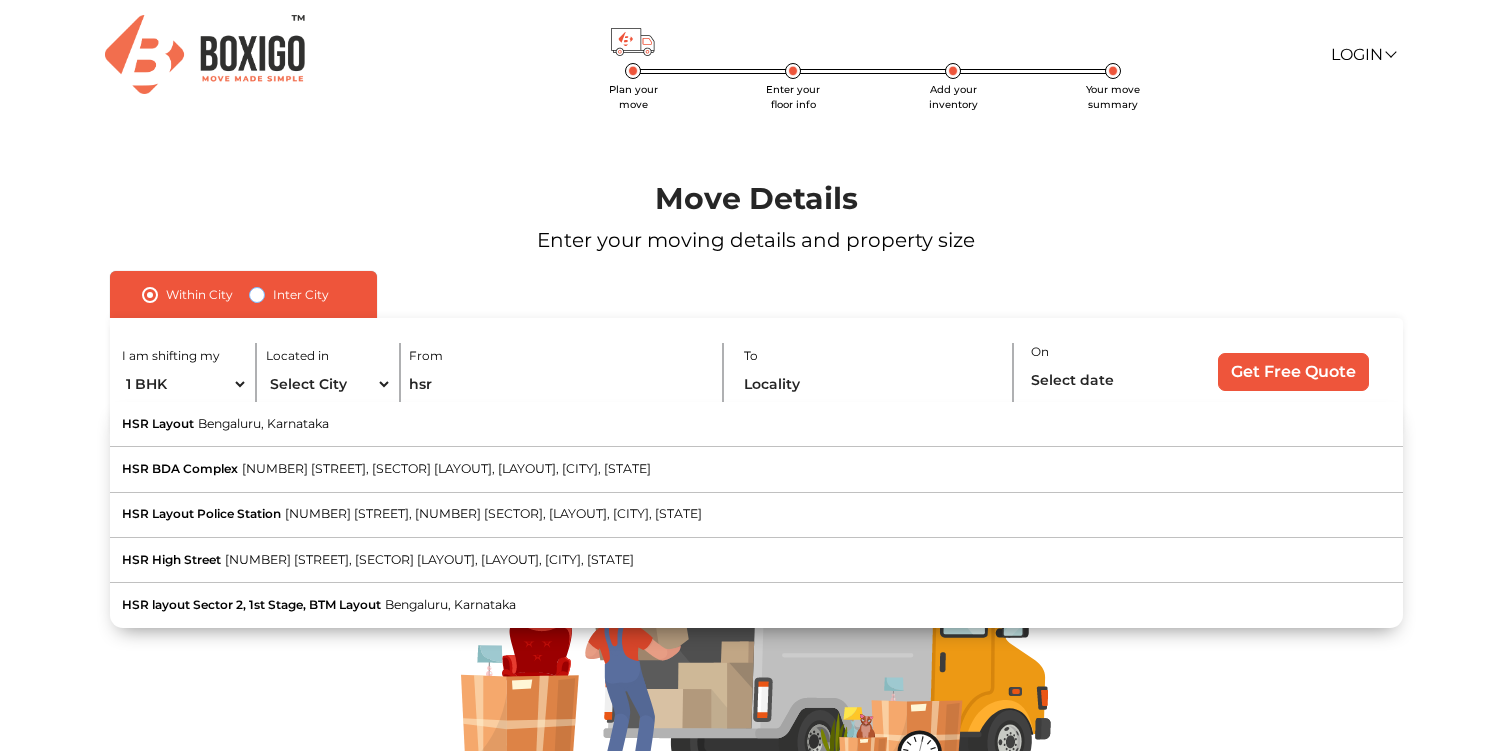 radio on "true" 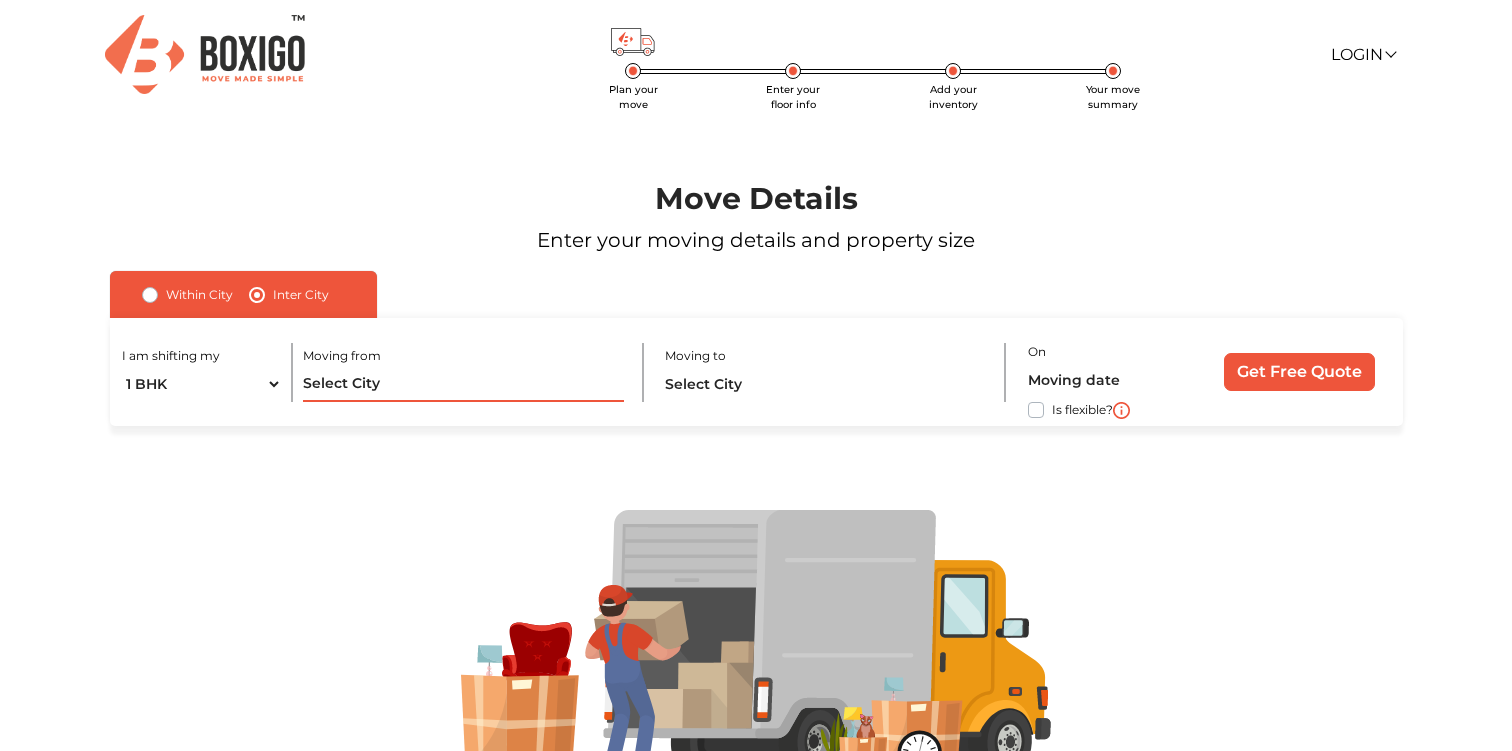 click at bounding box center (463, 384) 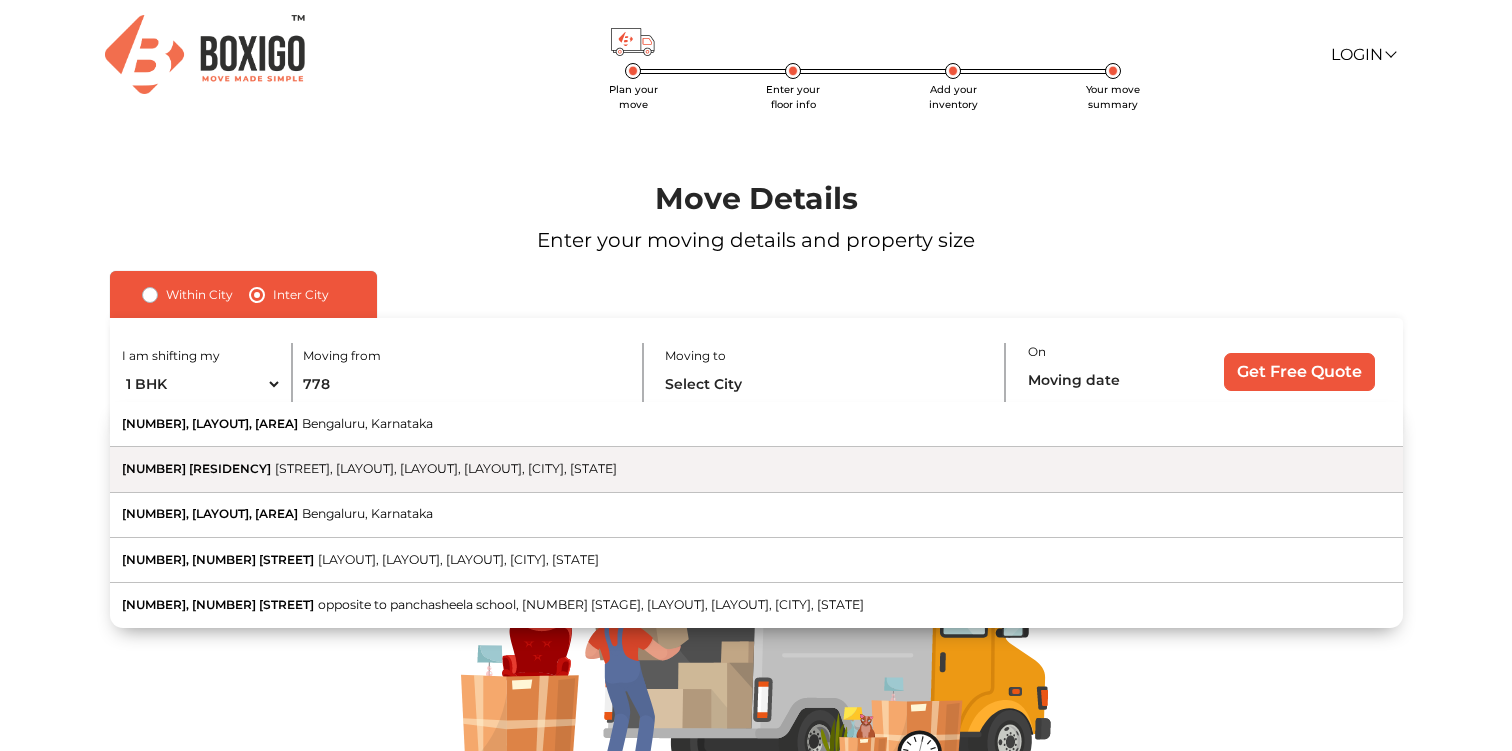 click on "778 LAKE VIEW RESIDENCY Old Mangammanapalya Road, ITI Layout, Popular Colony, Muneshwara Nagar, Bengaluru, Karnataka" at bounding box center (756, 469) 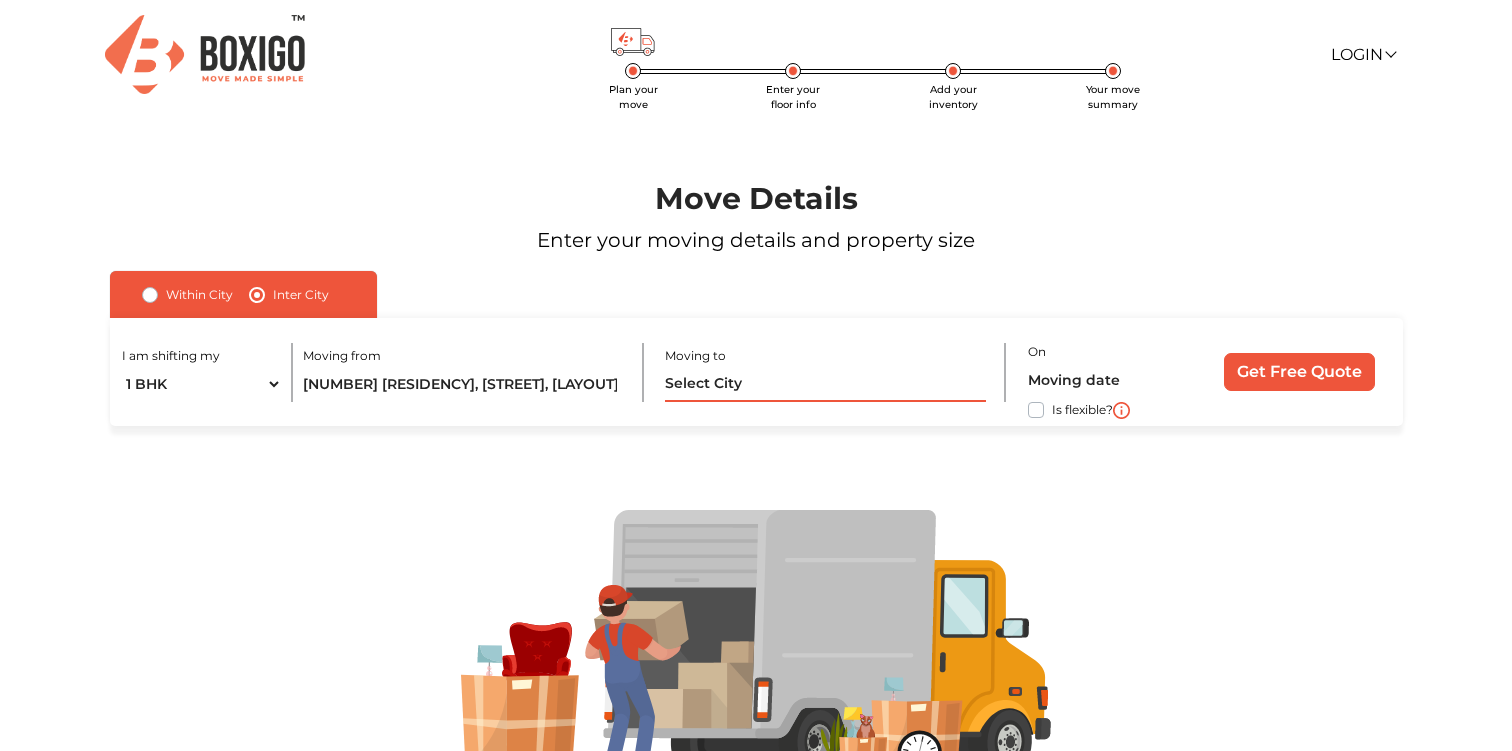 click at bounding box center (825, 384) 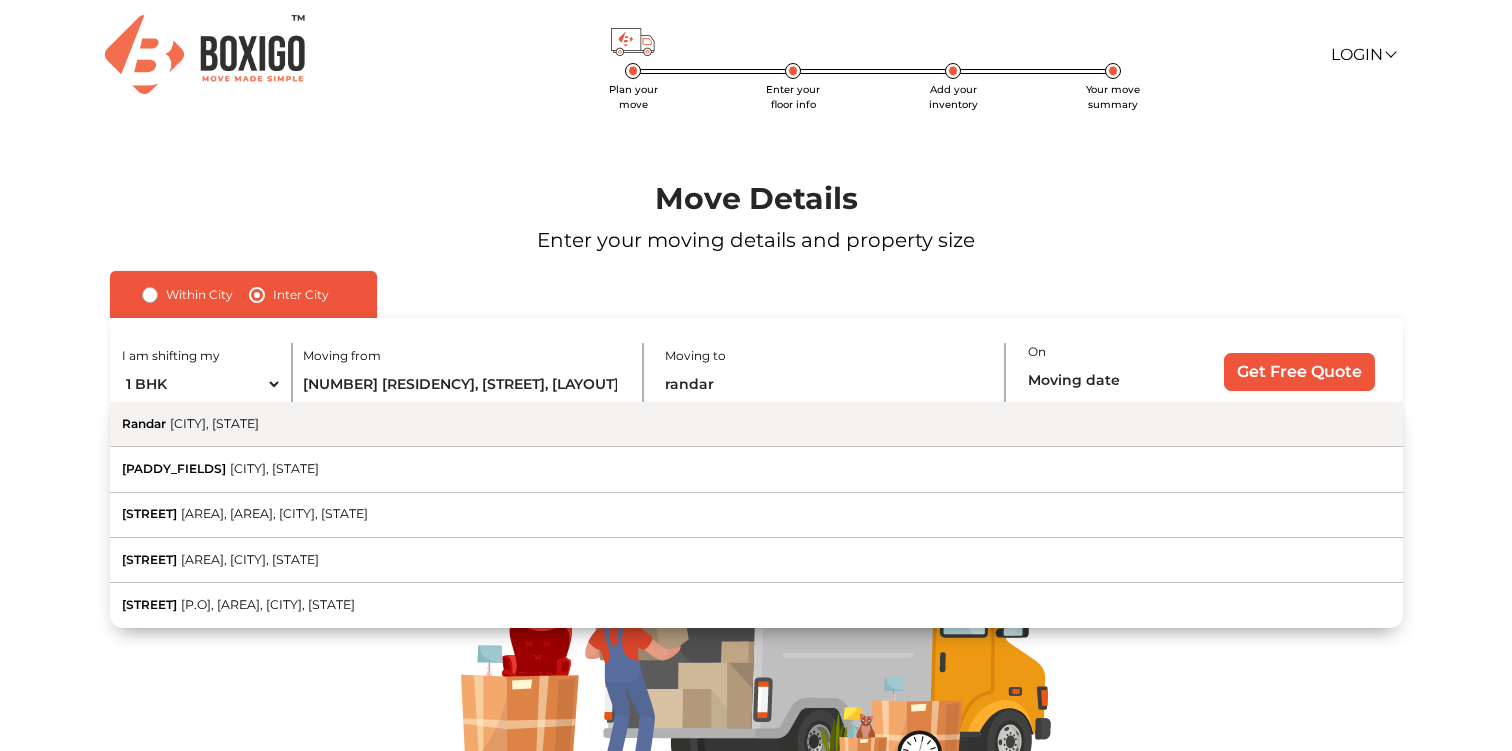 click on "Randar Muvattupuzha, Kerala" at bounding box center [756, 424] 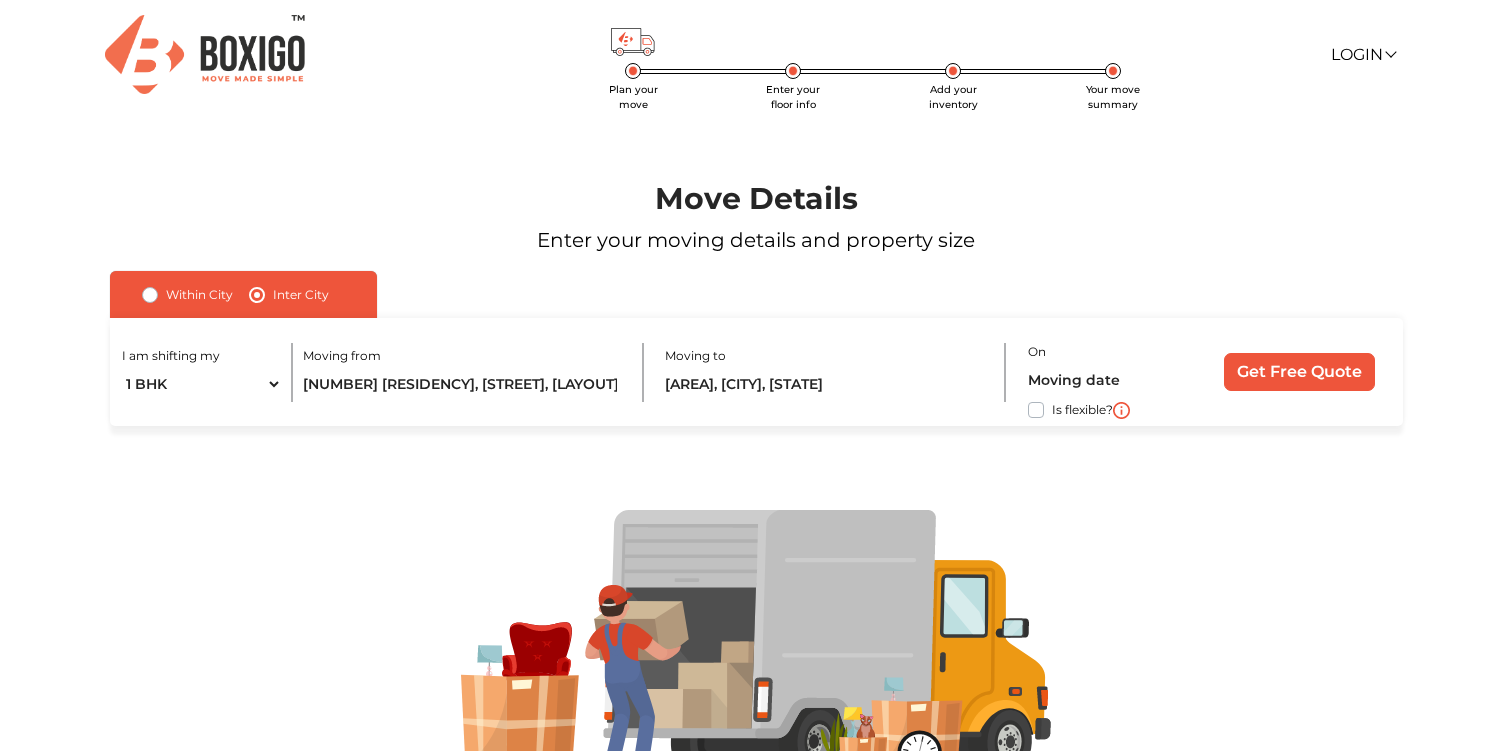 click on "Is flexible?" at bounding box center (1082, 408) 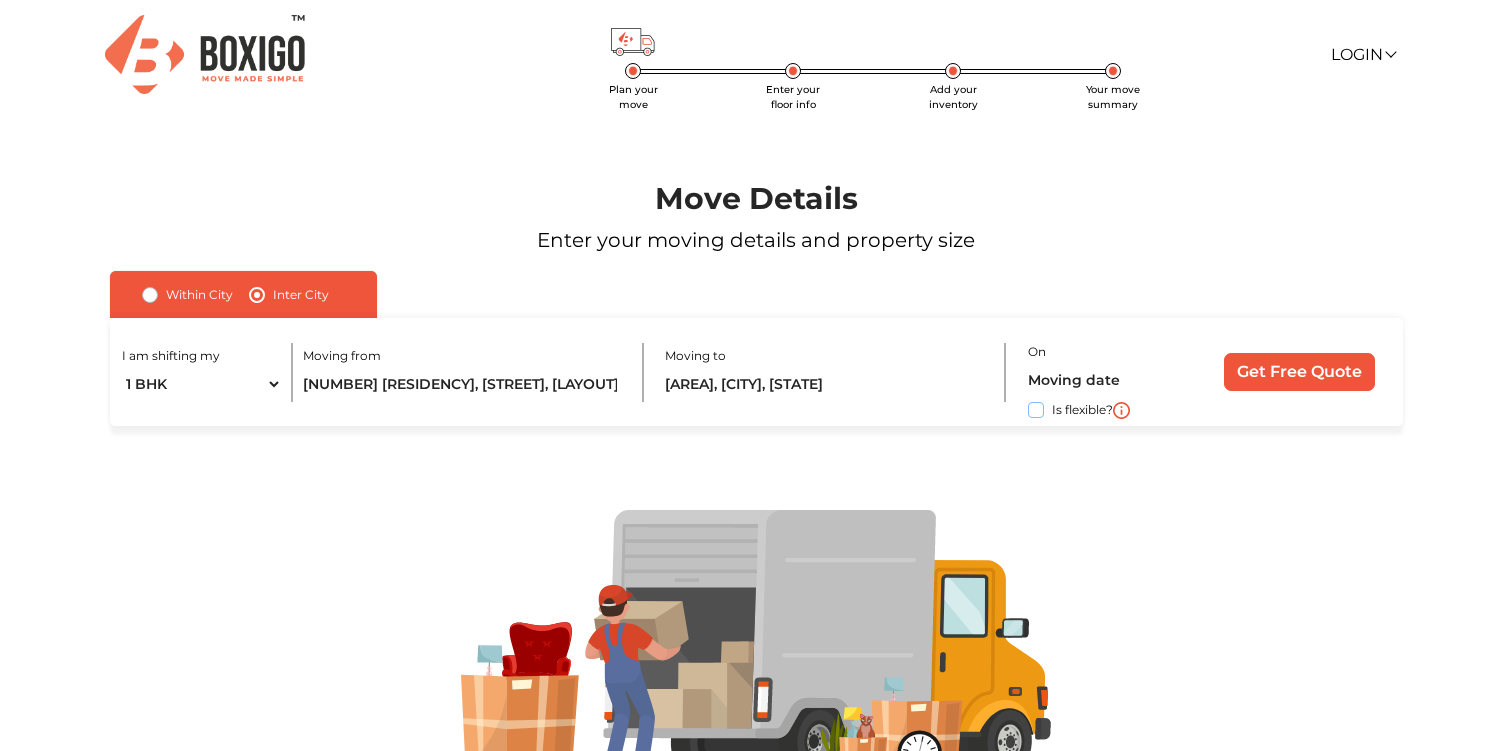 click on "Is flexible?" at bounding box center [118, 408] 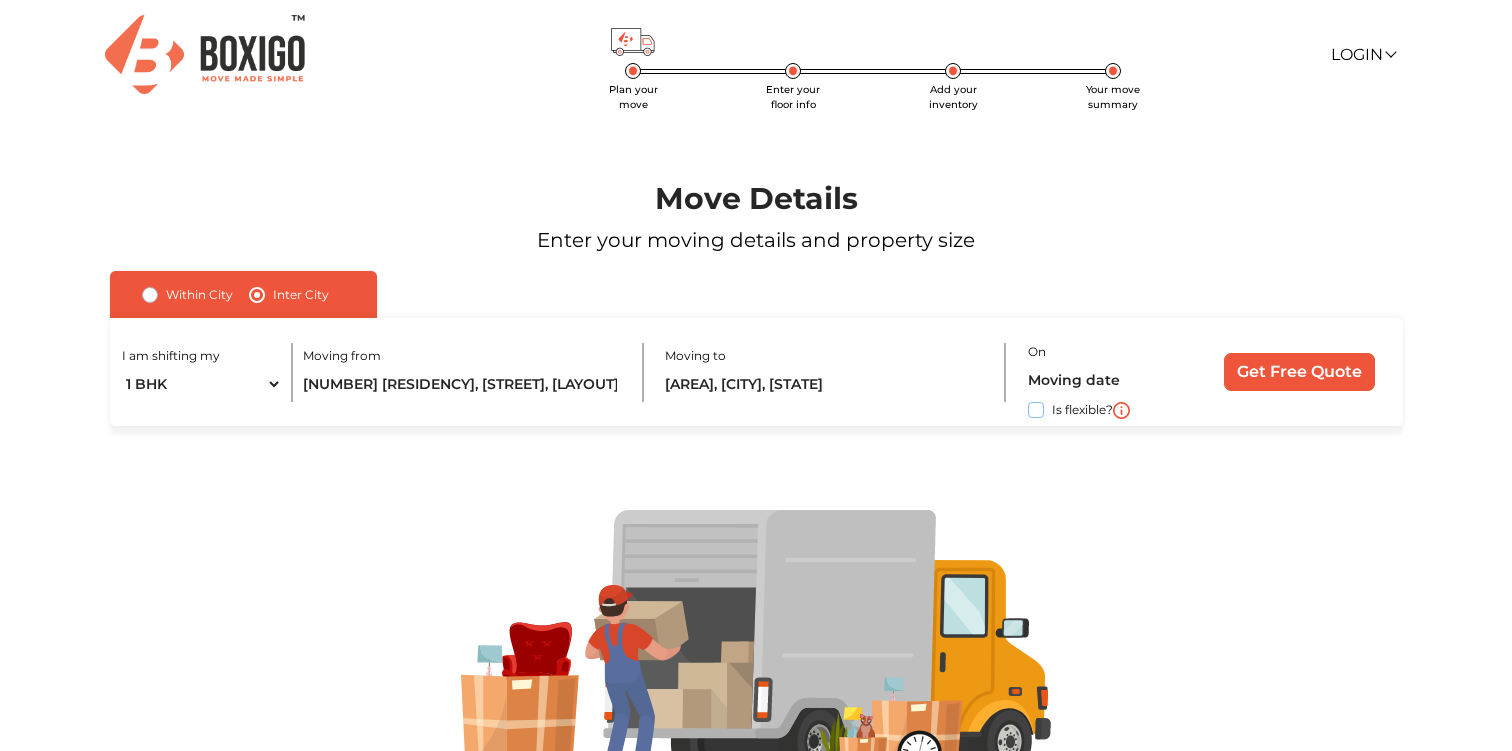 checkbox on "true" 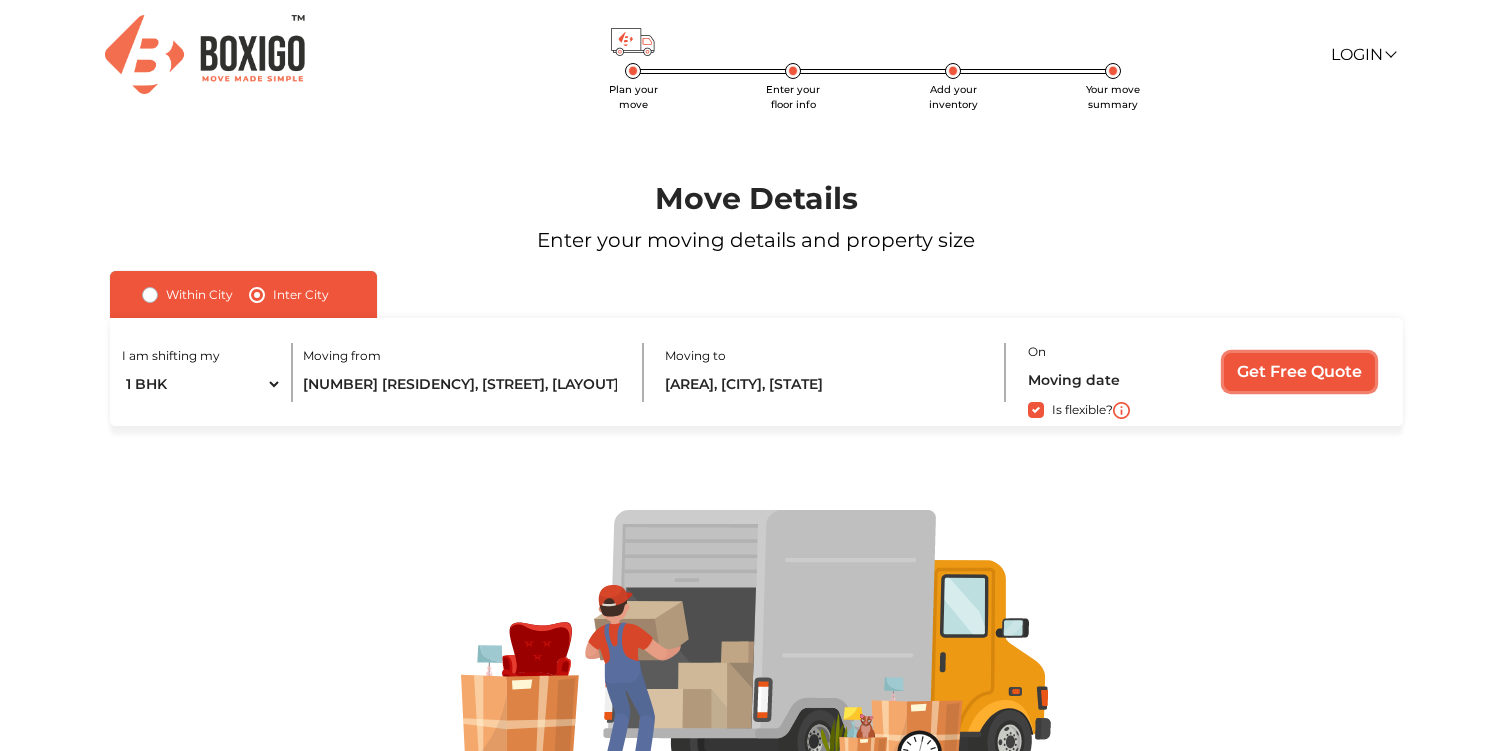 click on "Get Free Quote" at bounding box center [1299, 372] 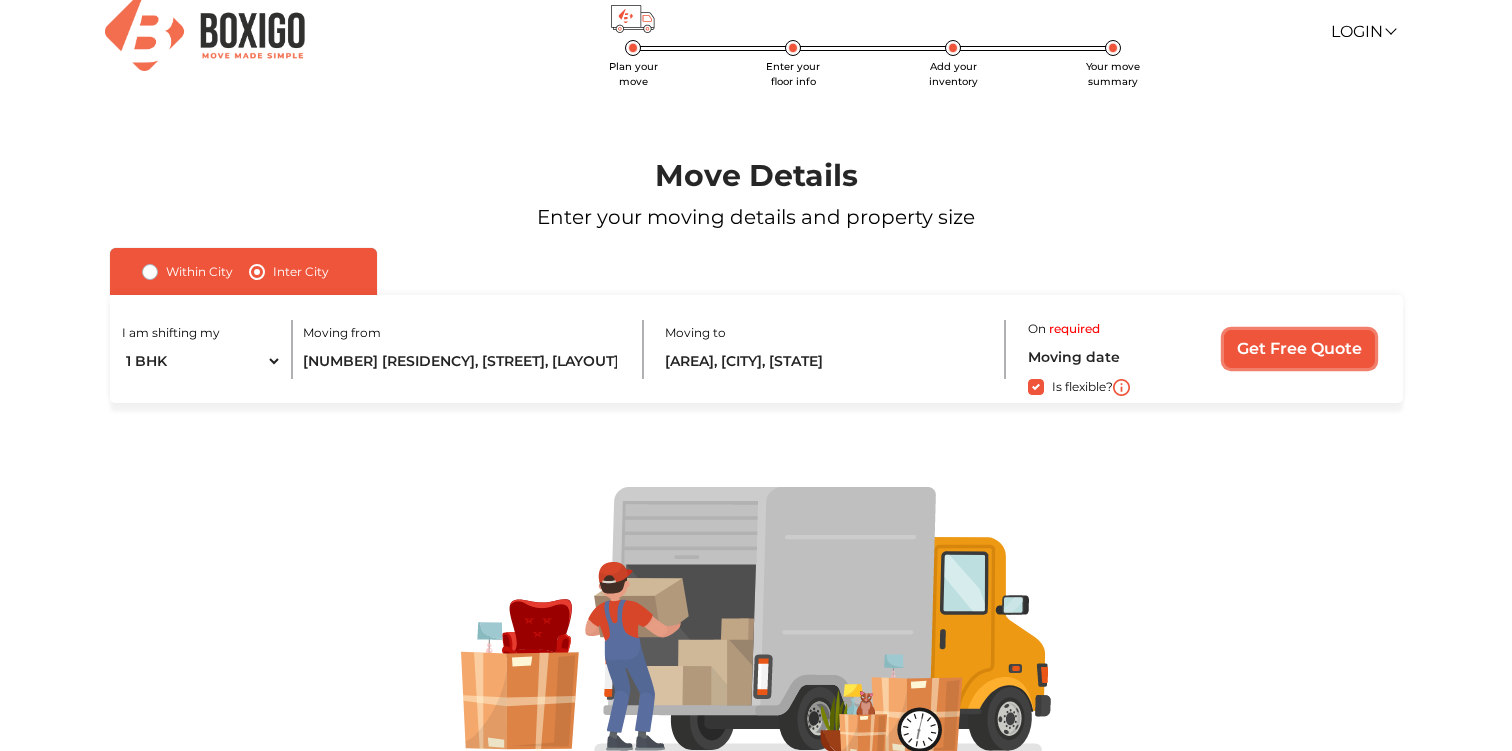 scroll, scrollTop: 0, scrollLeft: 0, axis: both 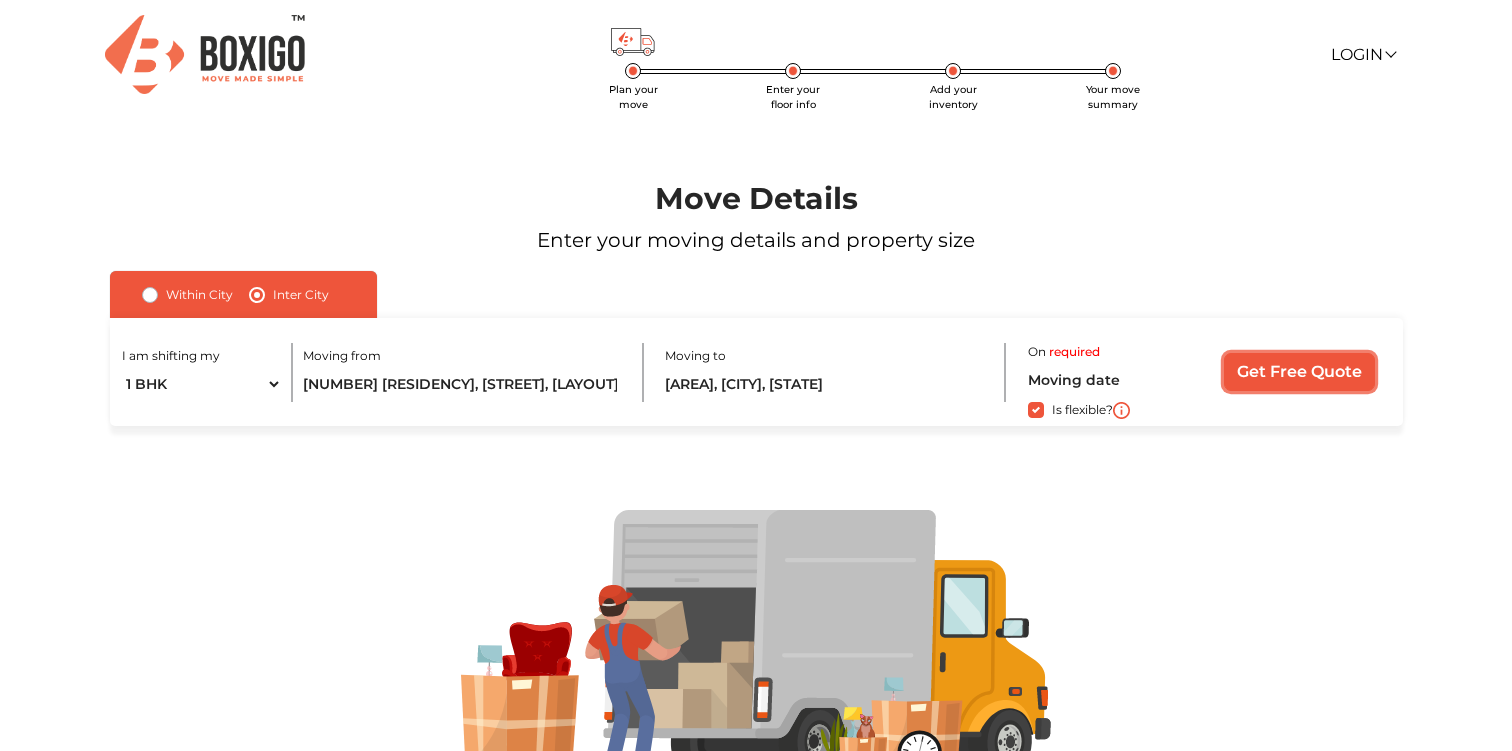 click on "Get Free Quote" at bounding box center (1299, 372) 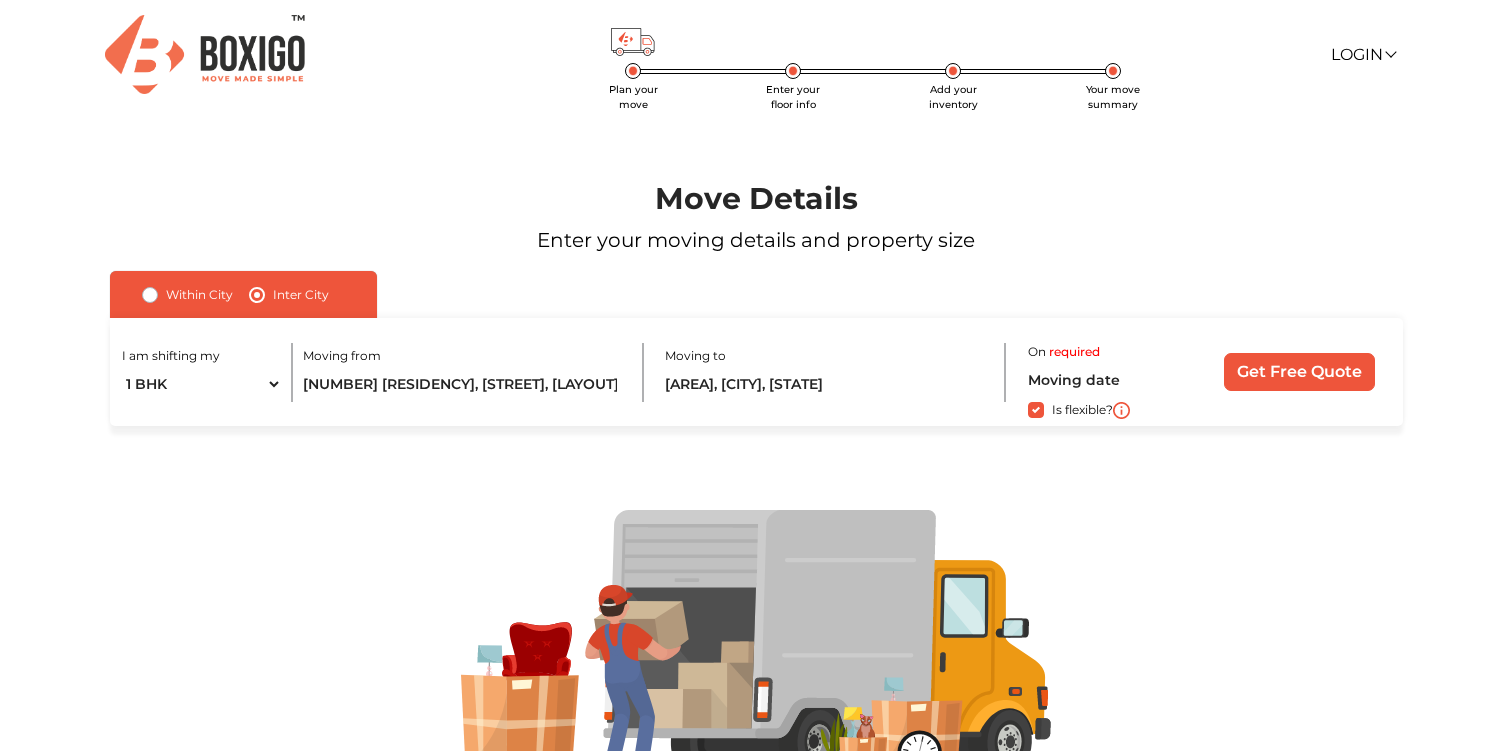 click on "Add your   inventory" at bounding box center (953, 97) 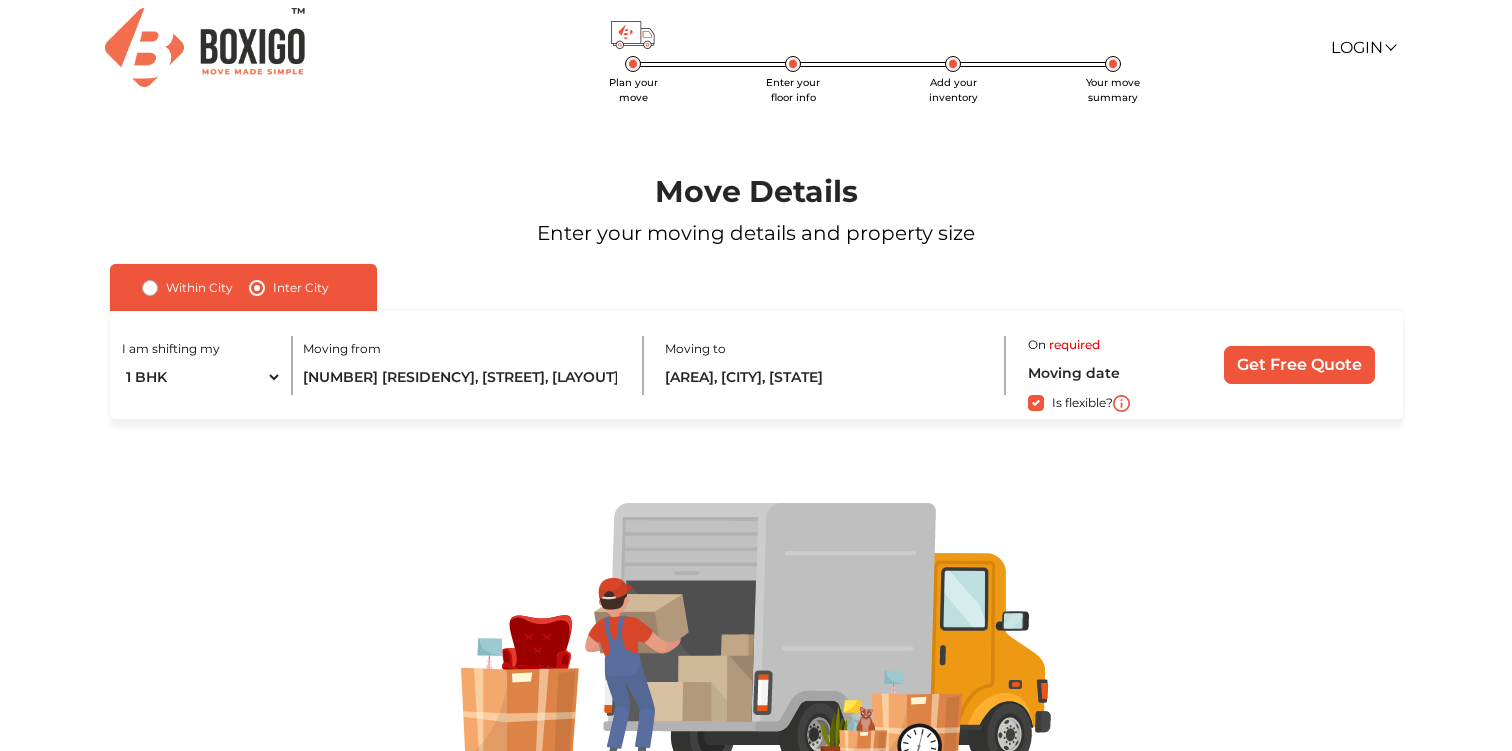 scroll, scrollTop: 0, scrollLeft: 0, axis: both 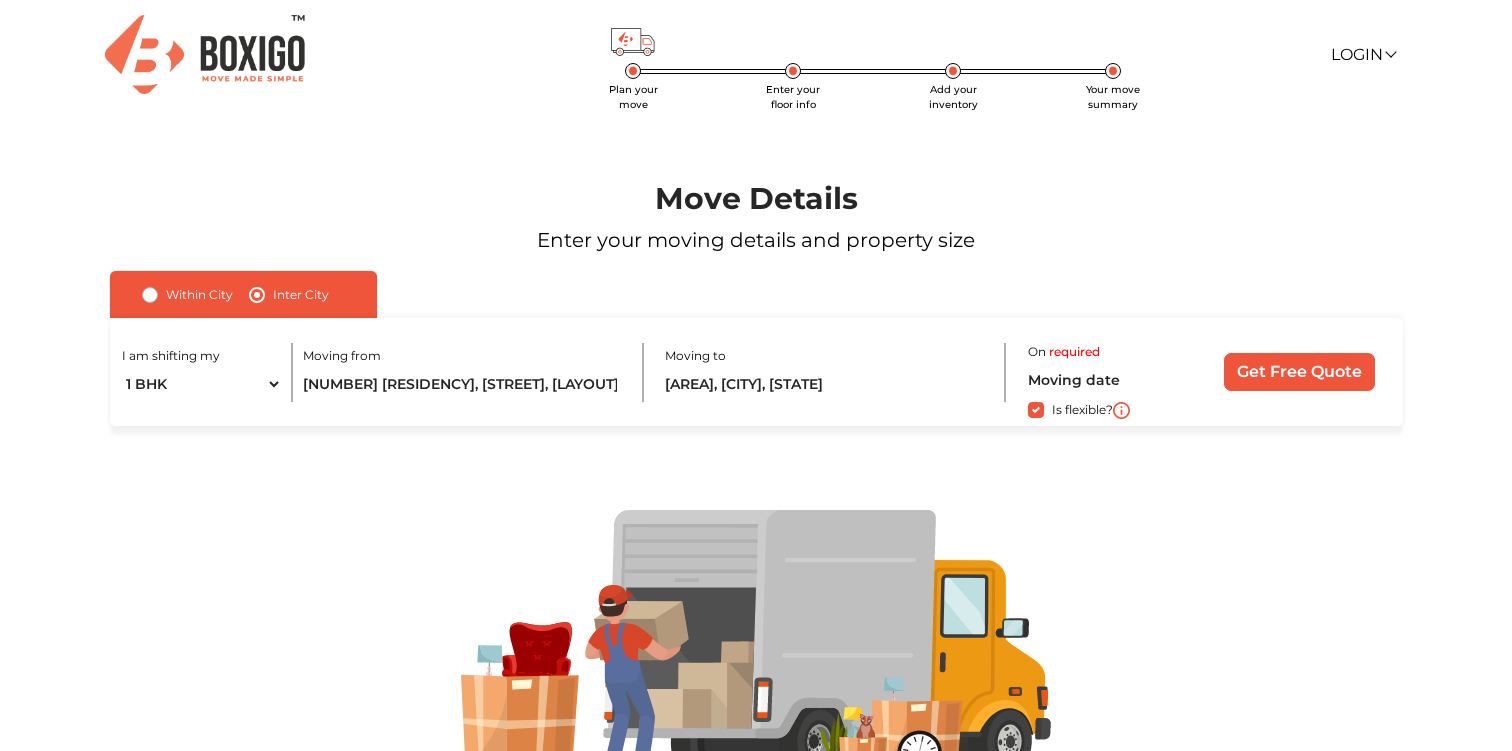 click on "required" at bounding box center [1074, 352] 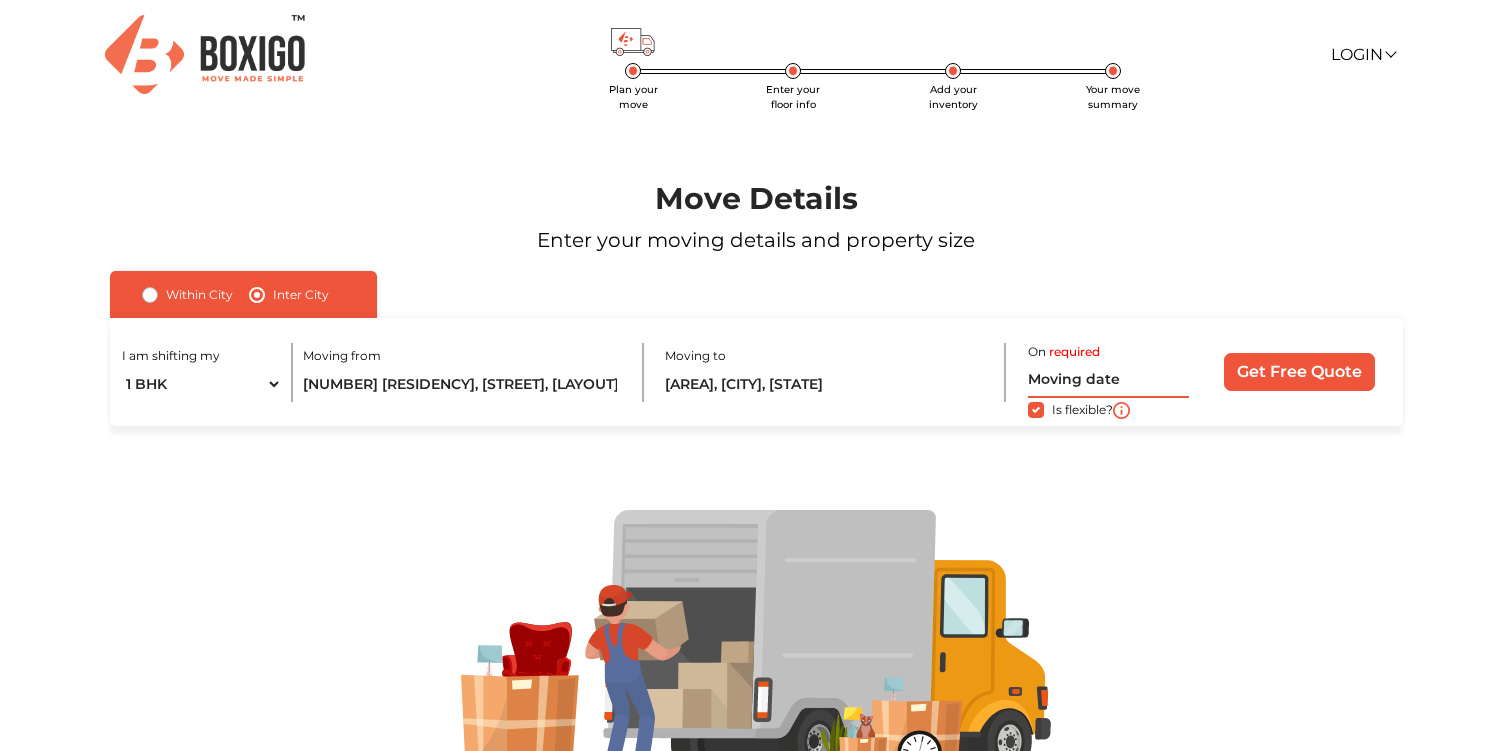 click at bounding box center [1108, 380] 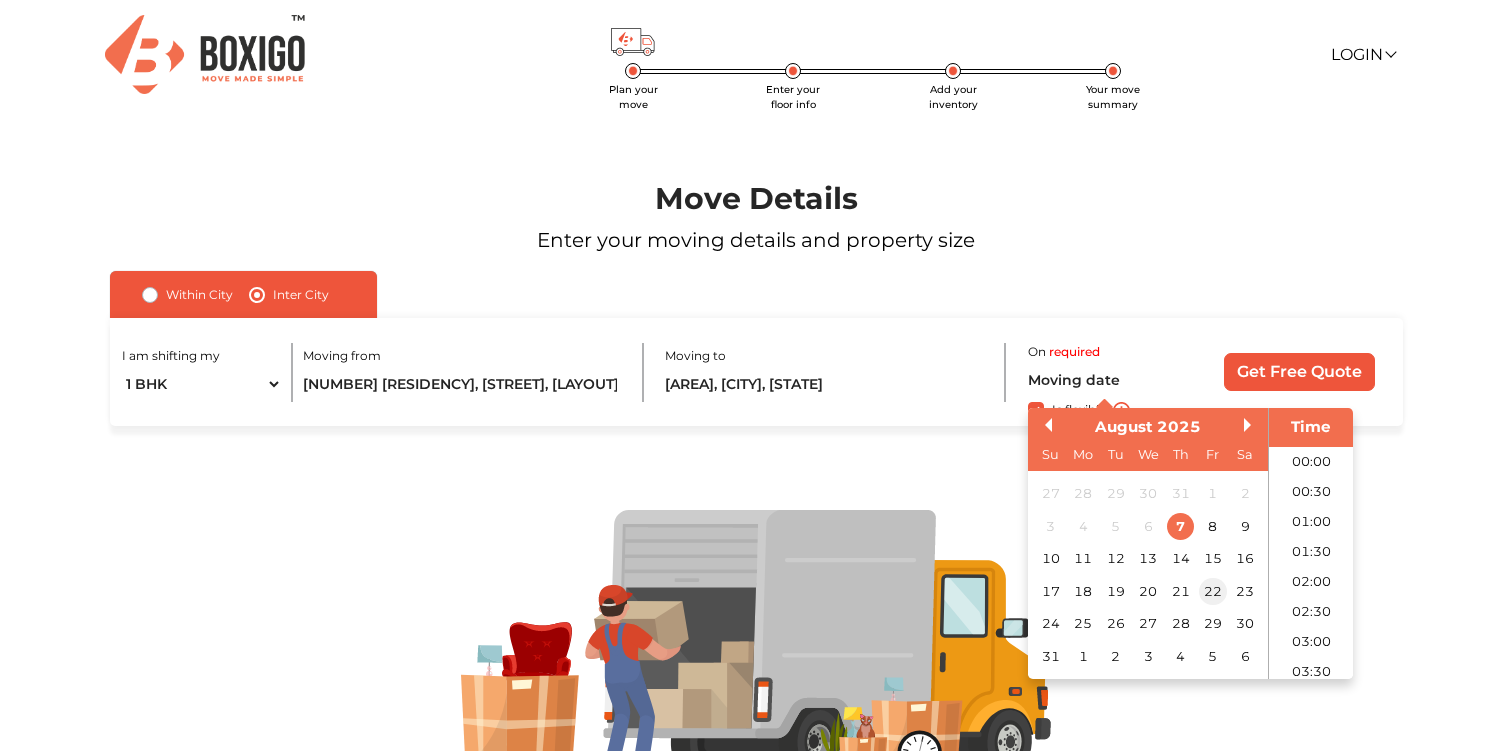 click on "22" at bounding box center (1212, 590) 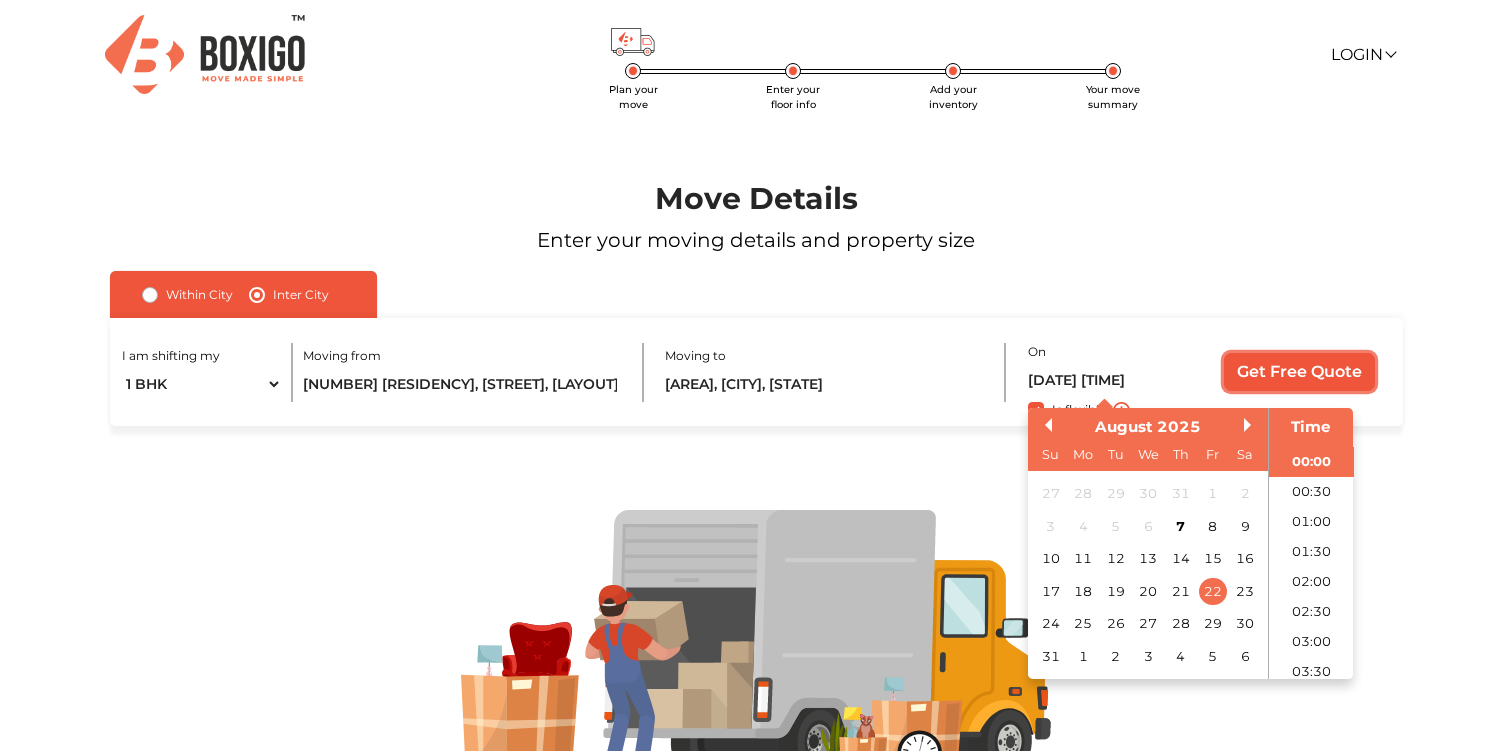 click on "Get Free Quote" at bounding box center (1299, 372) 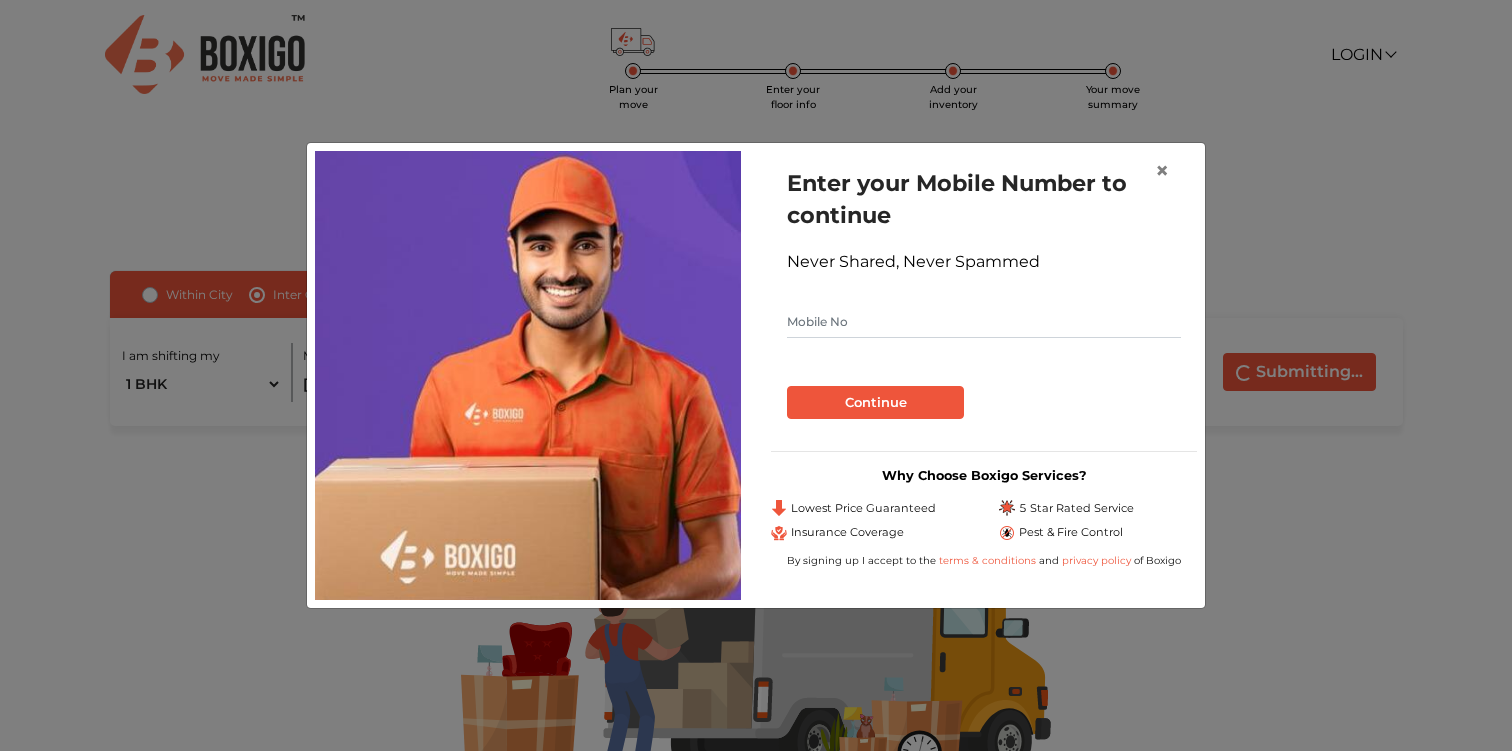 click on "Never Shared, Never Spammed" at bounding box center (984, 262) 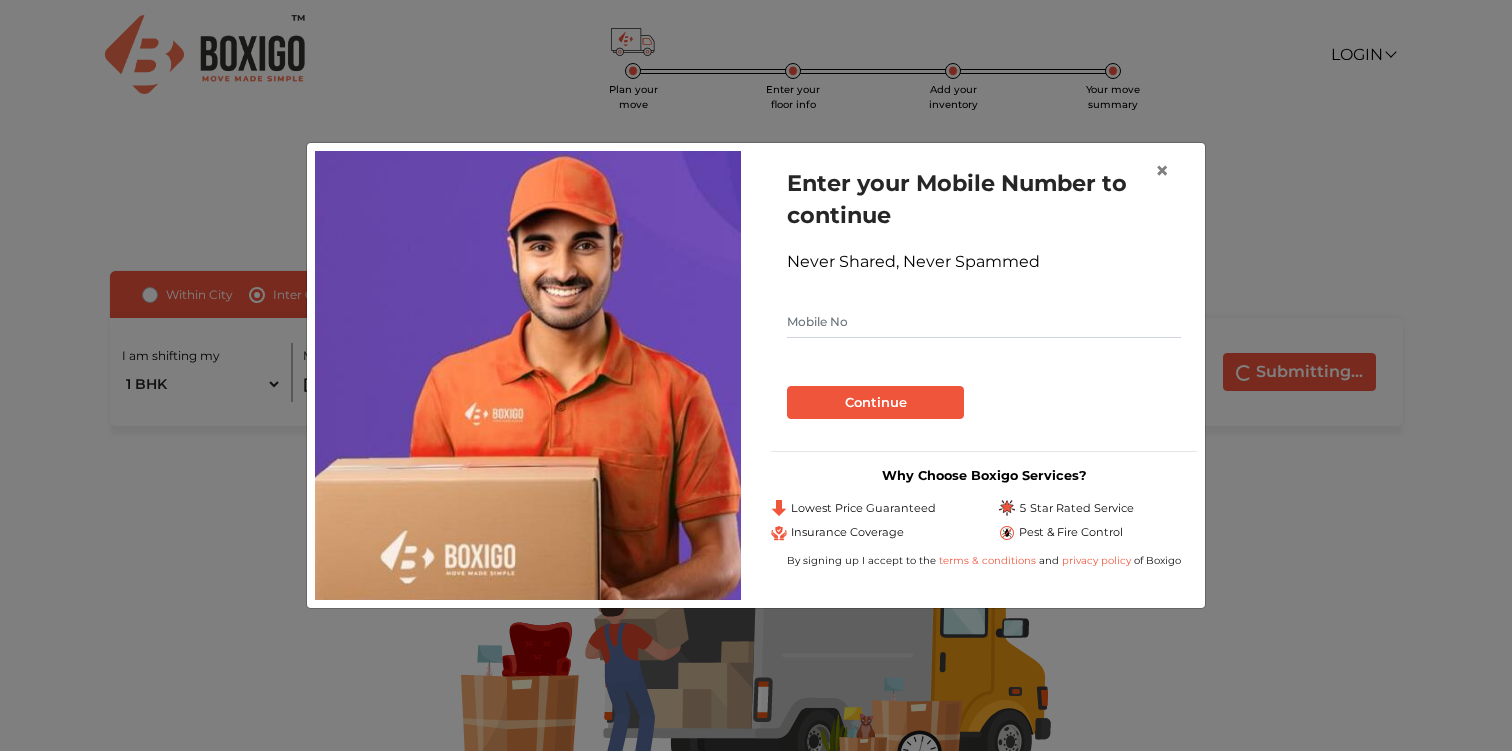 click on "Enter your Mobile Number to continue Never Shared, Never Spammed   Continue" at bounding box center [984, 293] 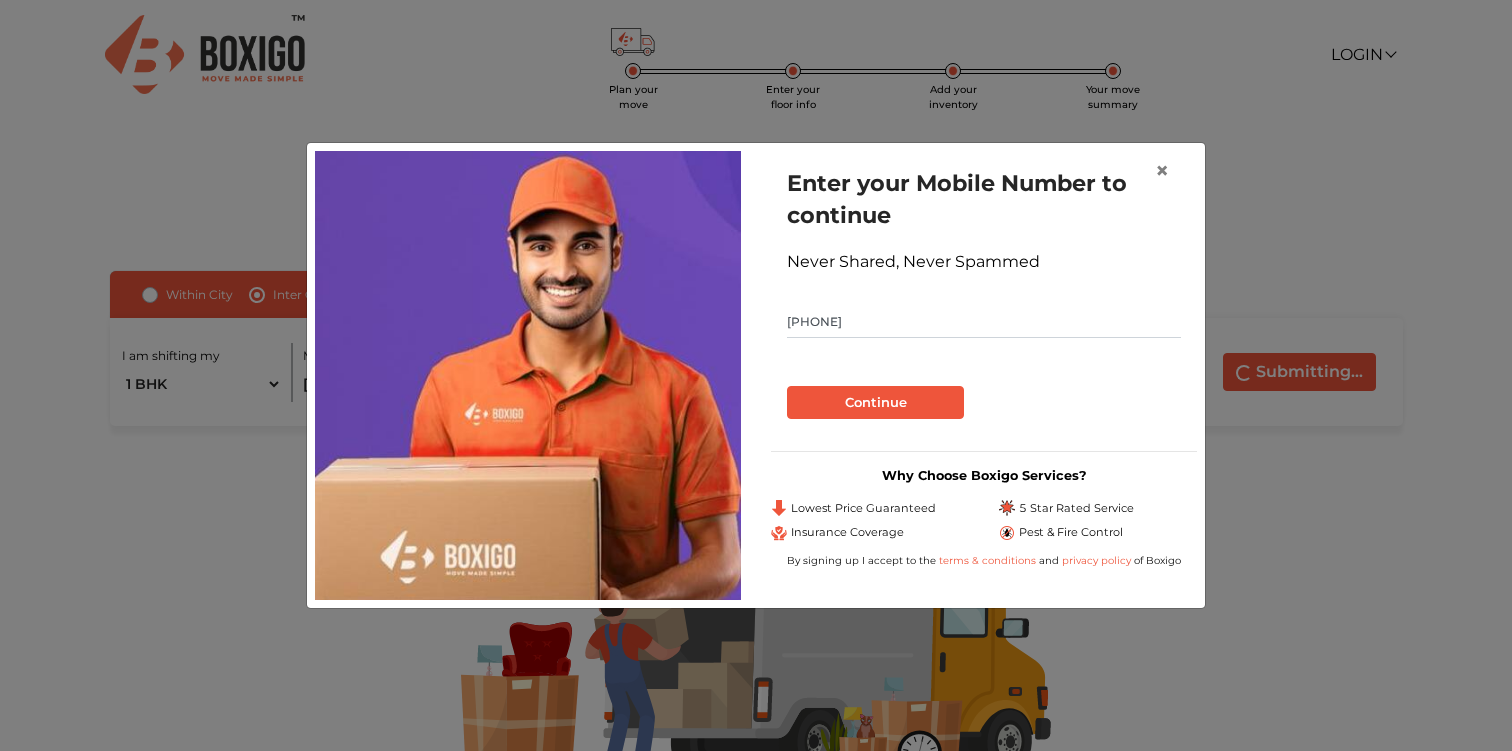 type on "6282198451" 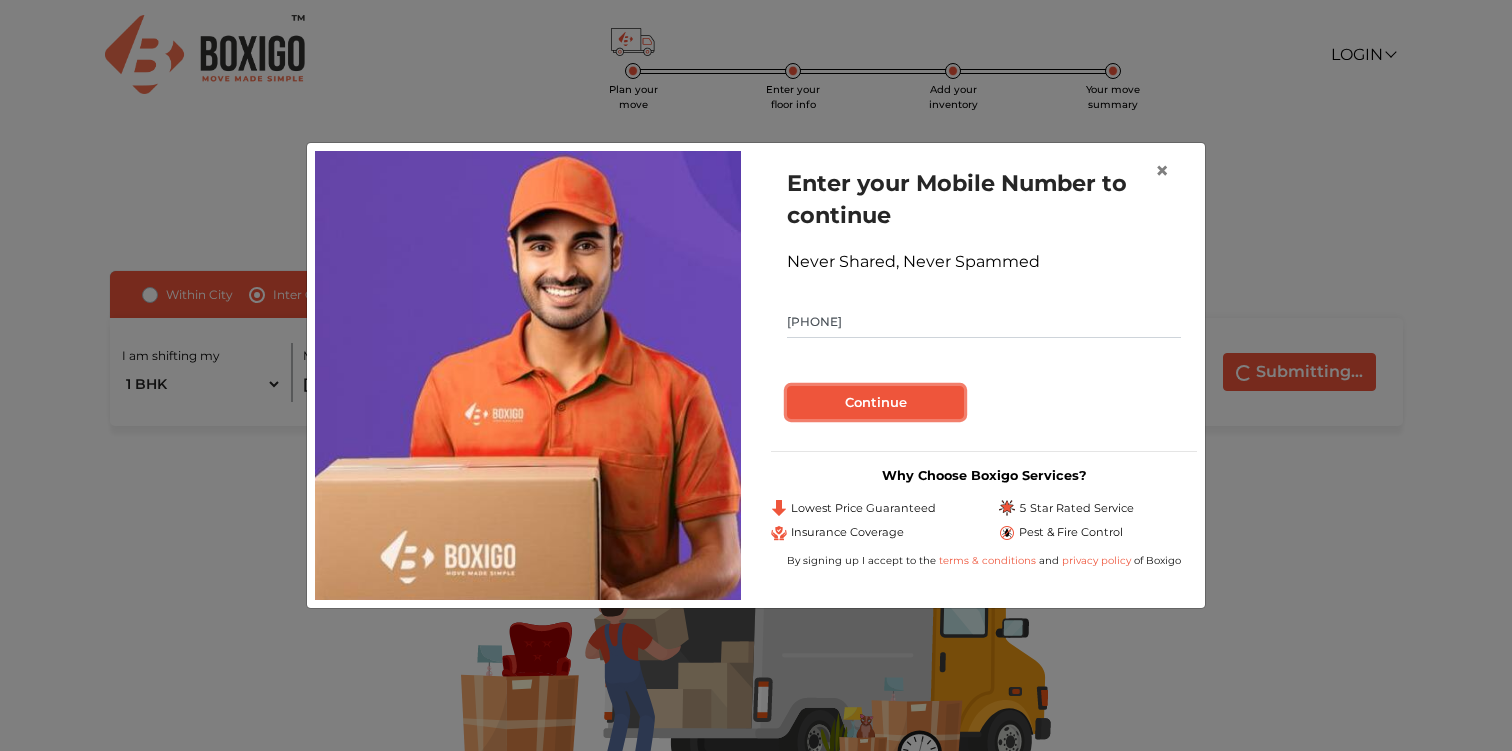 click on "Continue" at bounding box center (875, 403) 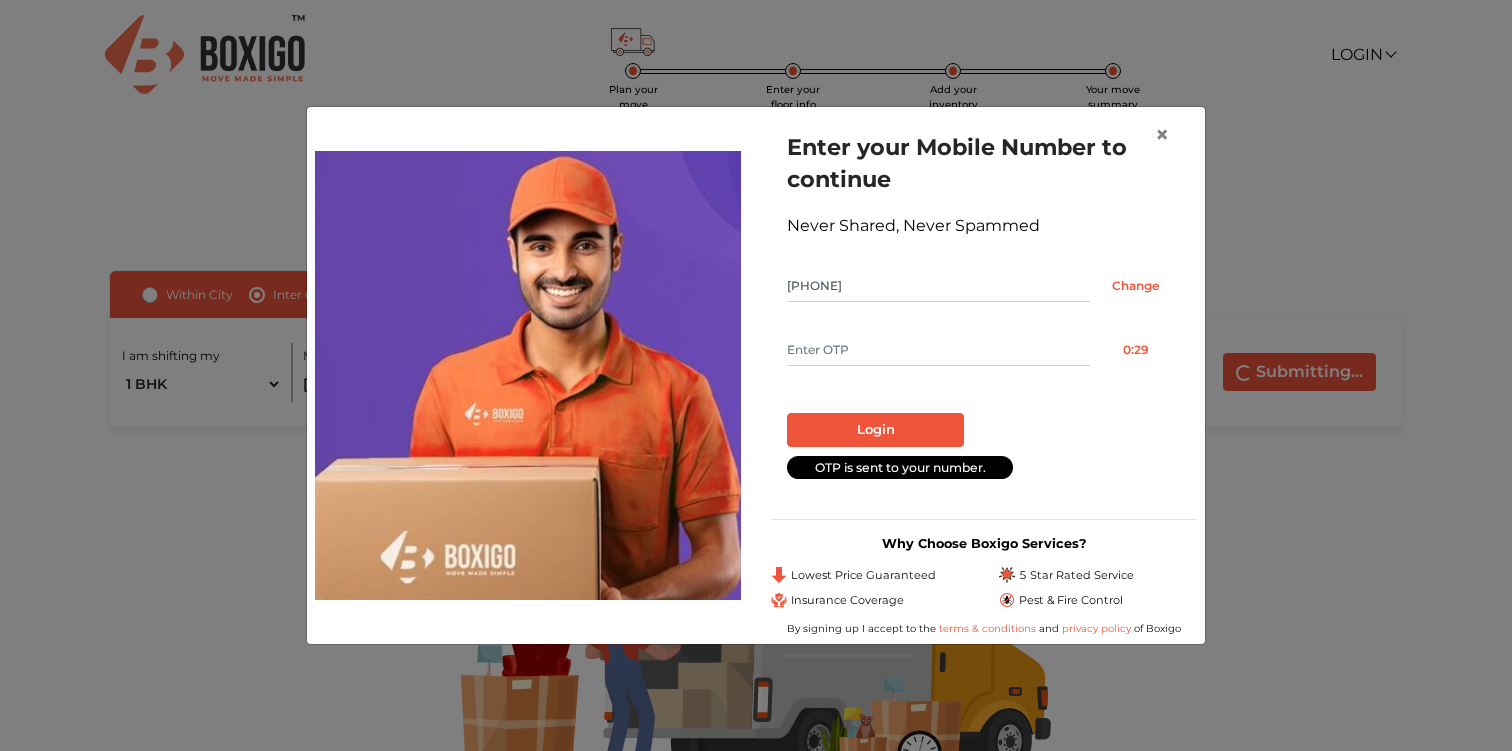 click at bounding box center (938, 350) 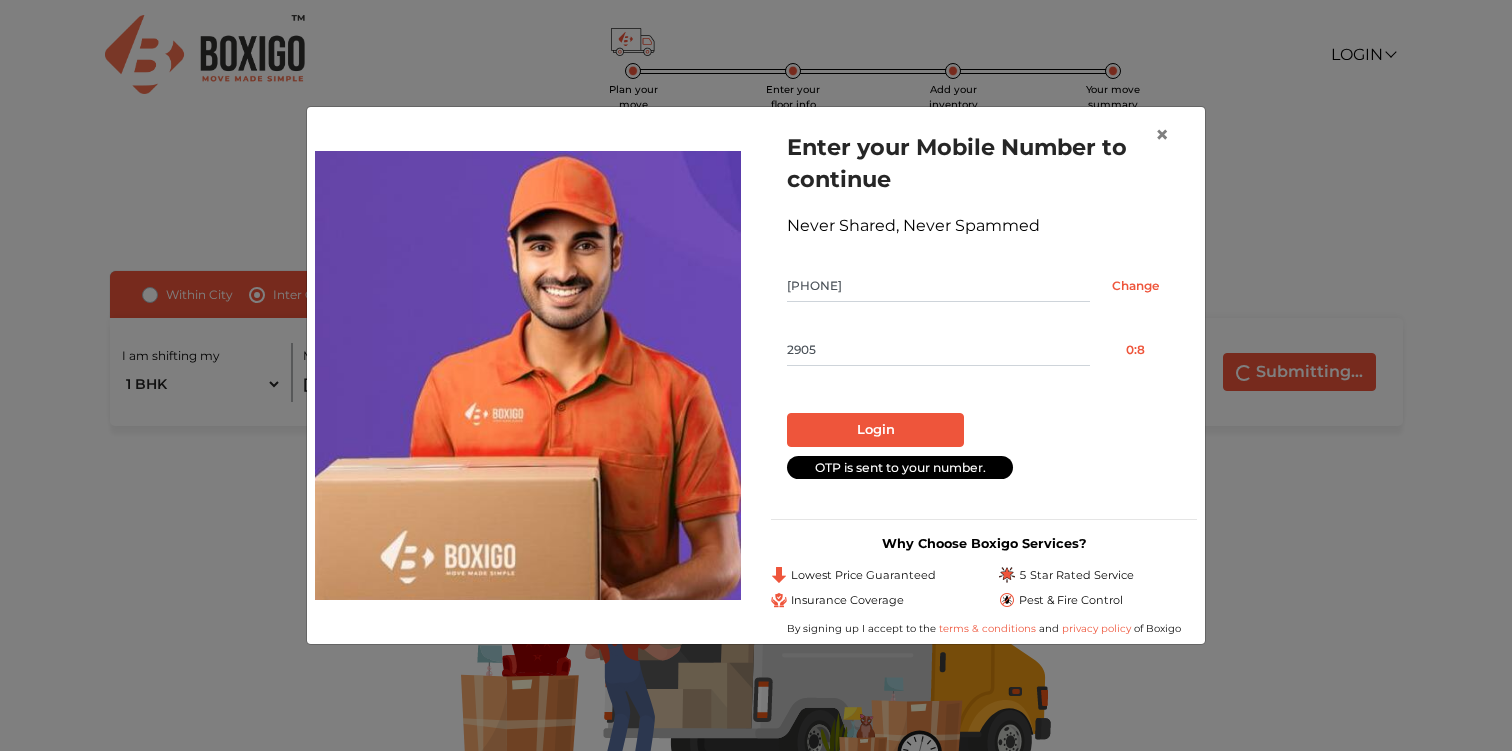 type on "2905" 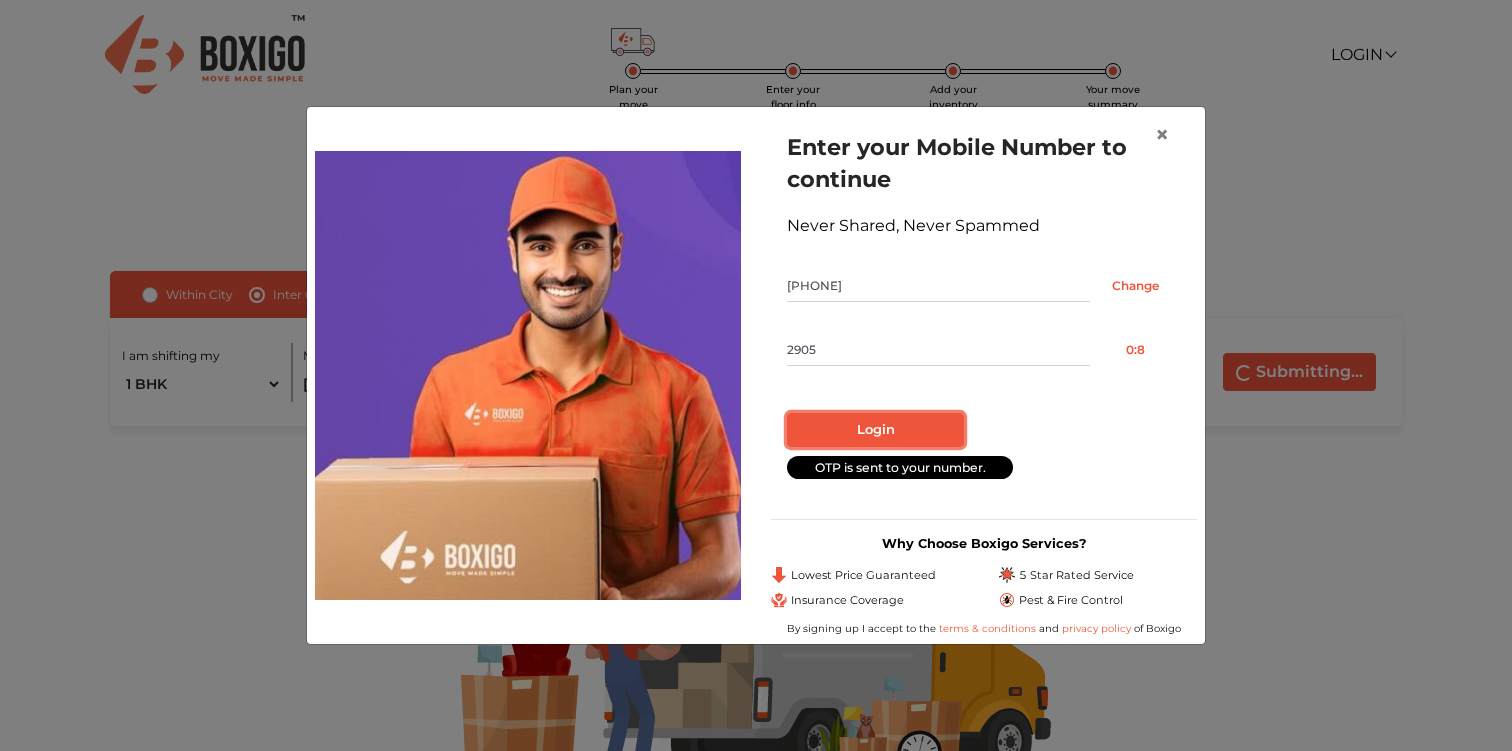 click on "Login" at bounding box center [875, 430] 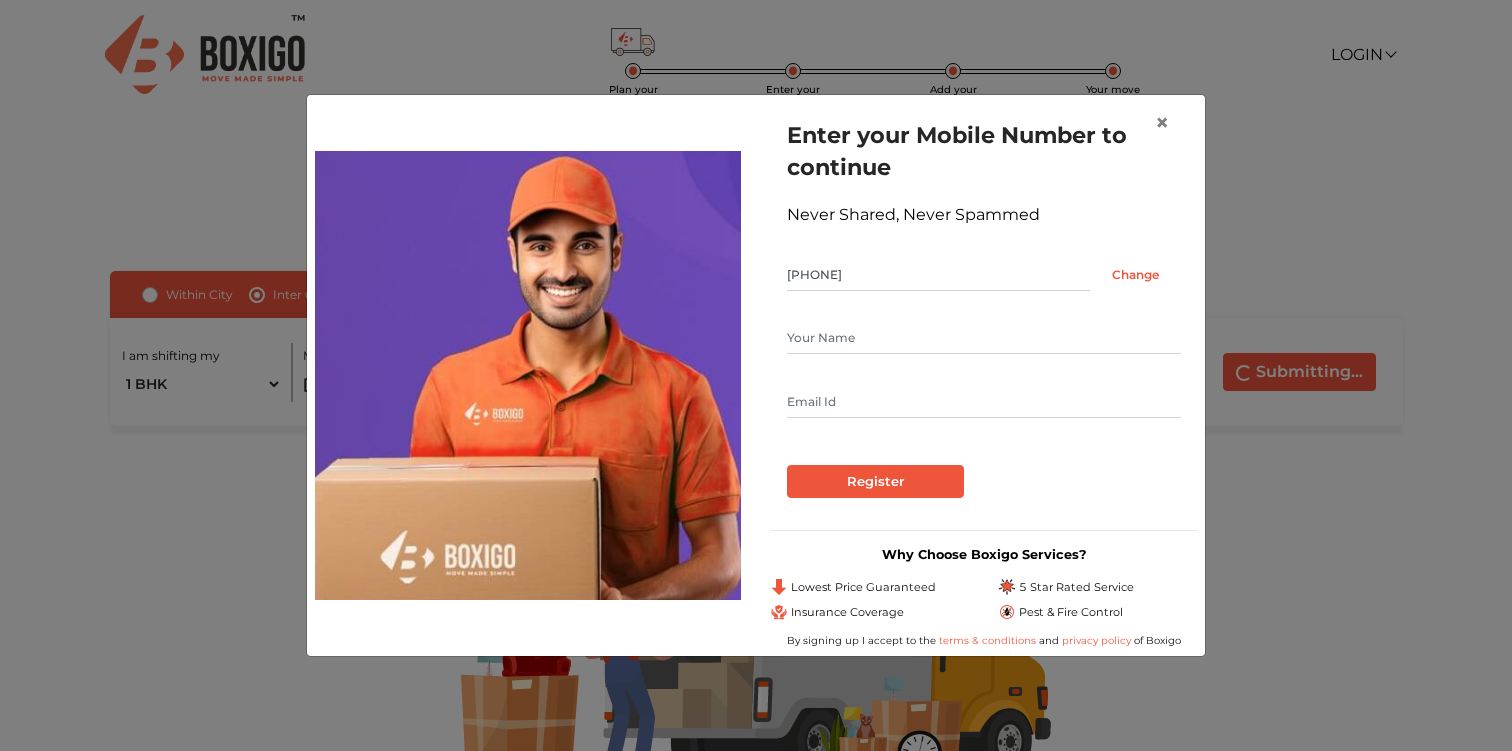 click at bounding box center (984, 338) 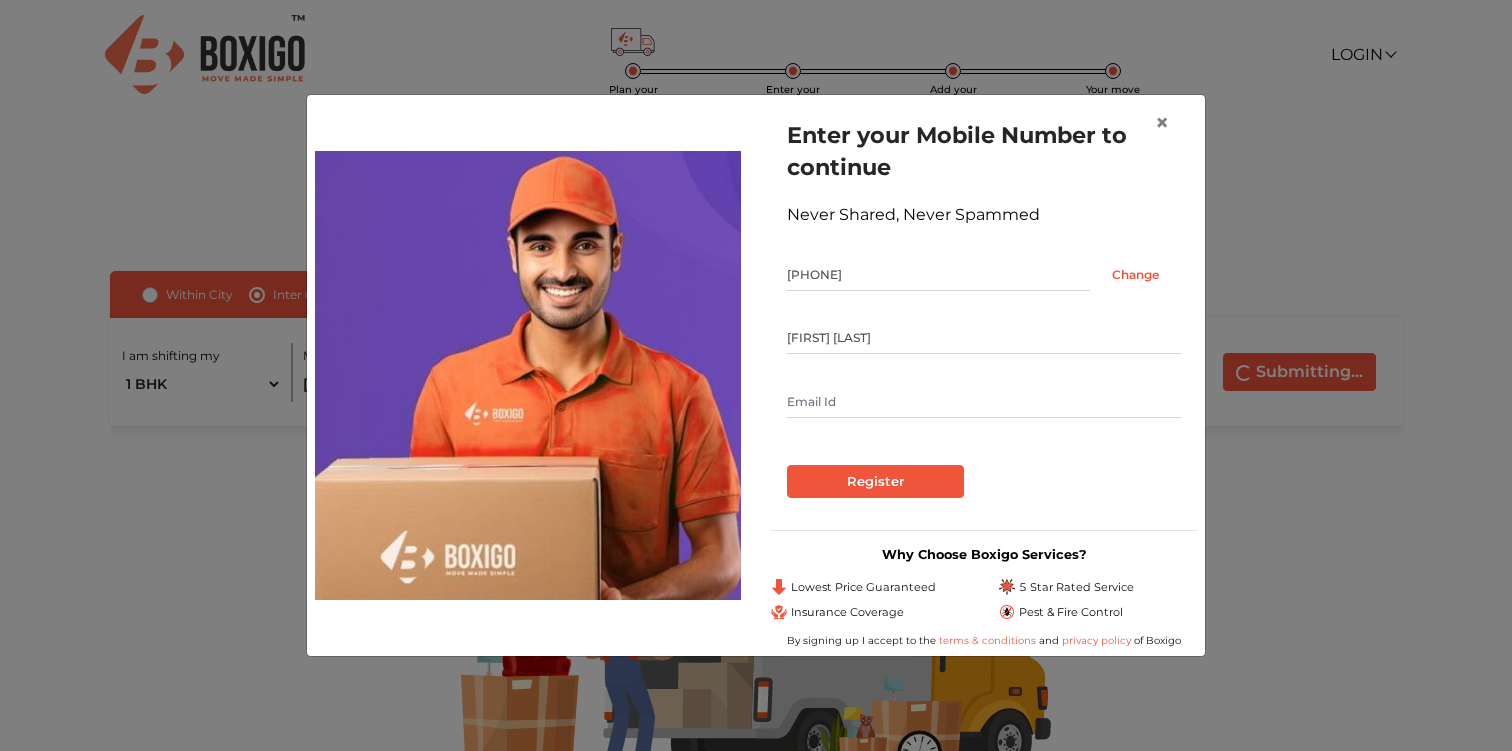 type on "arunkc91@gmail.com" 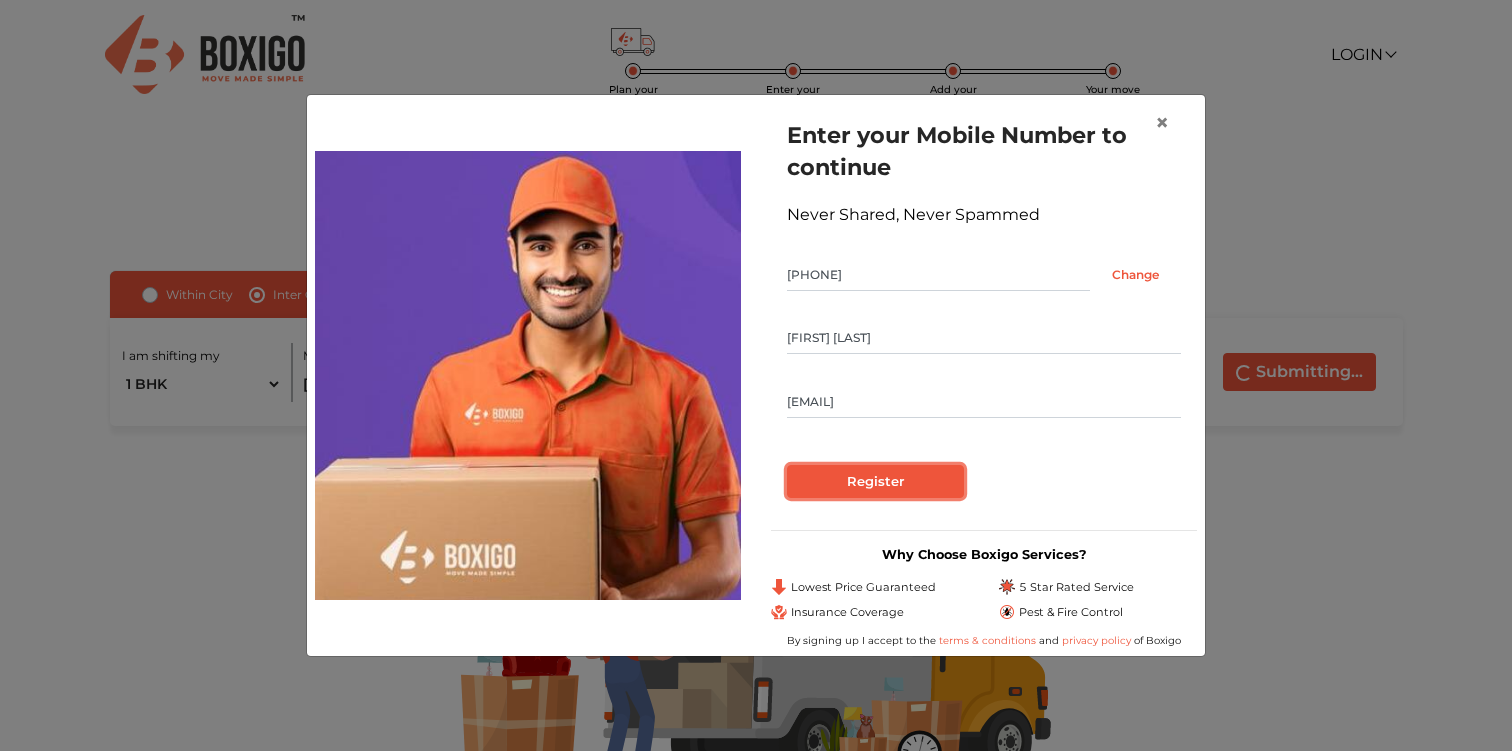 click on "Register" at bounding box center [875, 482] 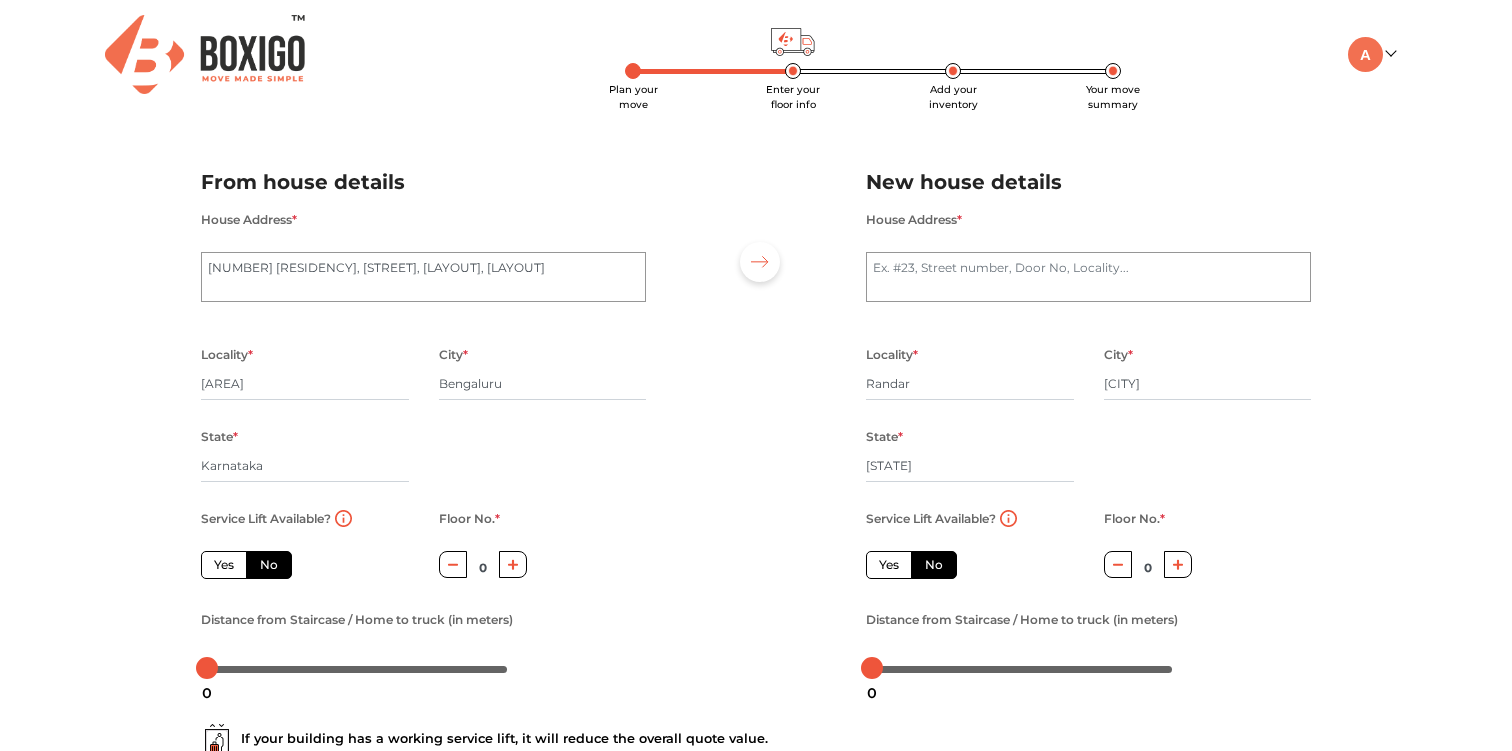 scroll, scrollTop: 200, scrollLeft: 0, axis: vertical 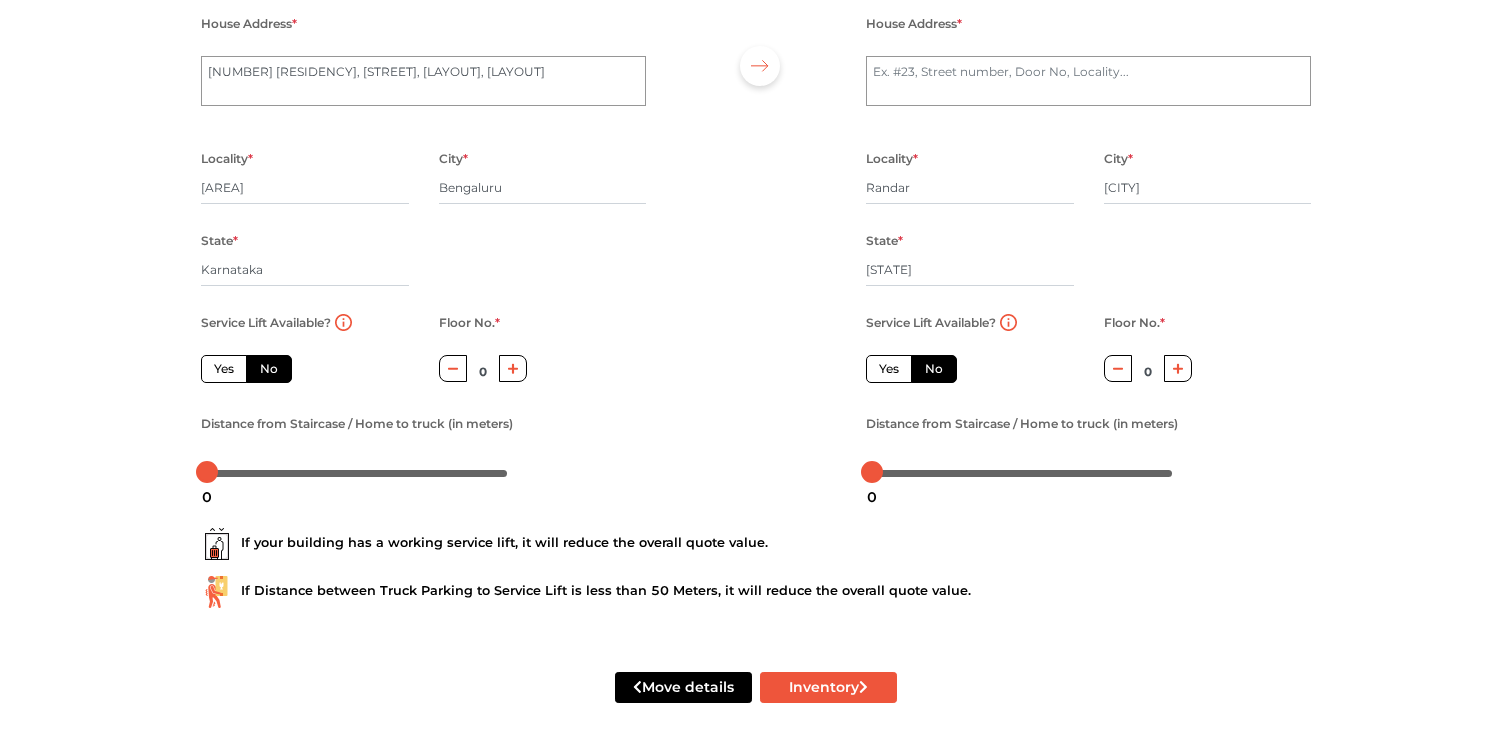click on "Yes" at bounding box center (224, 369) 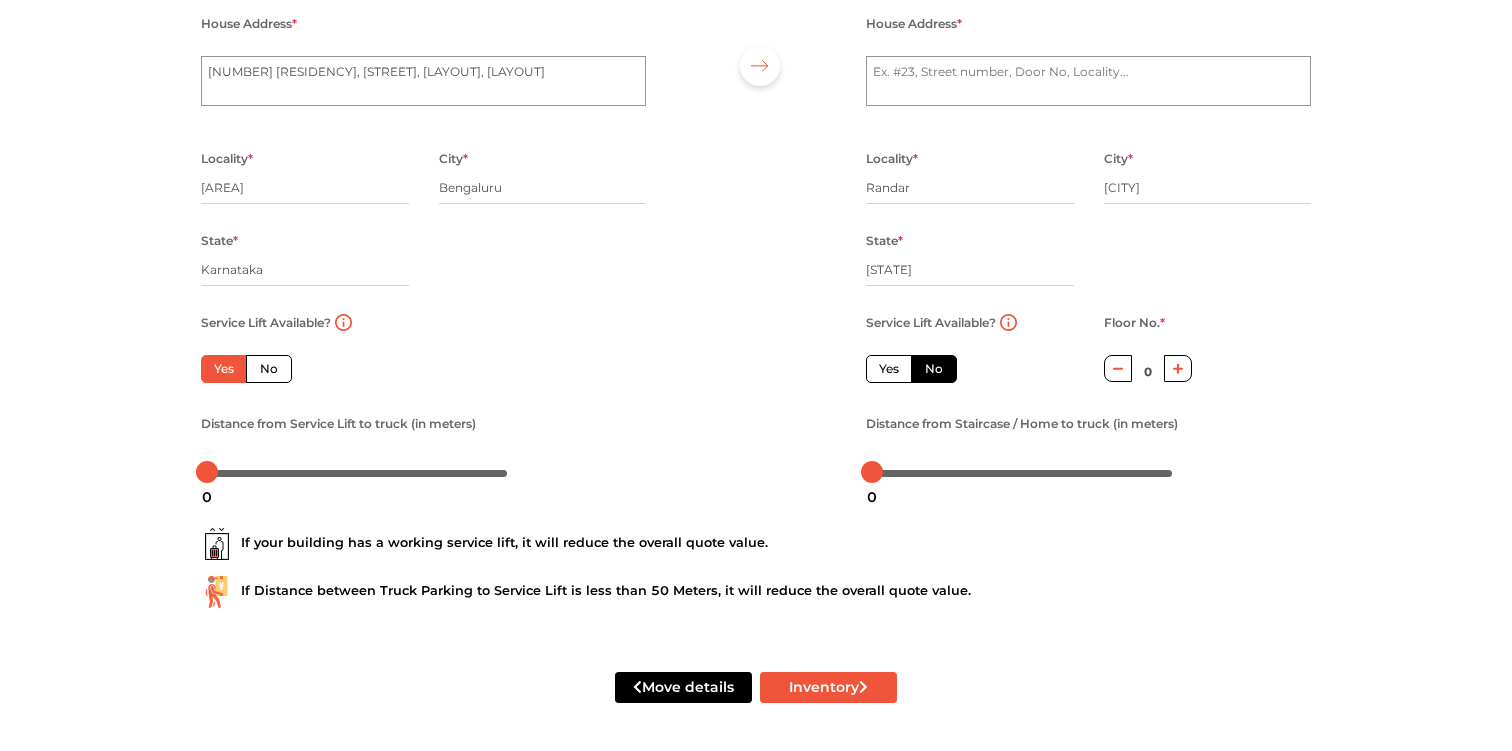 click on "No" at bounding box center (269, 369) 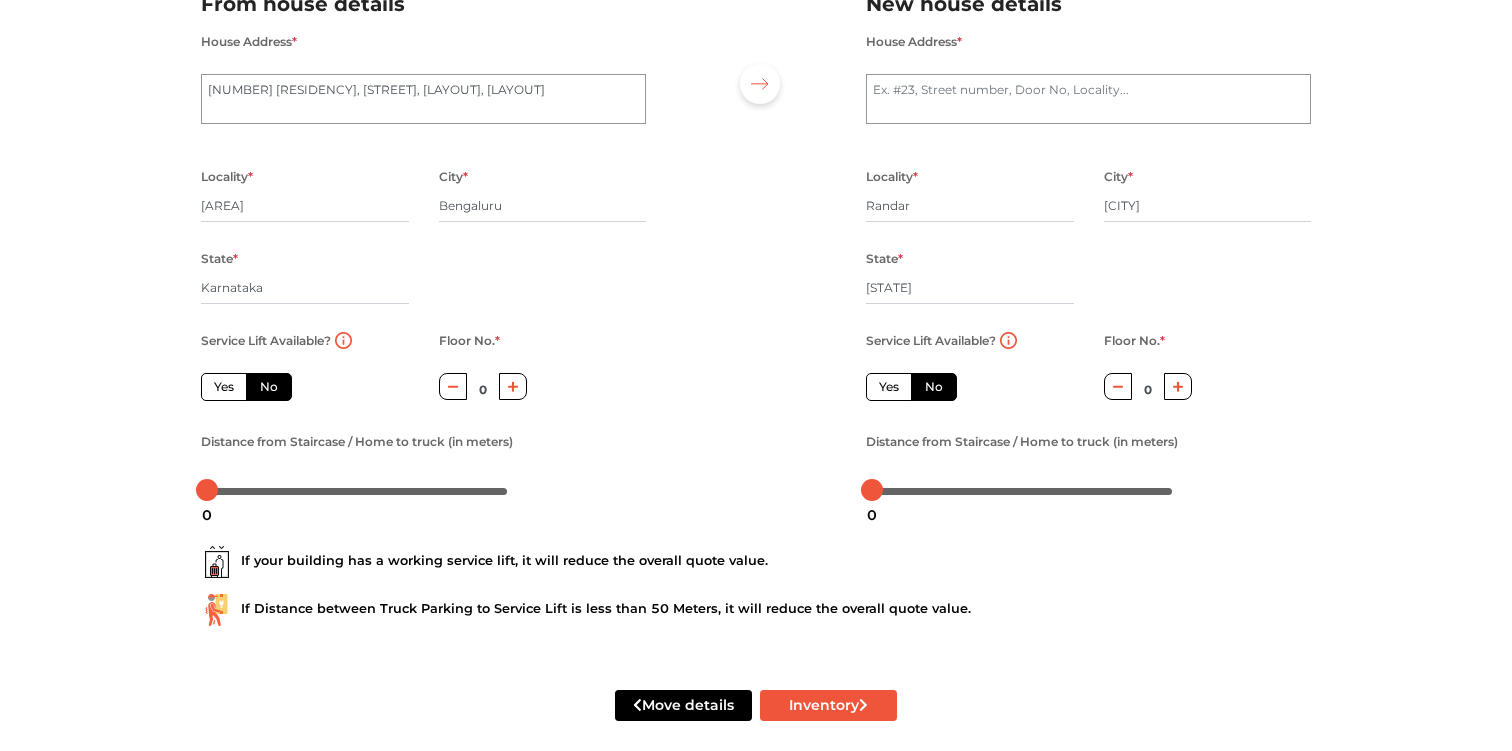 scroll, scrollTop: 200, scrollLeft: 0, axis: vertical 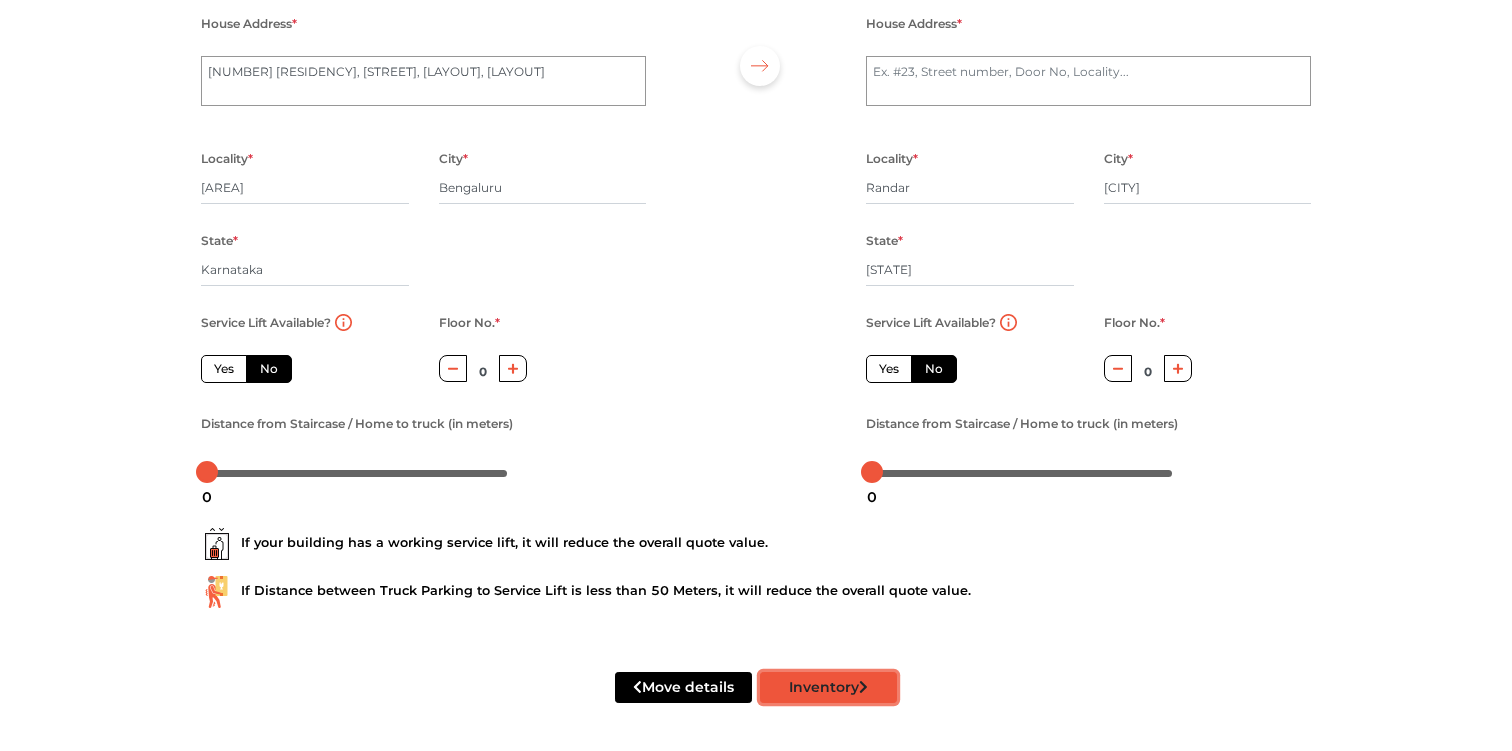 click on "Inventory" at bounding box center (828, 687) 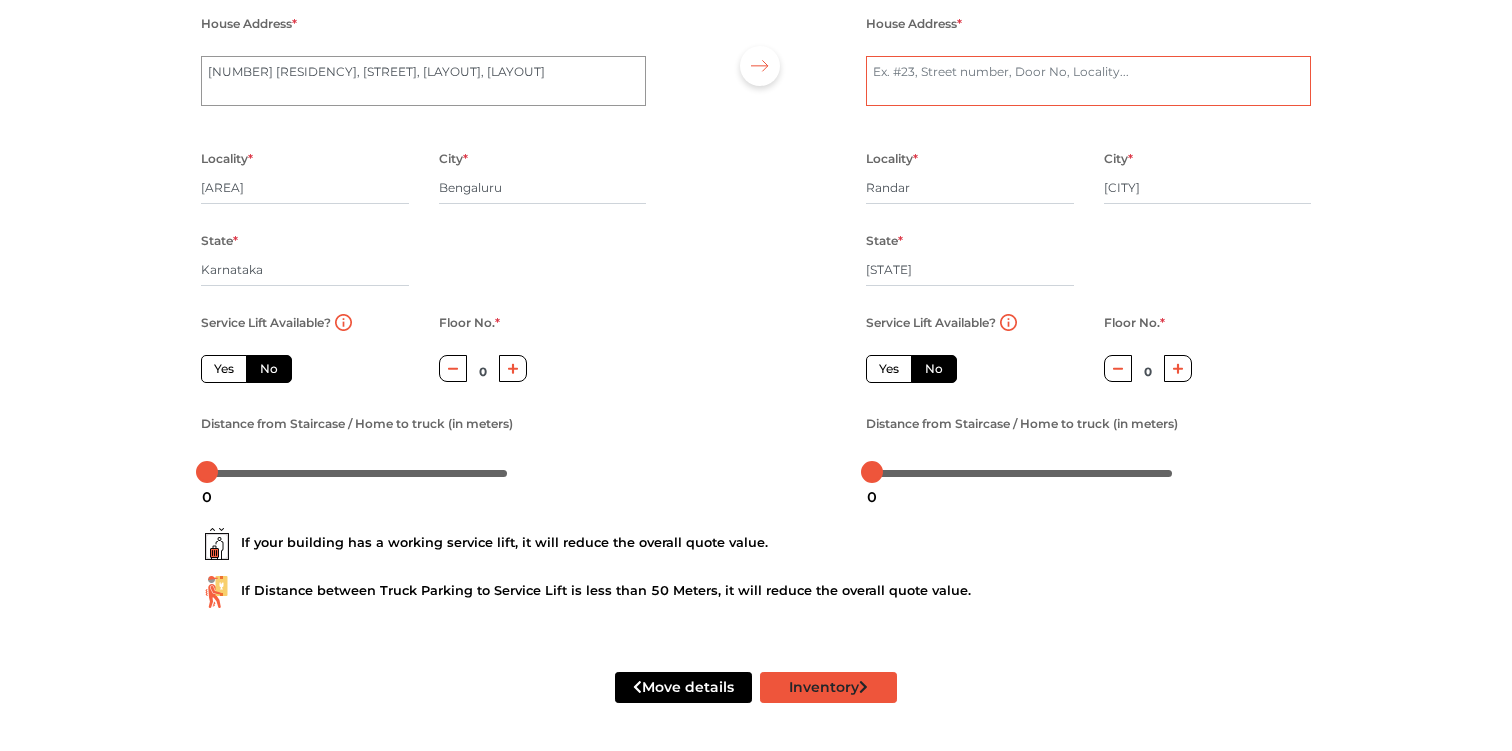 radio on "true" 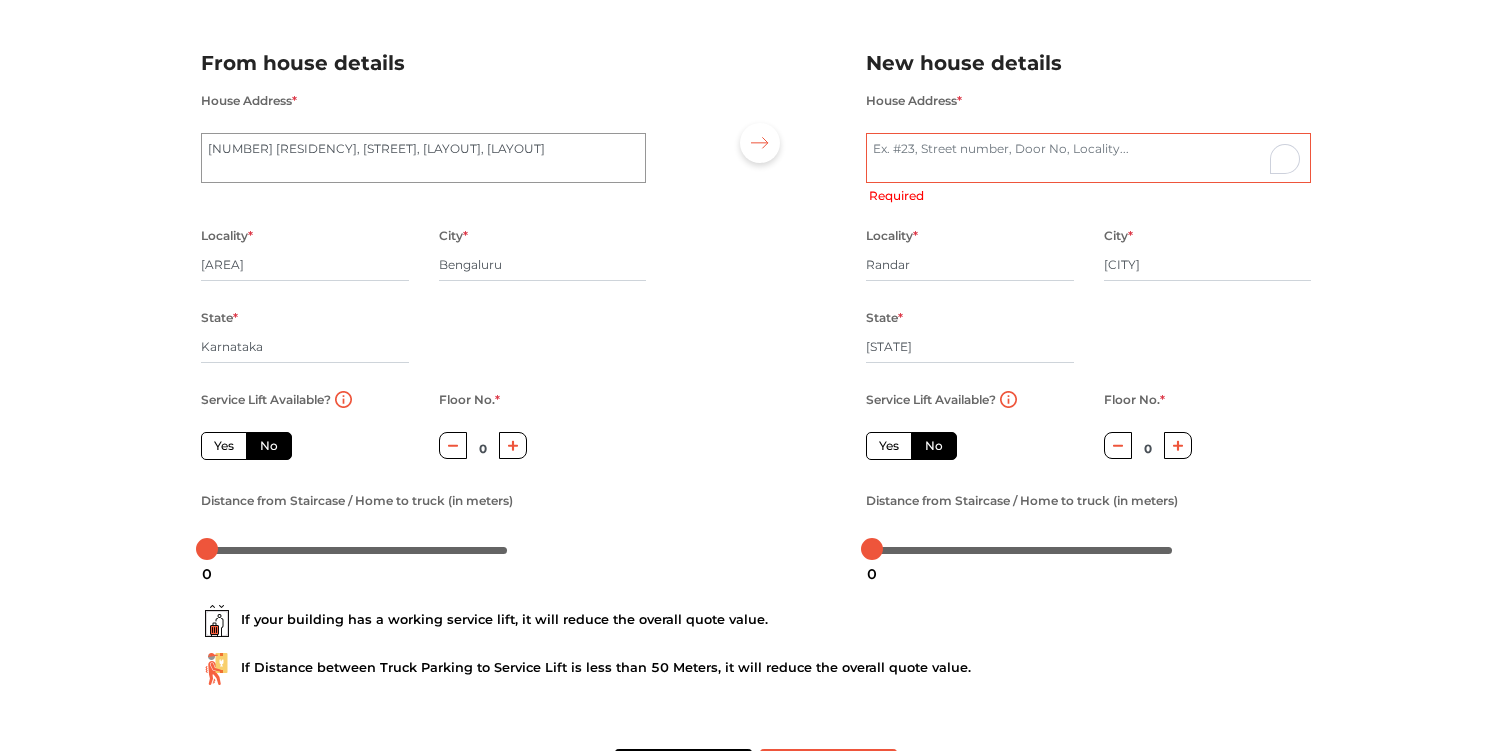 scroll, scrollTop: 0, scrollLeft: 0, axis: both 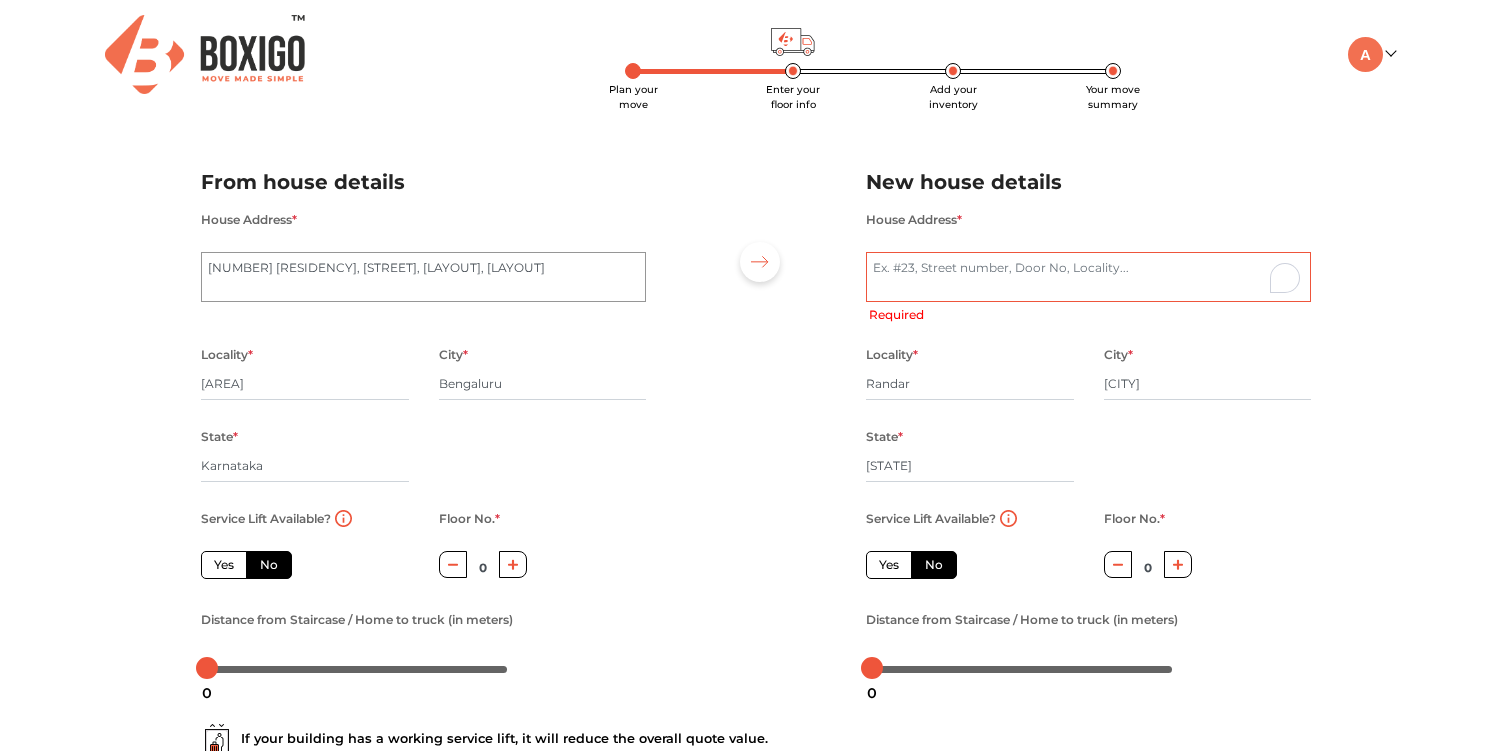 click on "House Address  *" at bounding box center (1088, 277) 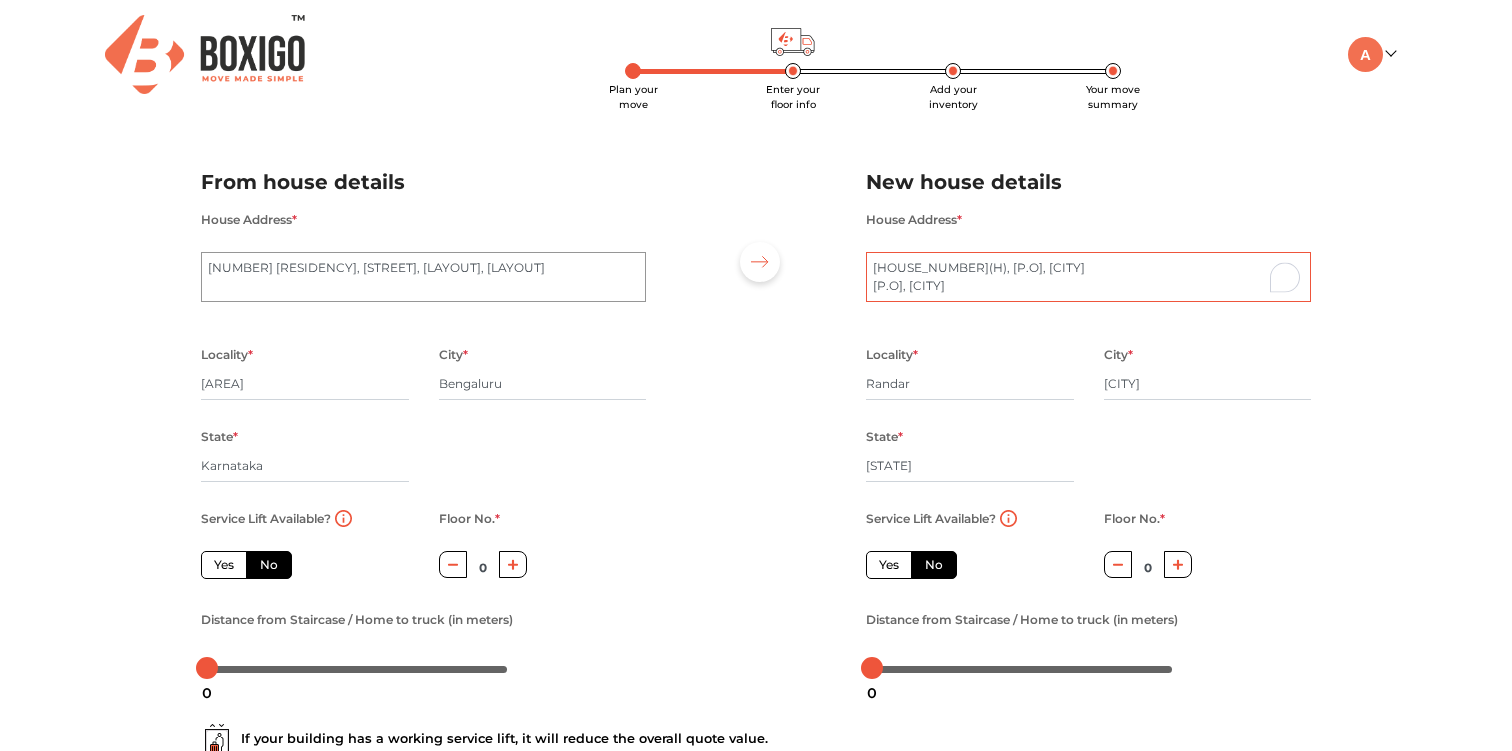 scroll, scrollTop: 200, scrollLeft: 0, axis: vertical 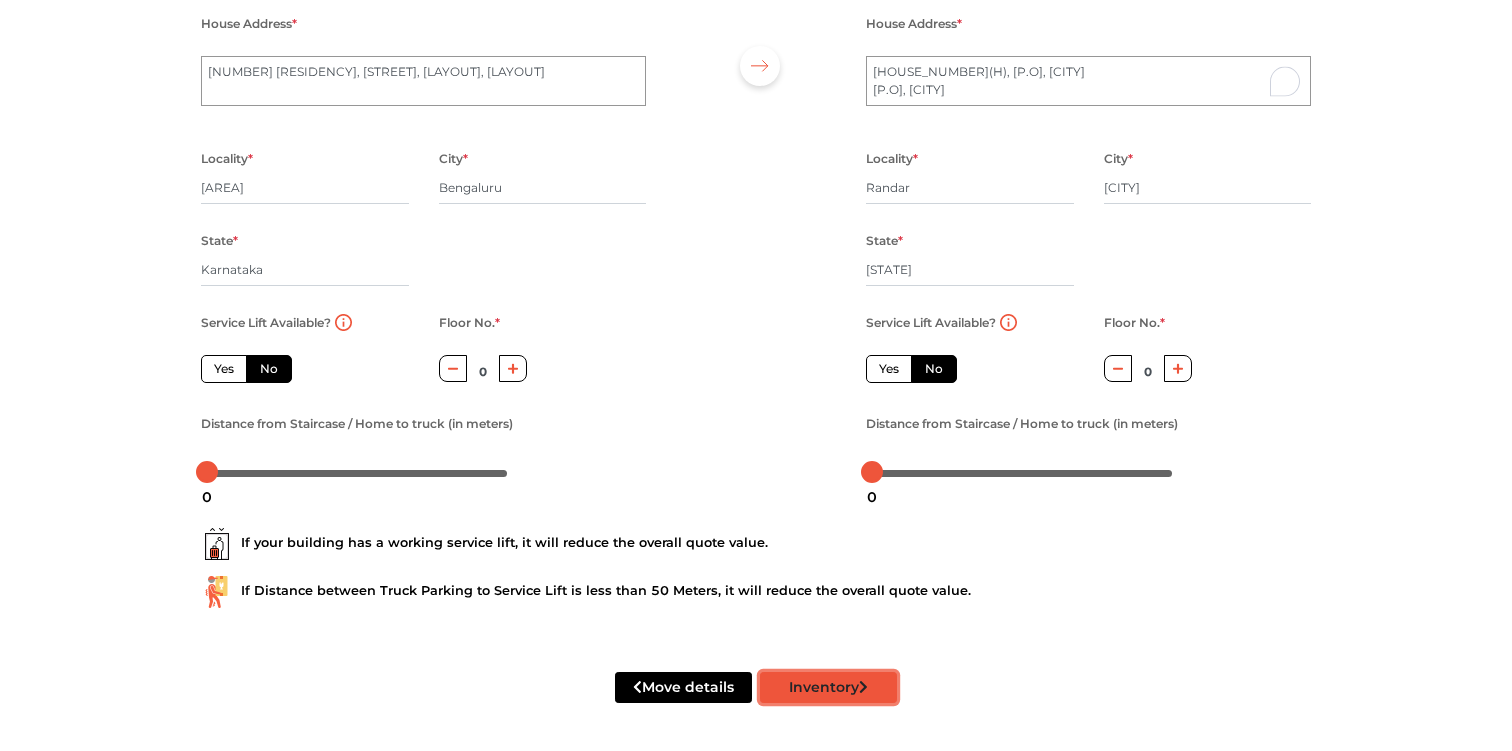 click on "Inventory" at bounding box center [828, 687] 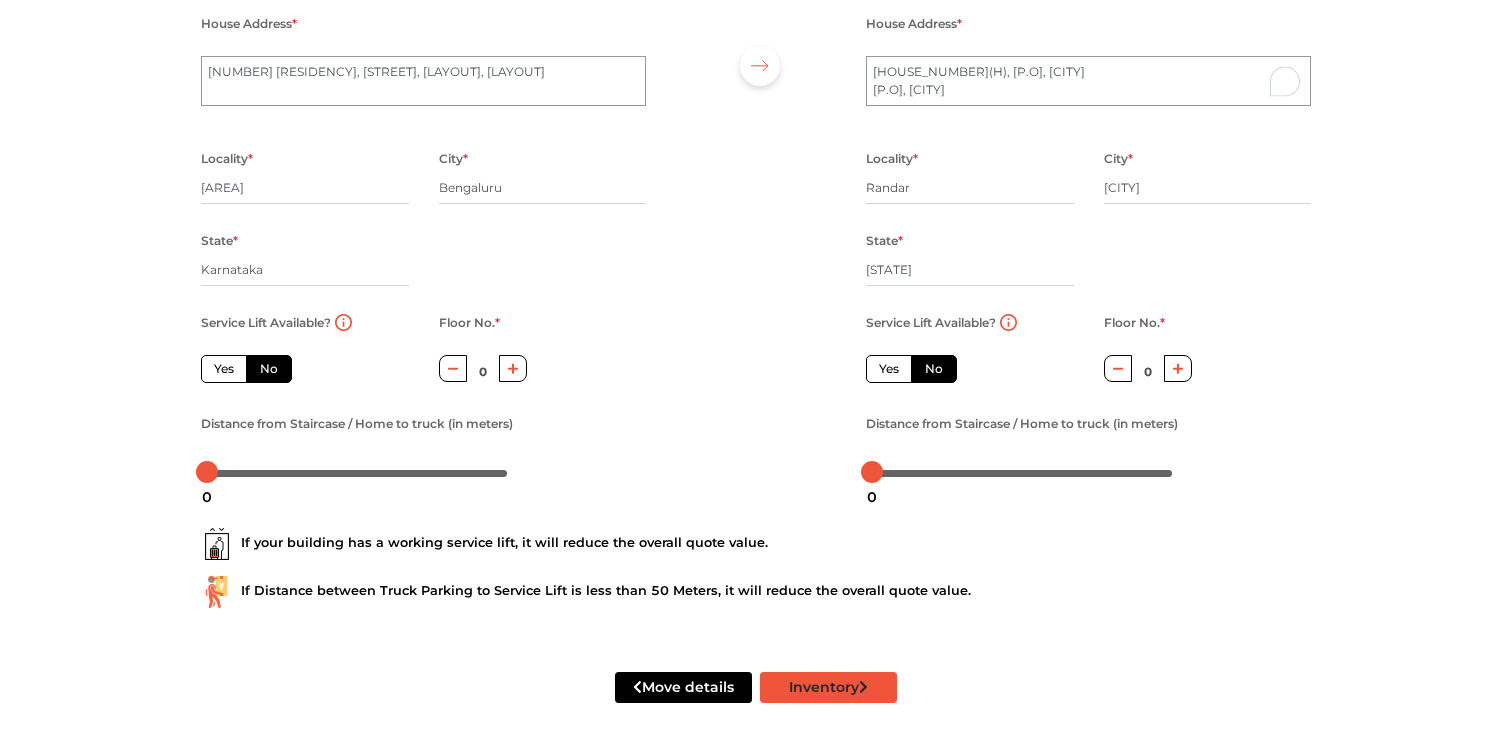 scroll, scrollTop: 0, scrollLeft: 0, axis: both 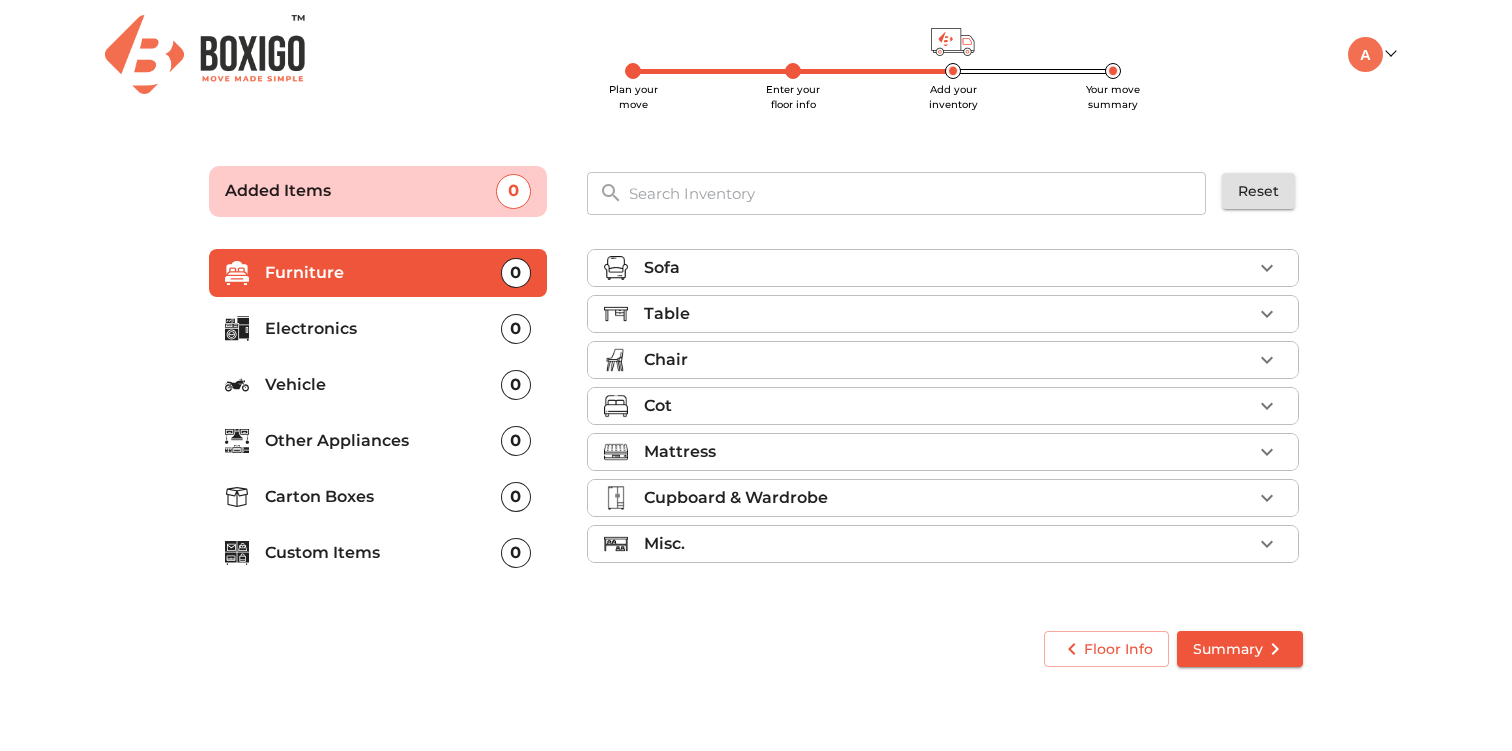 click on "Mattress" at bounding box center (948, 452) 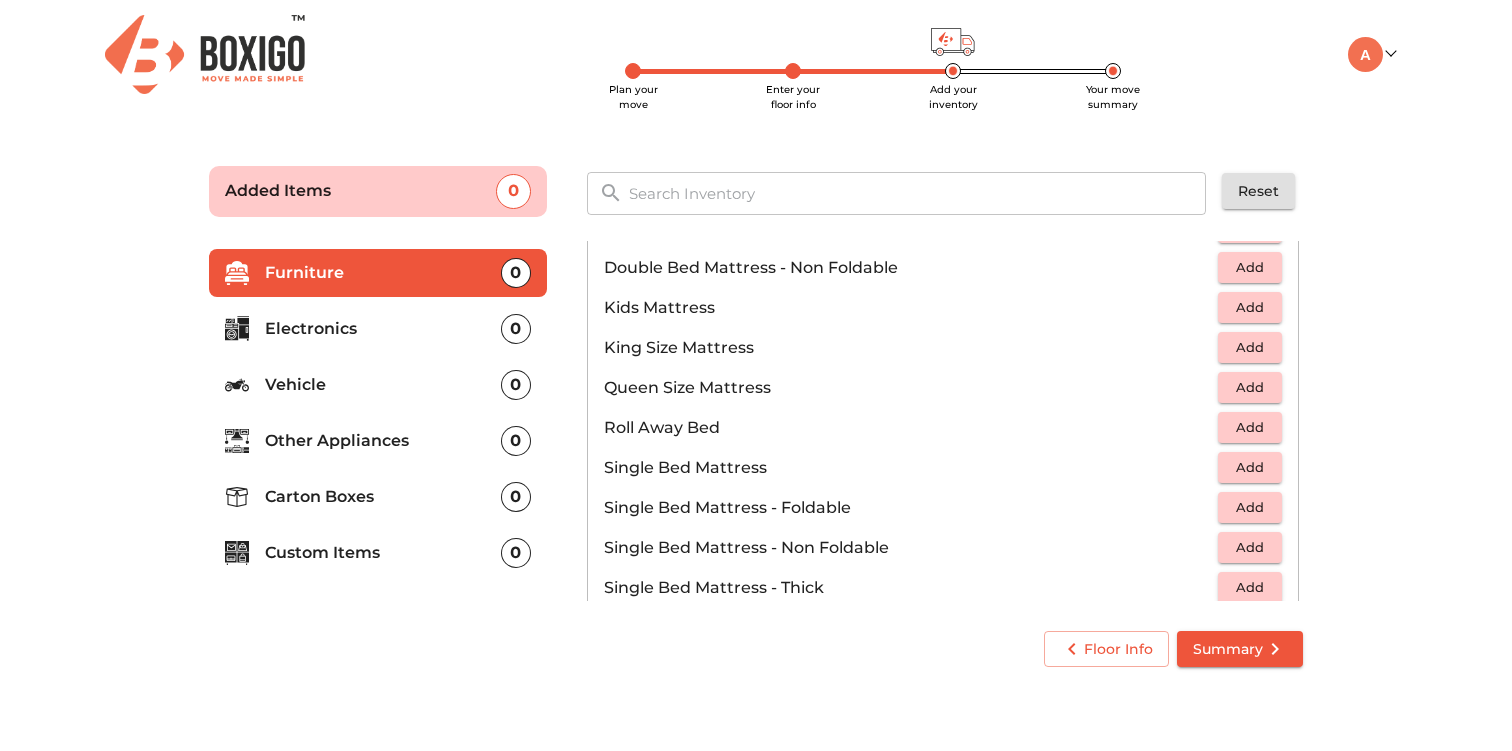 scroll, scrollTop: 278, scrollLeft: 0, axis: vertical 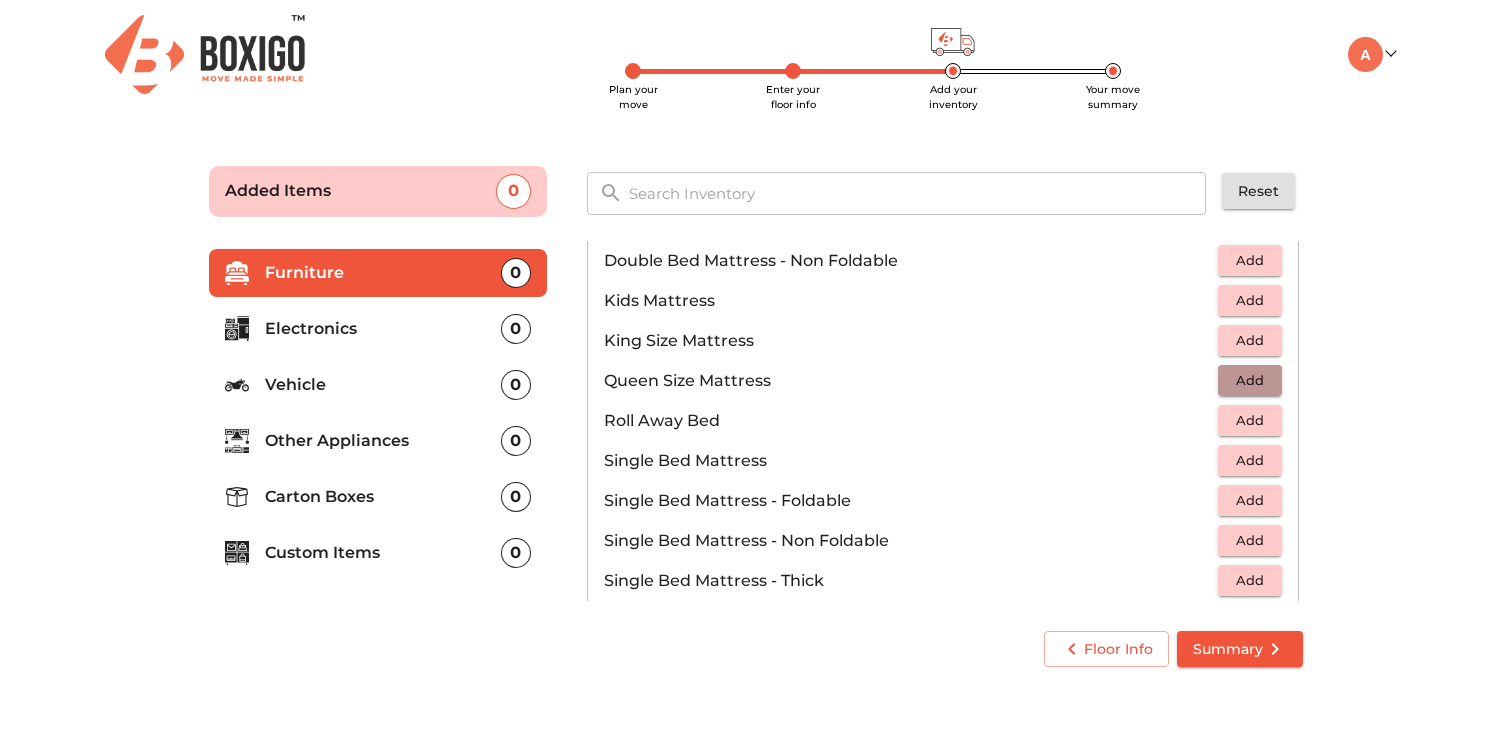 click on "Add" at bounding box center (1250, 380) 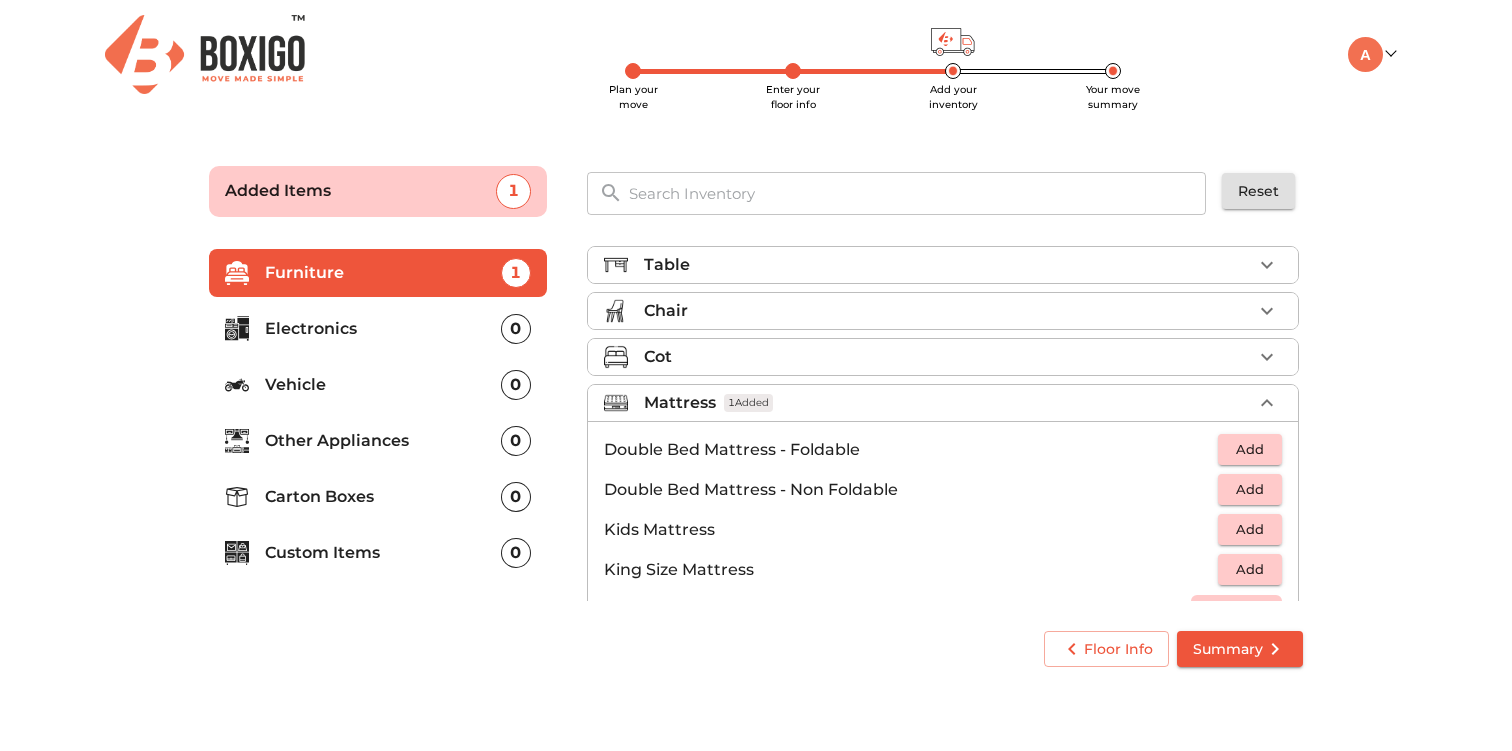 scroll, scrollTop: 37, scrollLeft: 0, axis: vertical 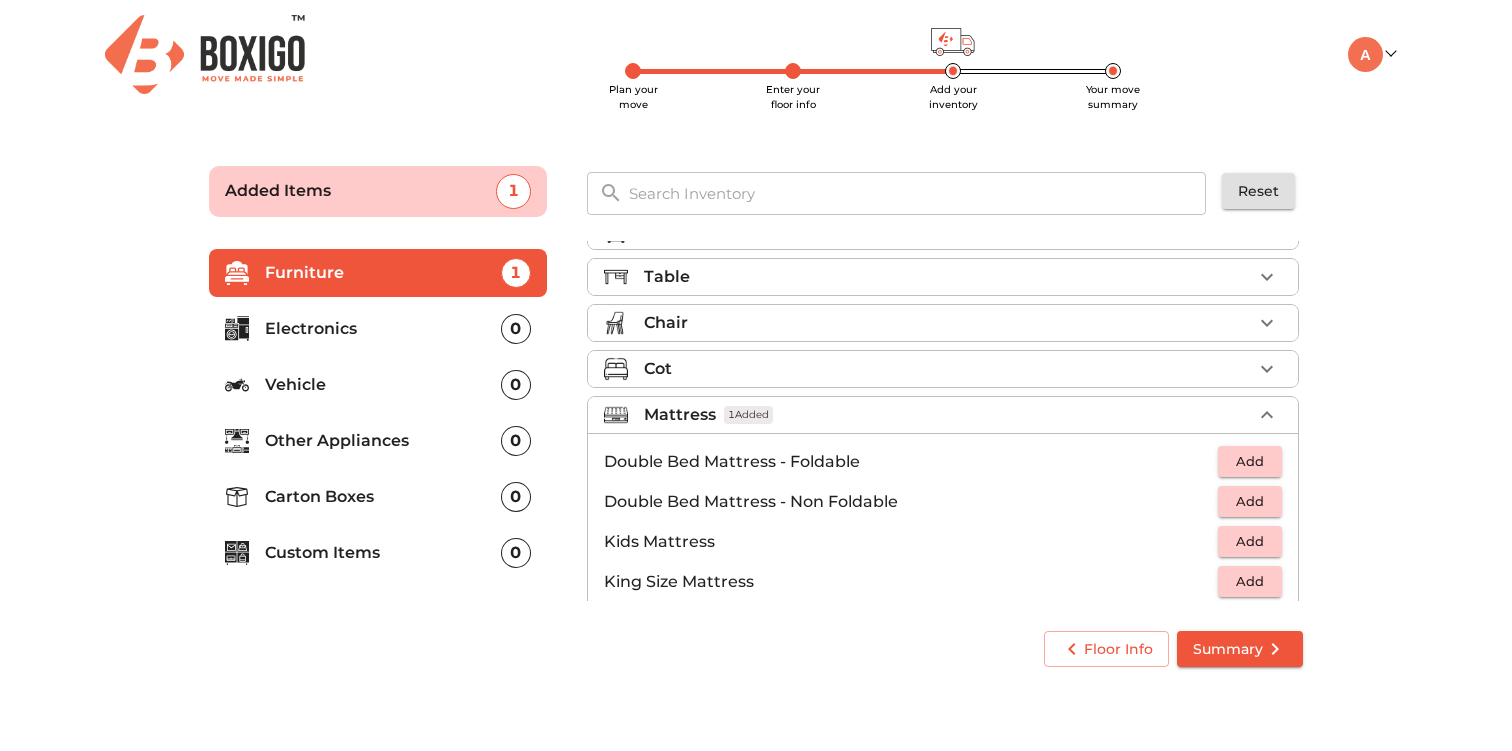 click 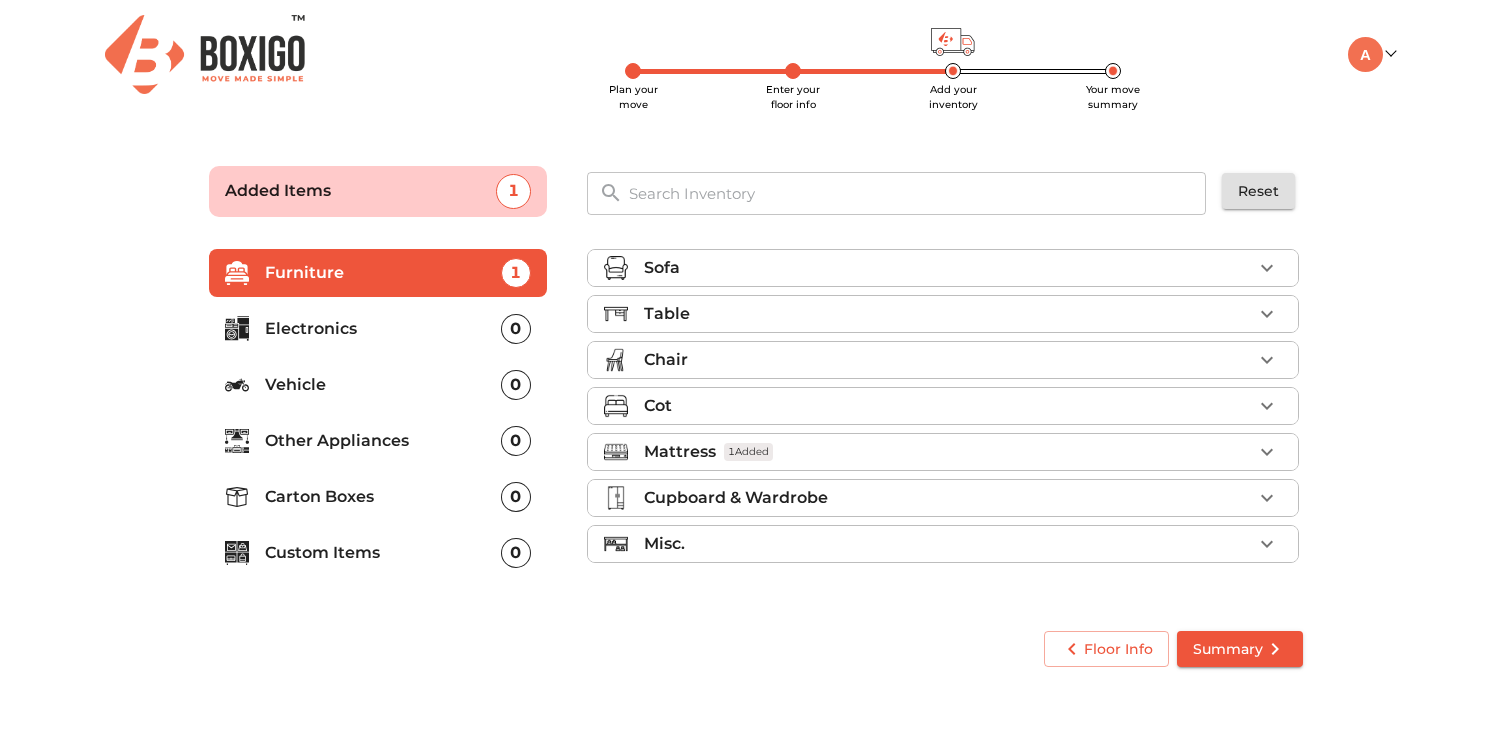 scroll, scrollTop: 0, scrollLeft: 0, axis: both 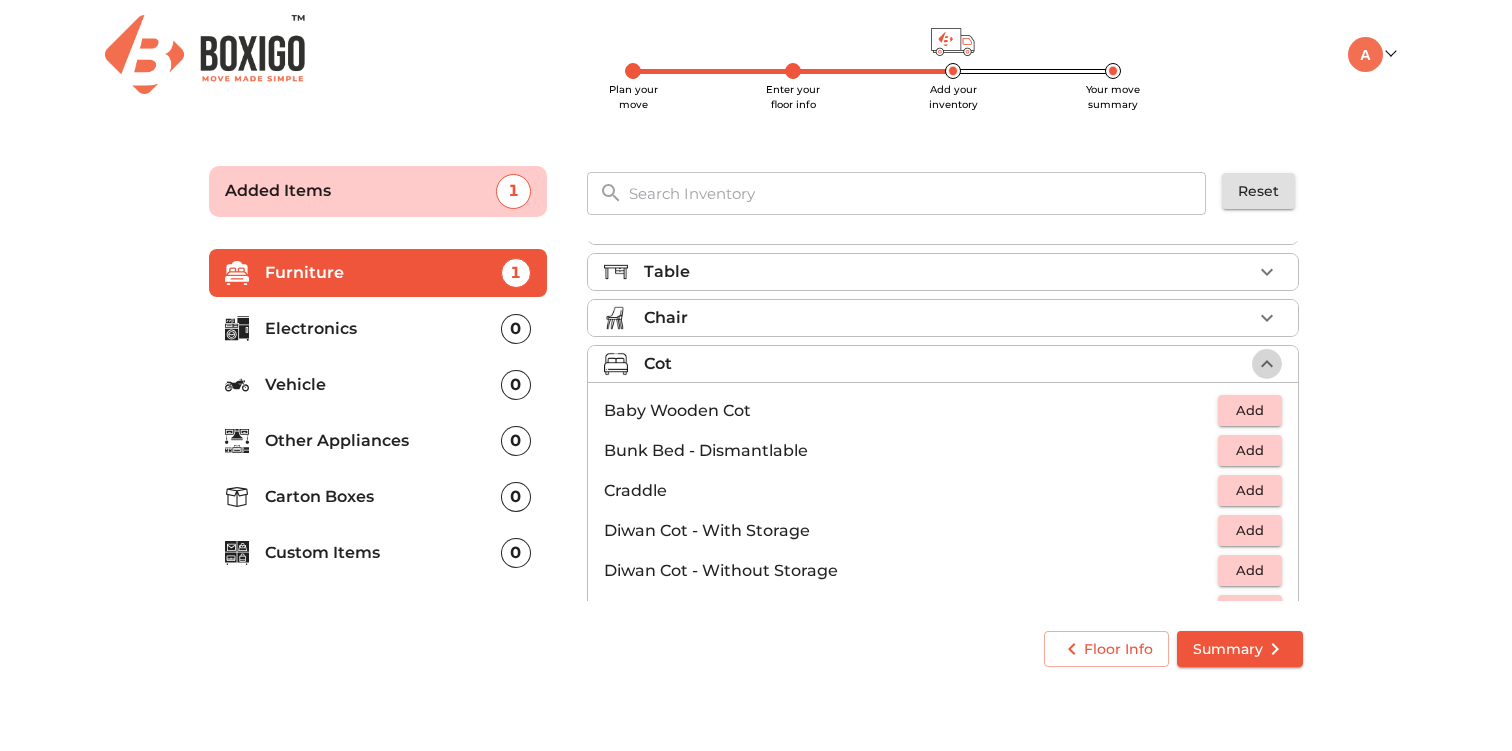 click 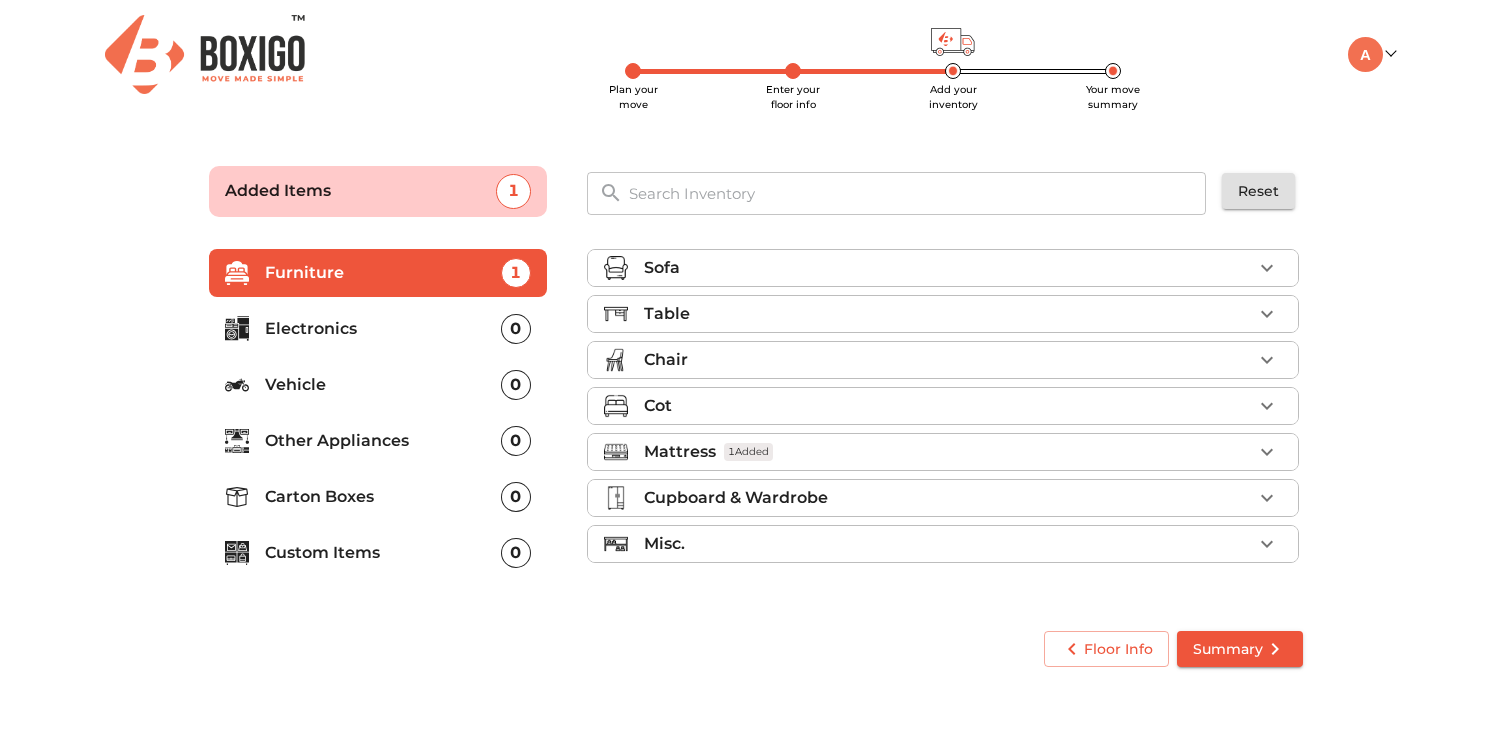 scroll, scrollTop: 0, scrollLeft: 0, axis: both 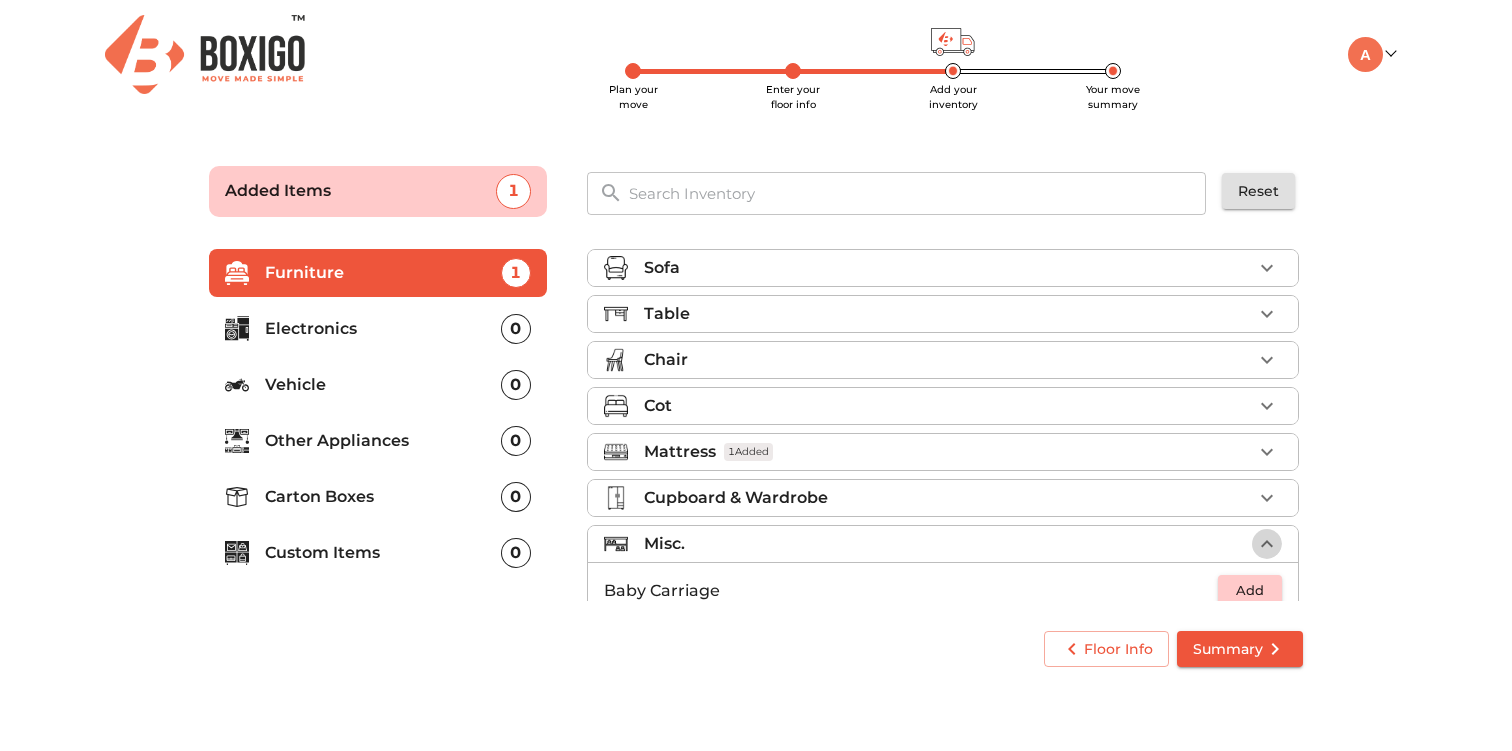 click 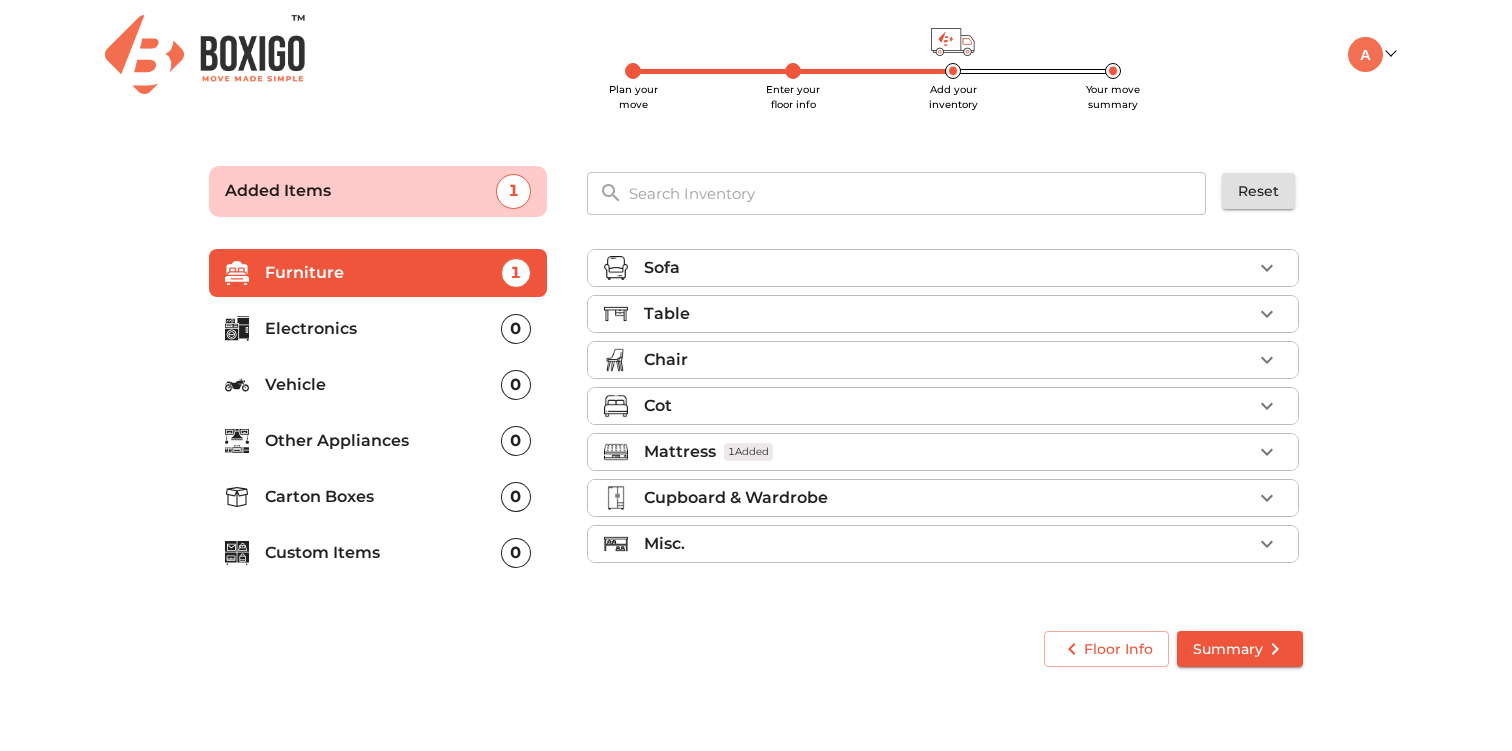 click on "0" at bounding box center (516, 553) 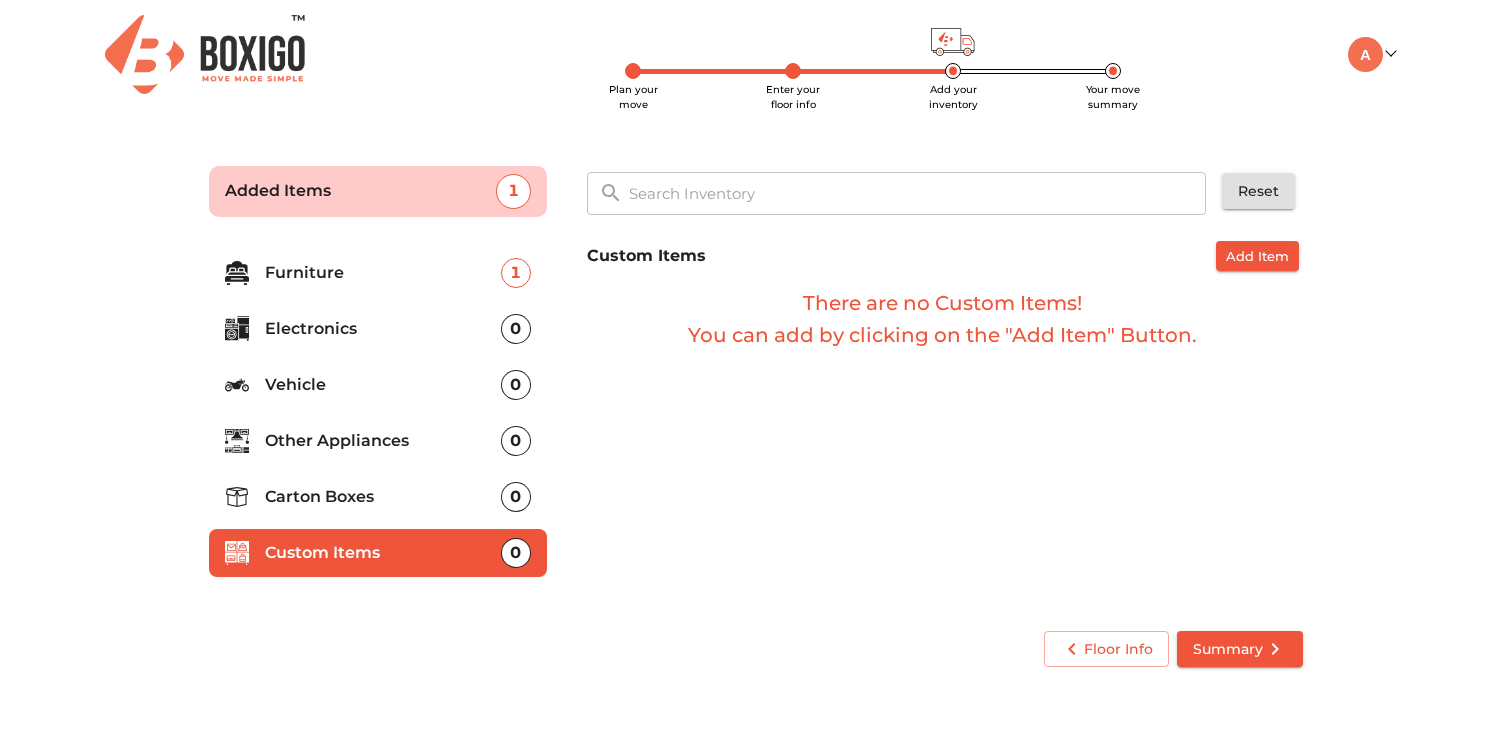 click on "There are no Custom Items! You can add by clicking on the "Add Item" Button." at bounding box center [943, 319] 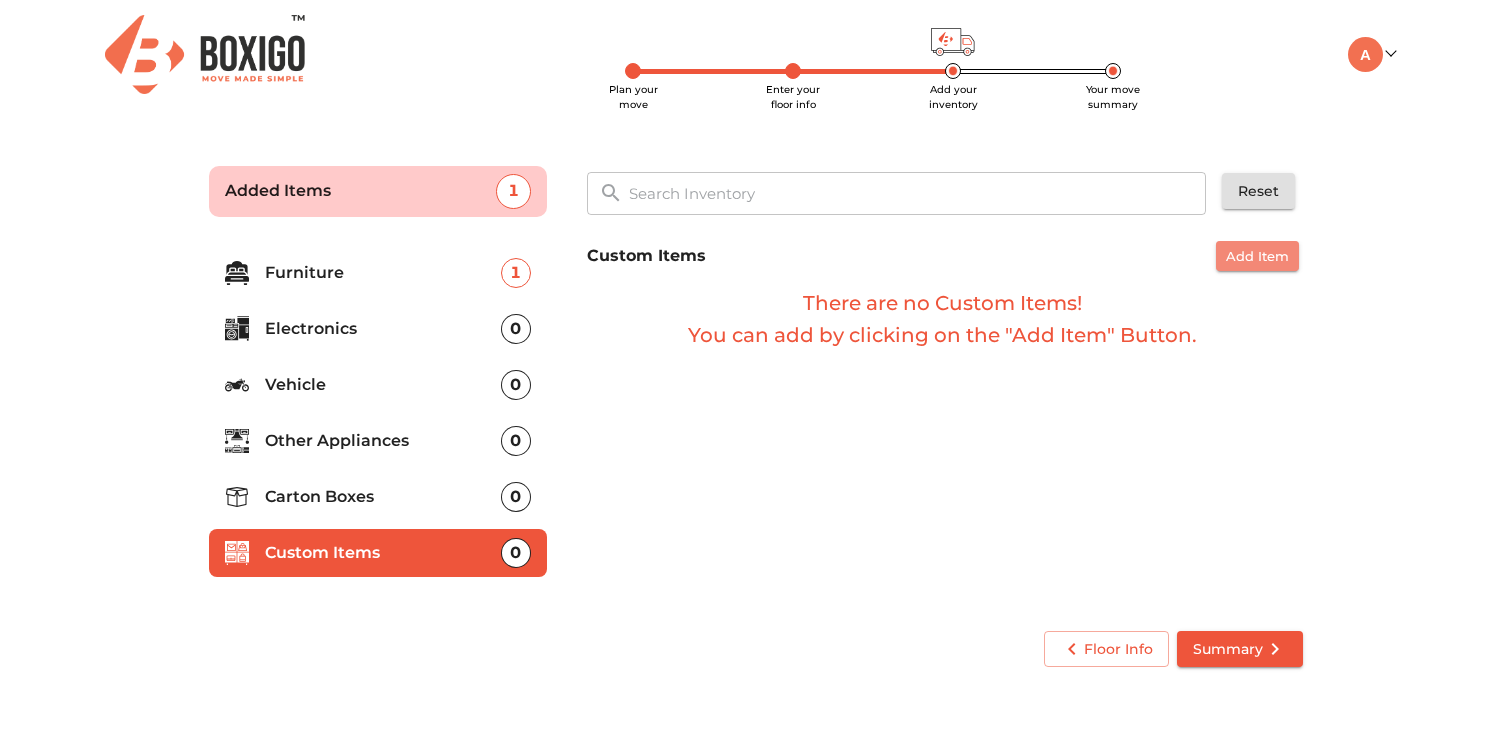click on "Add Item" at bounding box center [1257, 256] 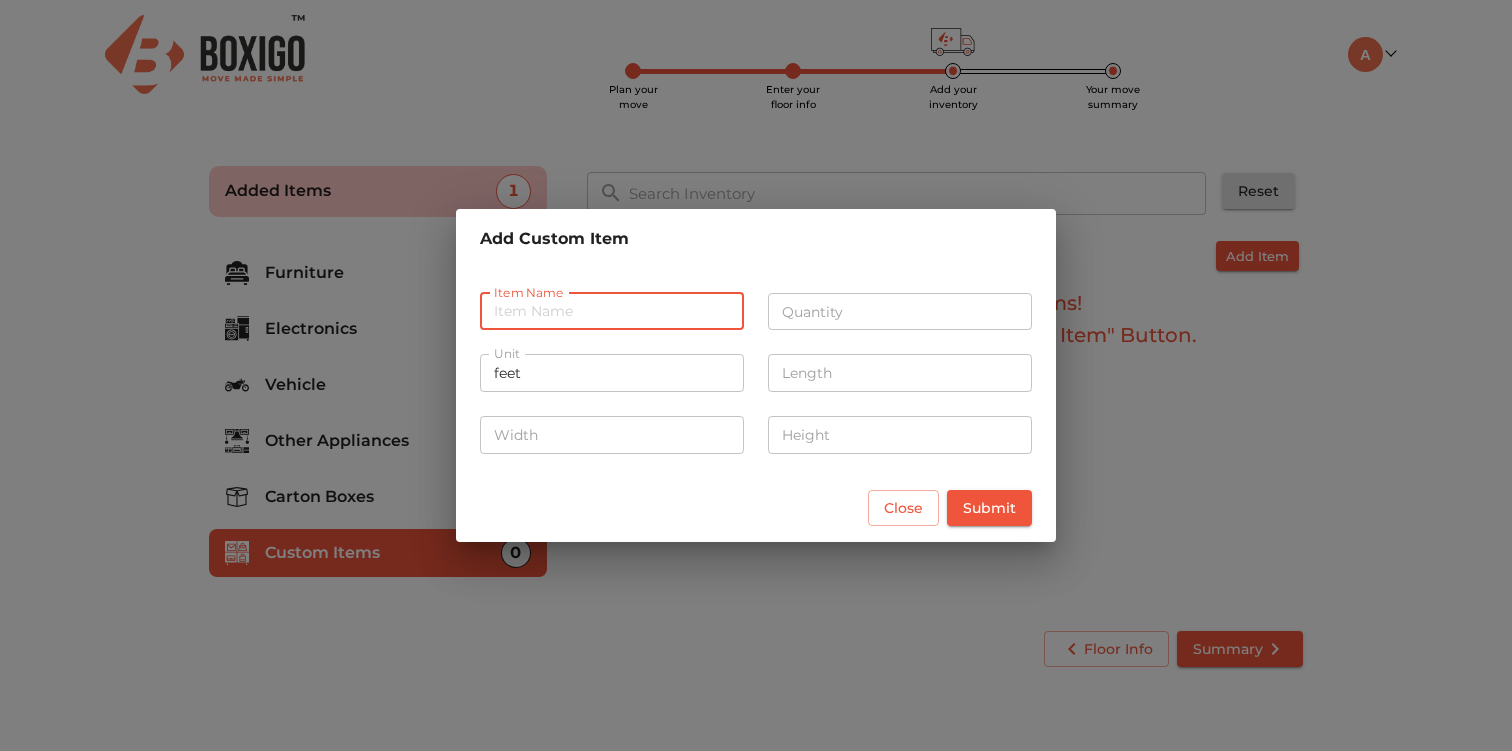 click at bounding box center (612, 312) 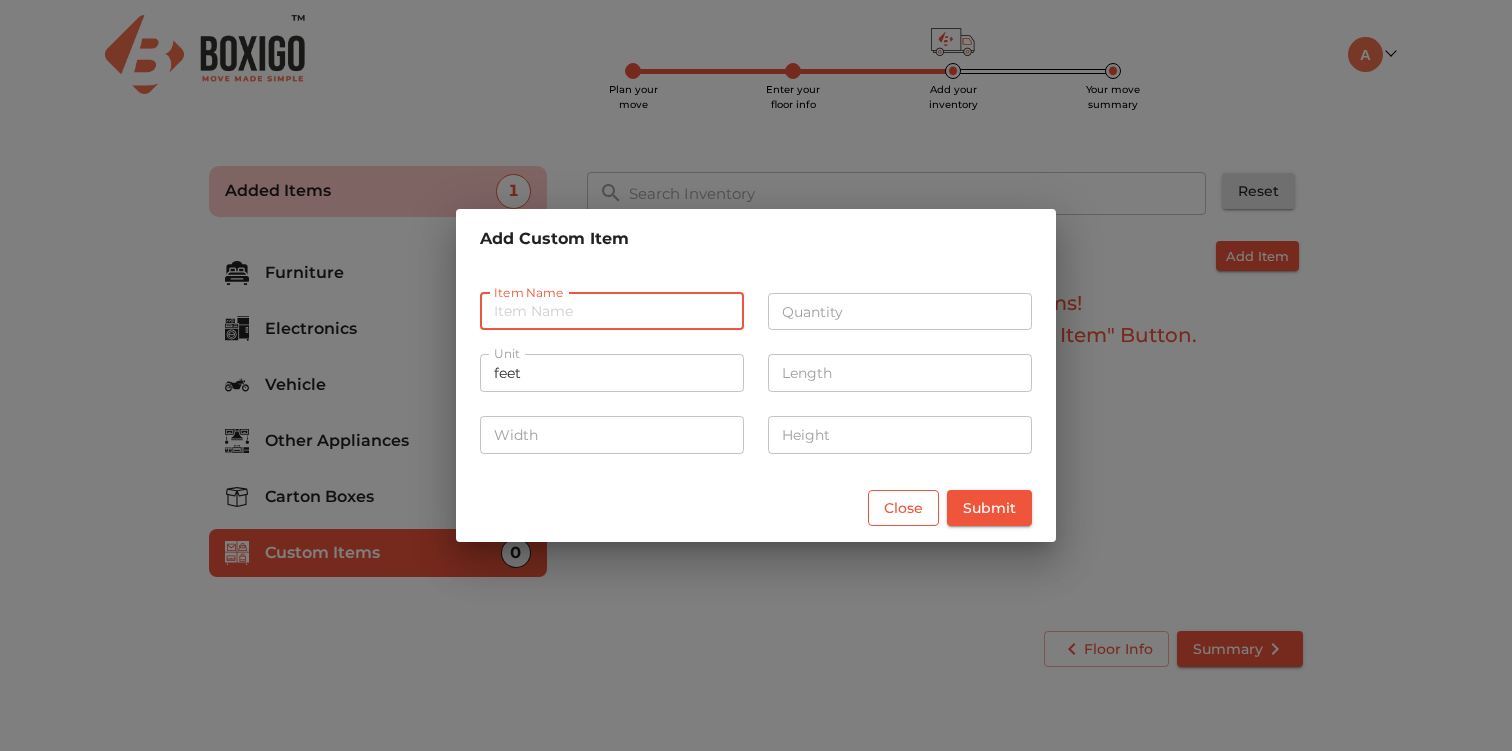 click on "Close" at bounding box center (903, 508) 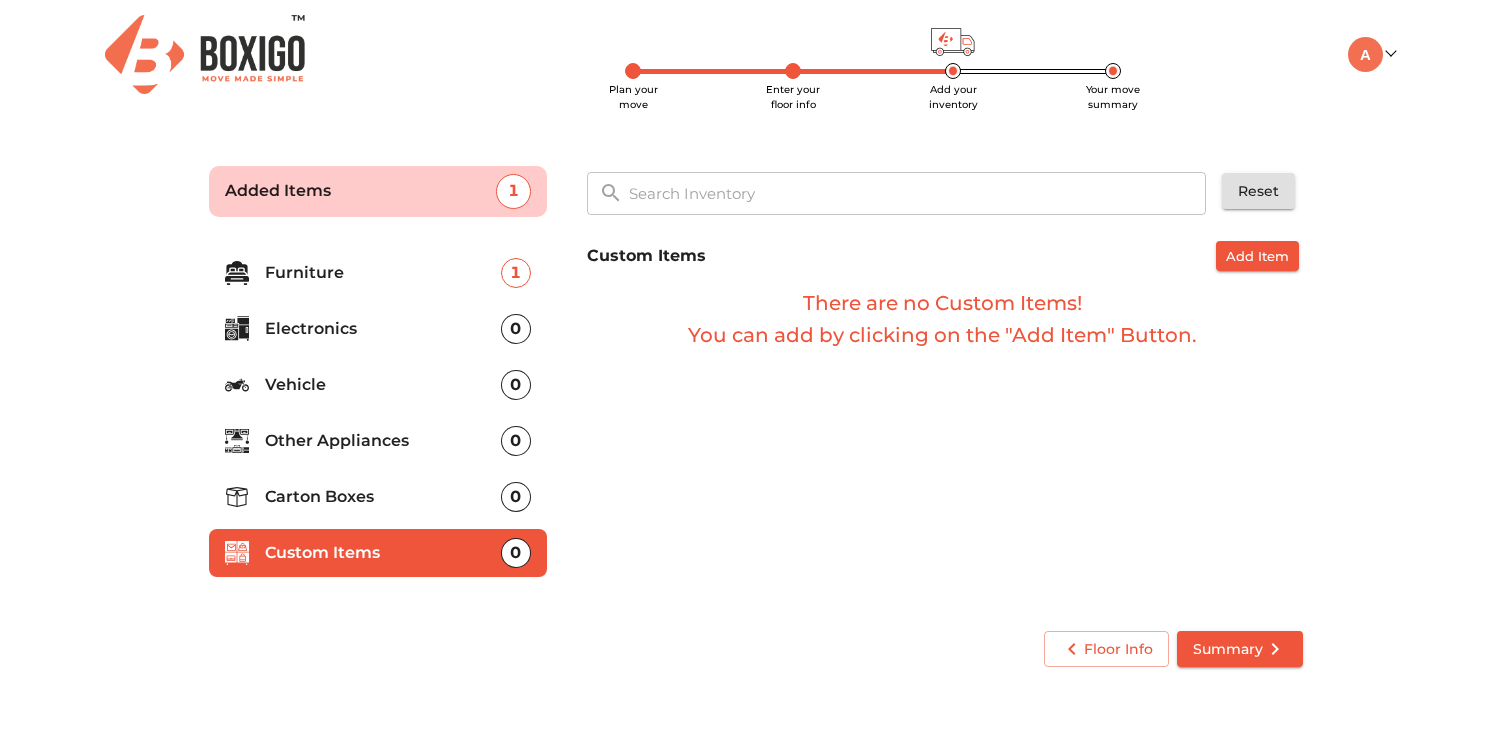 click on "Carton Boxes" at bounding box center (383, 497) 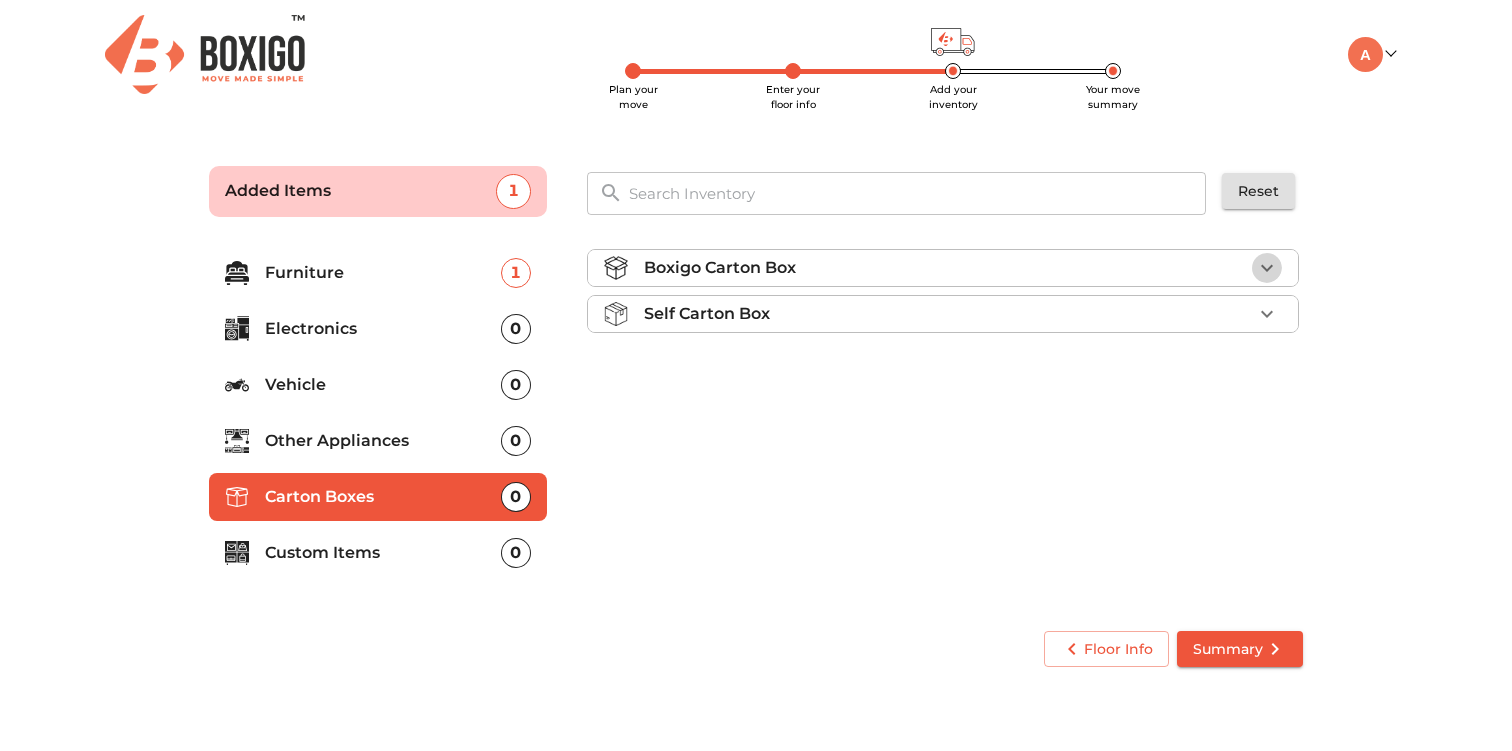 click 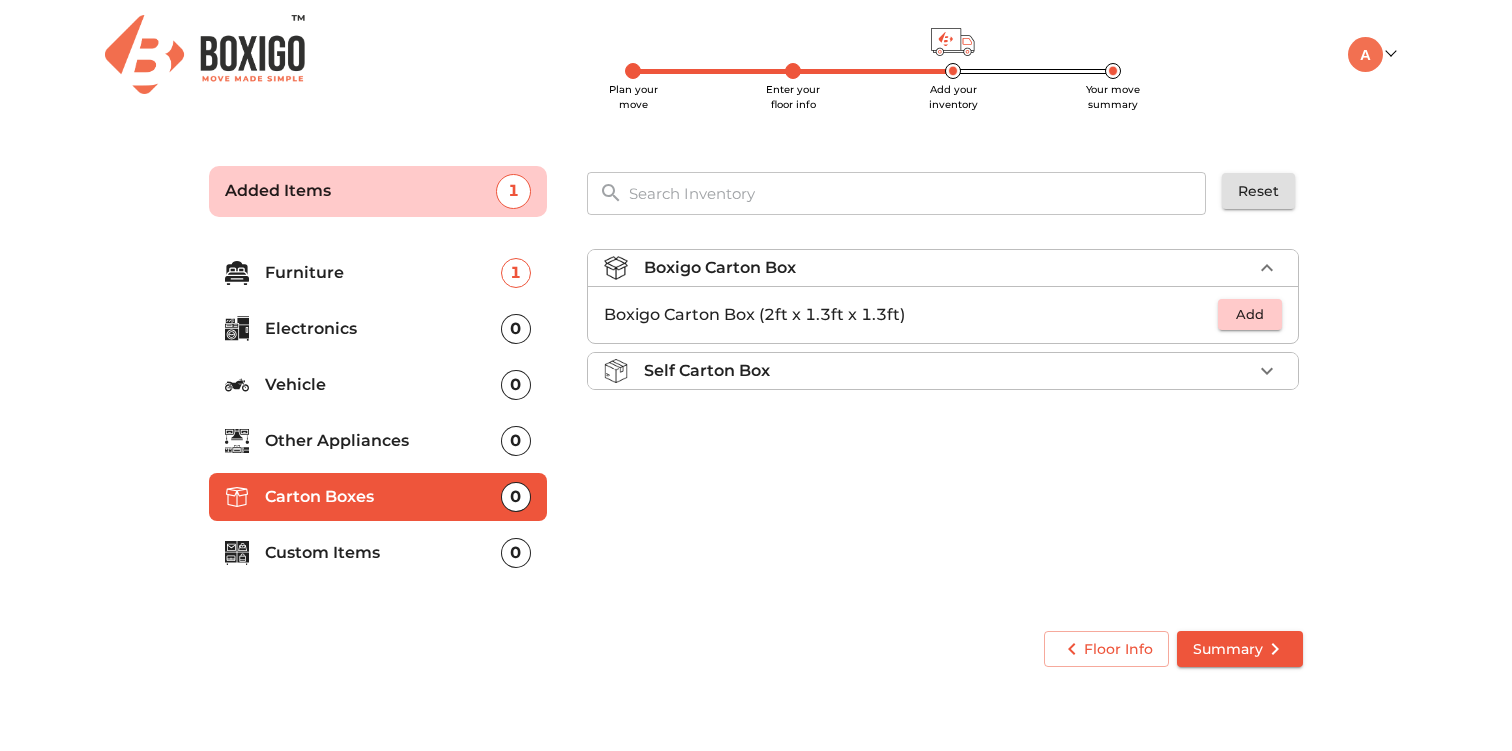 click 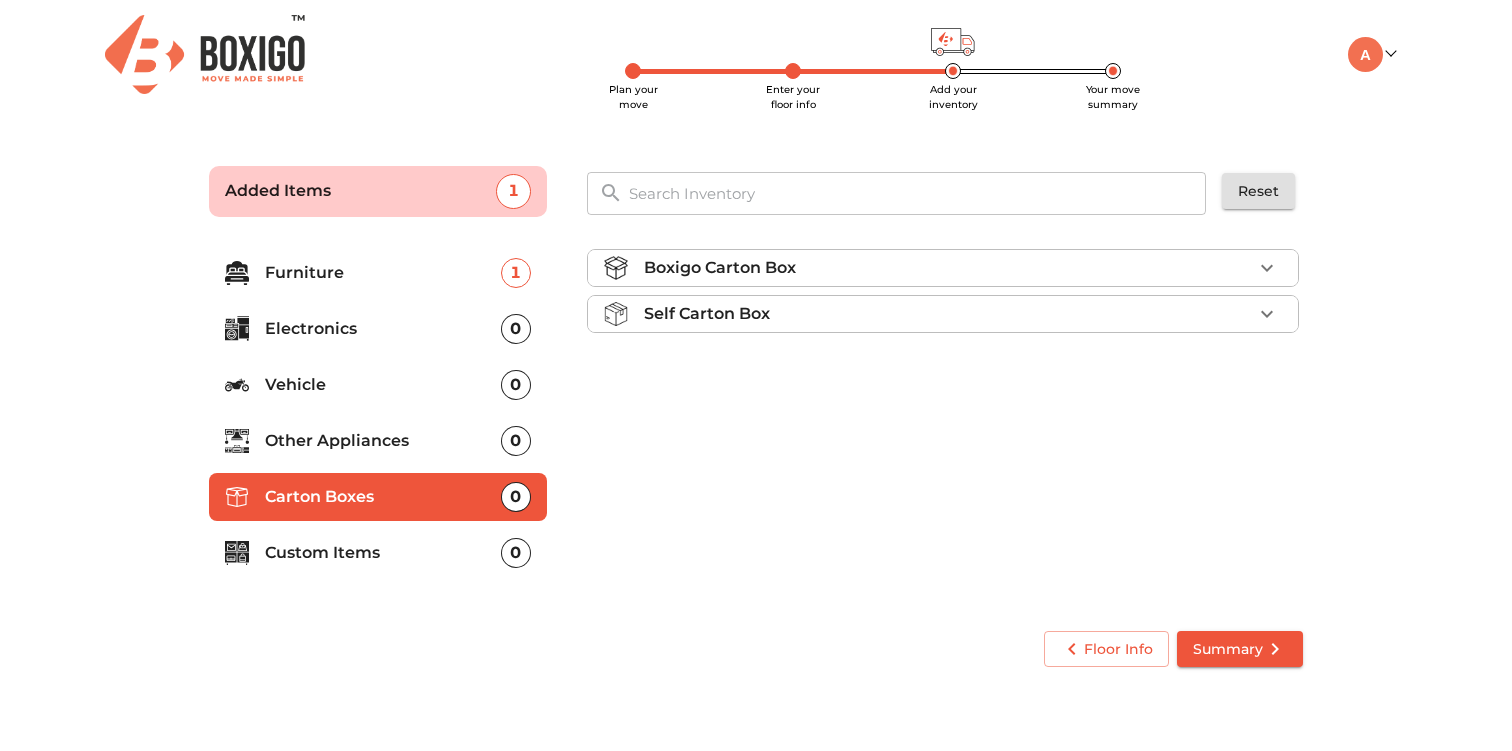 click 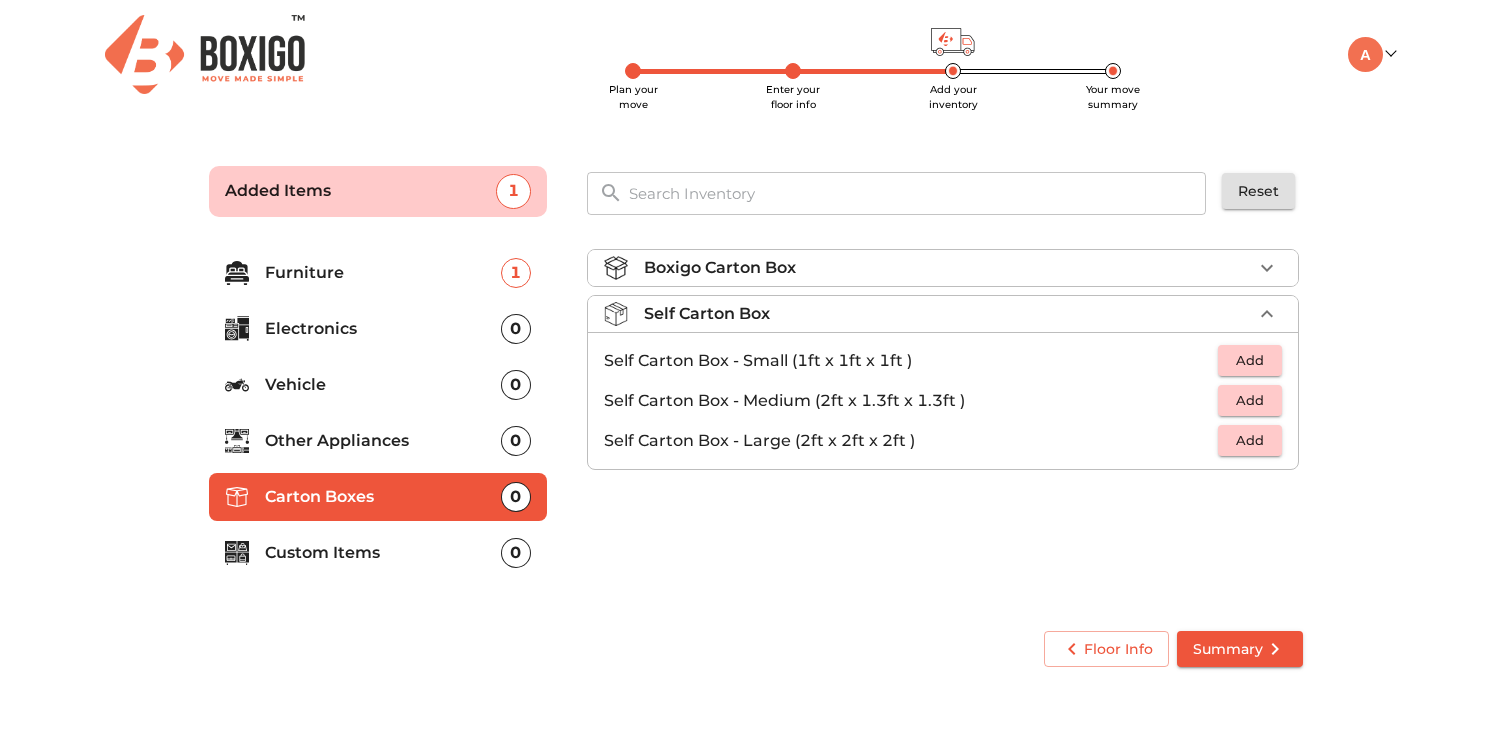 click 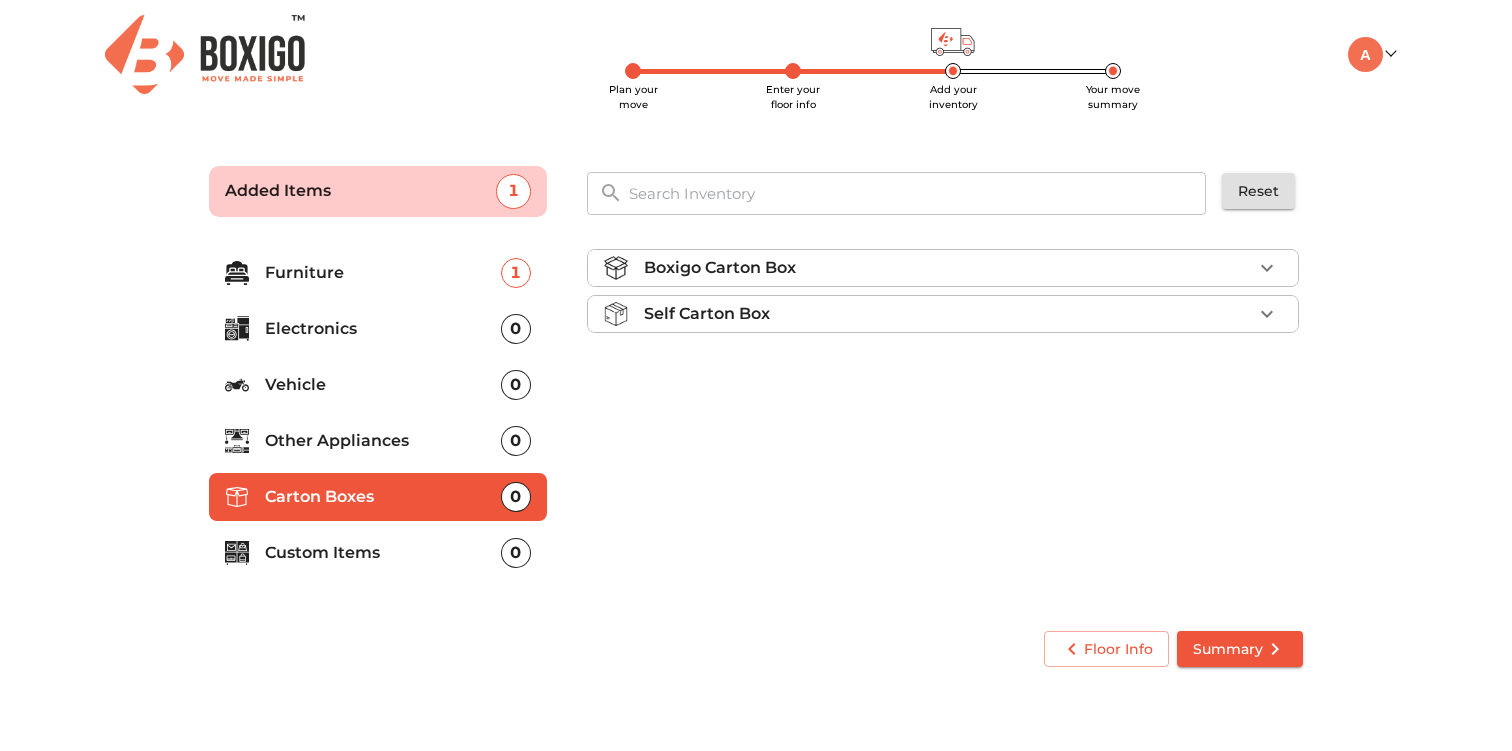 click 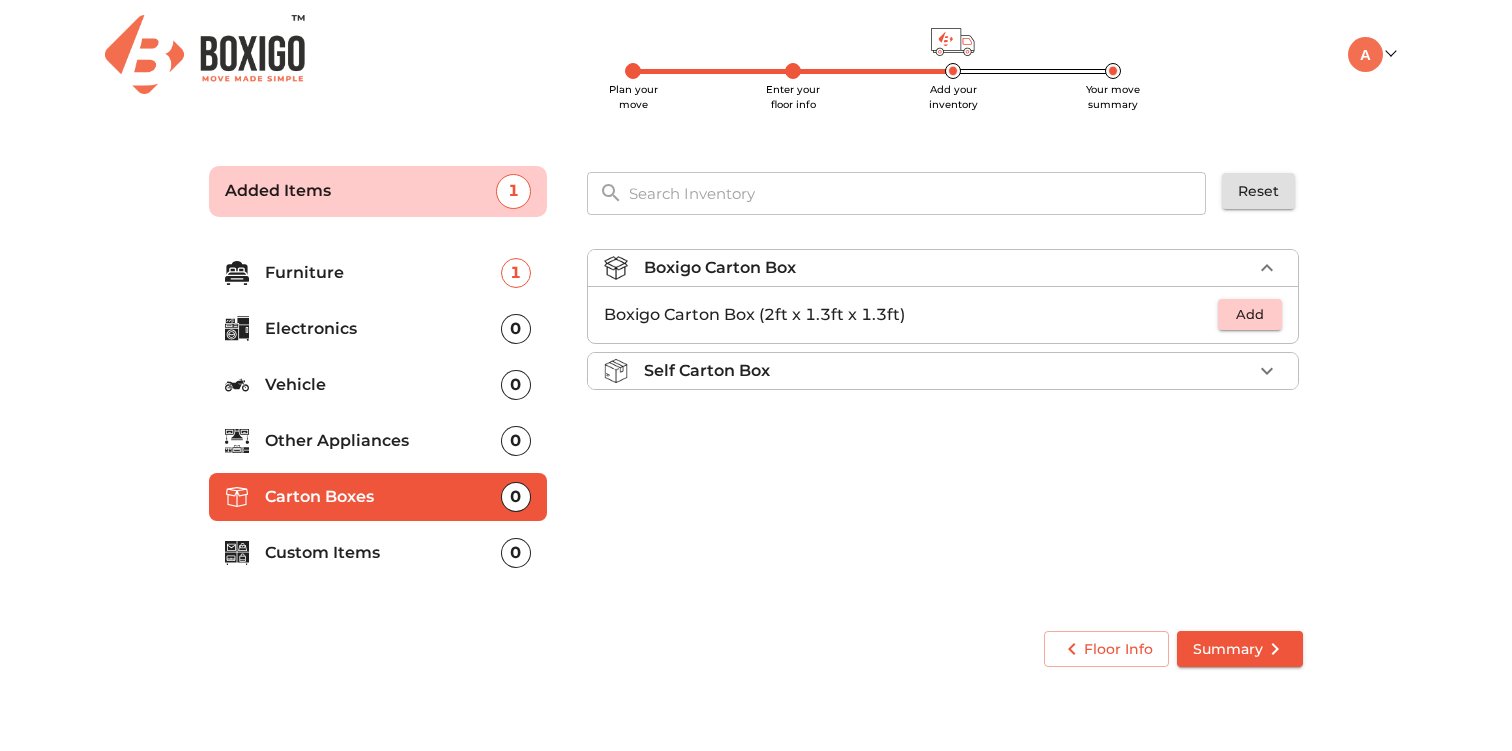 click 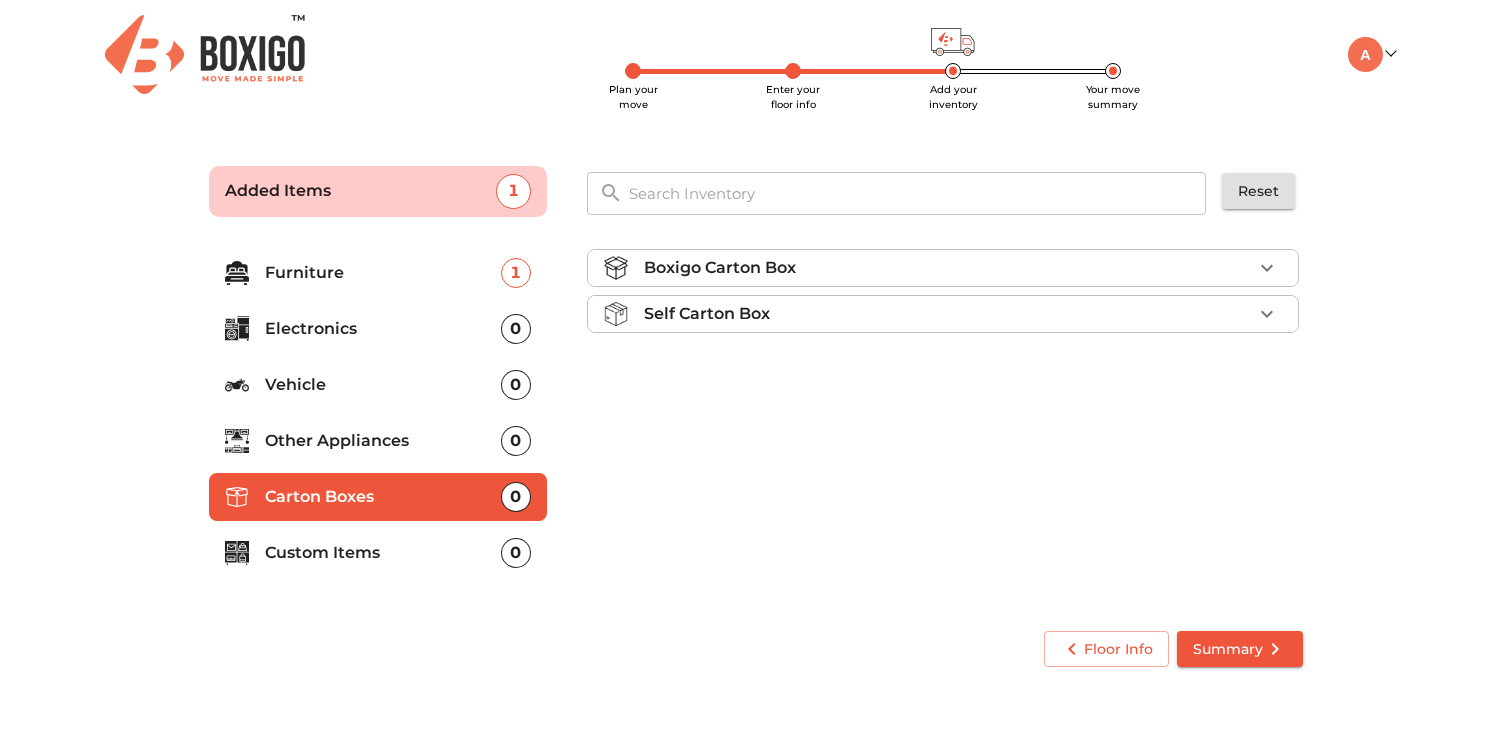 click on "Boxigo Carton Box" at bounding box center [948, 268] 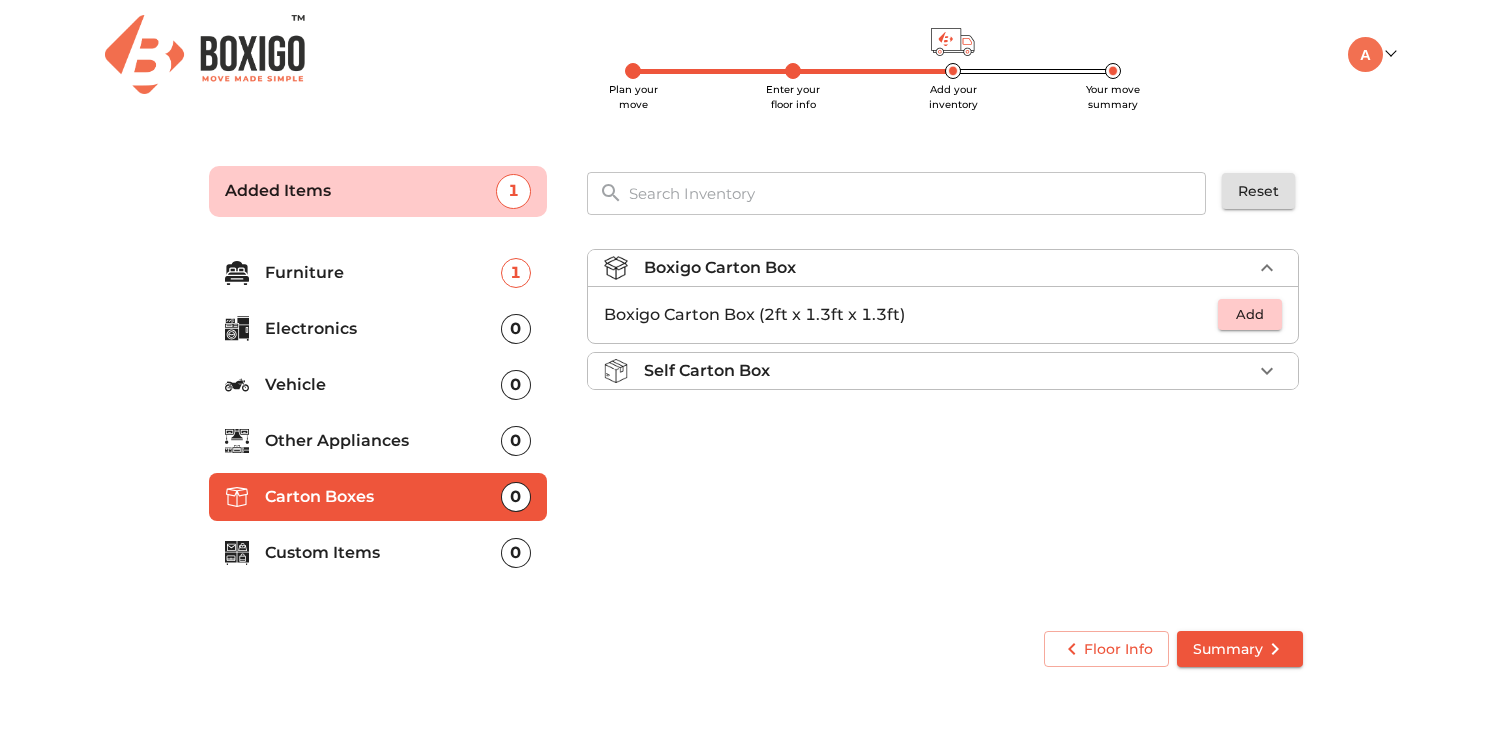 click on "Boxigo Carton Box" at bounding box center (948, 268) 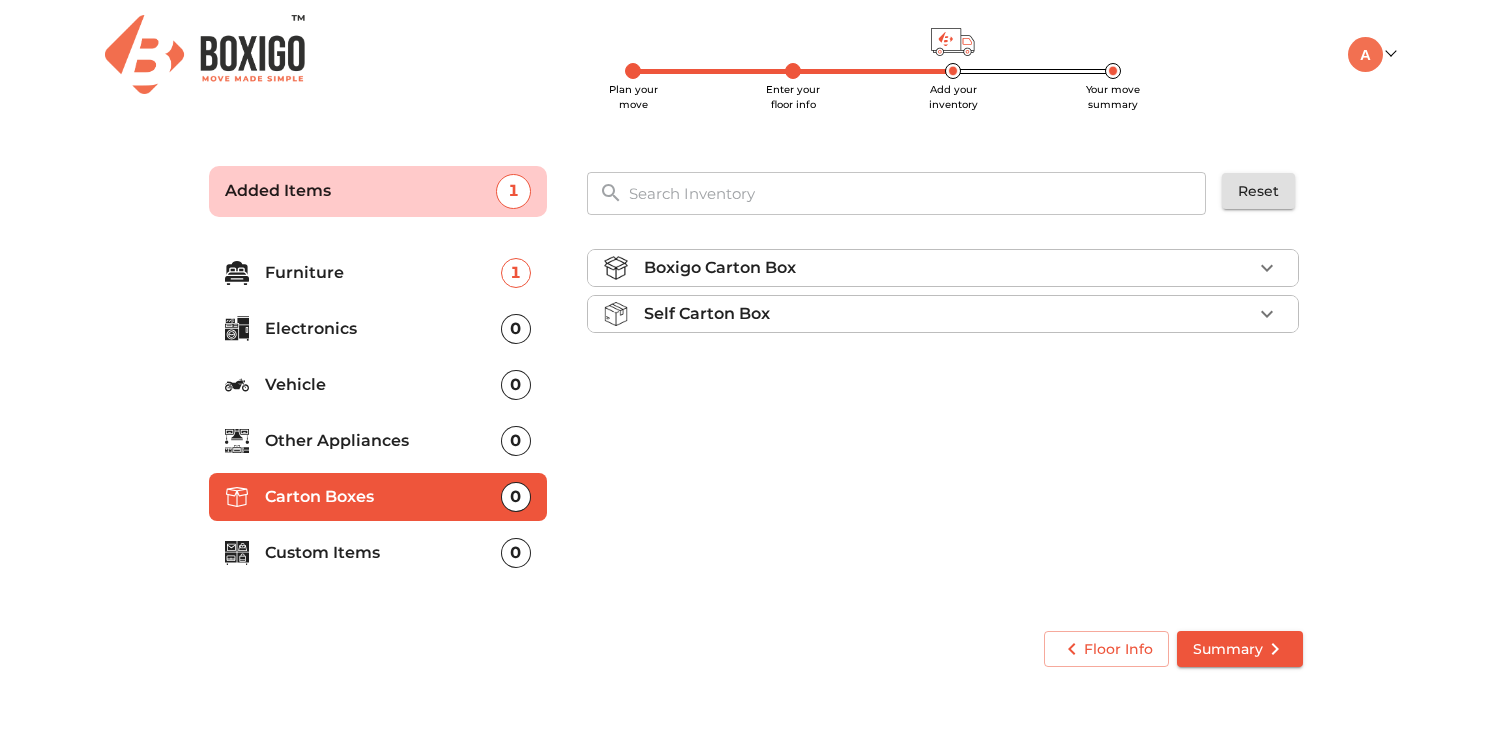 click on "Self Carton Box" at bounding box center [948, 314] 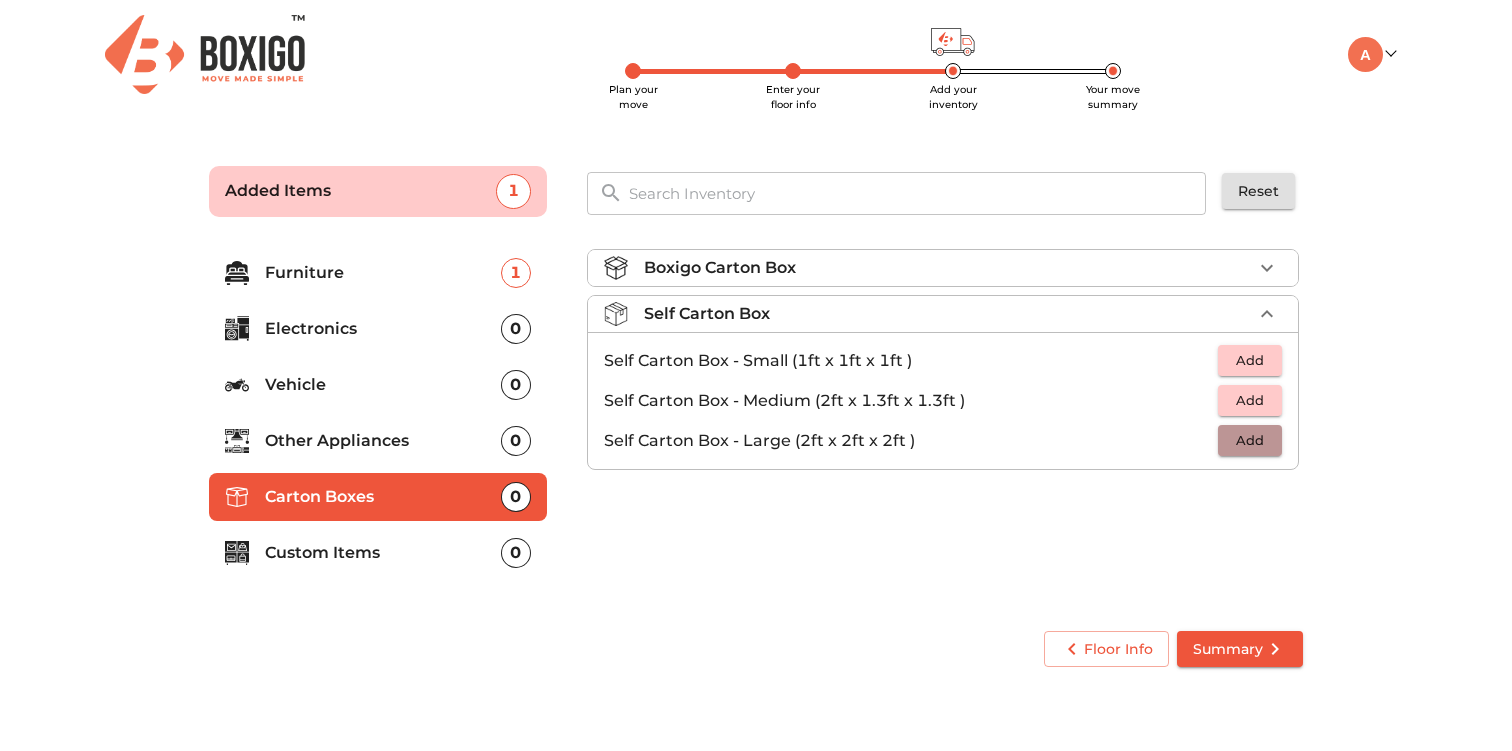 click on "Add" at bounding box center [1250, 440] 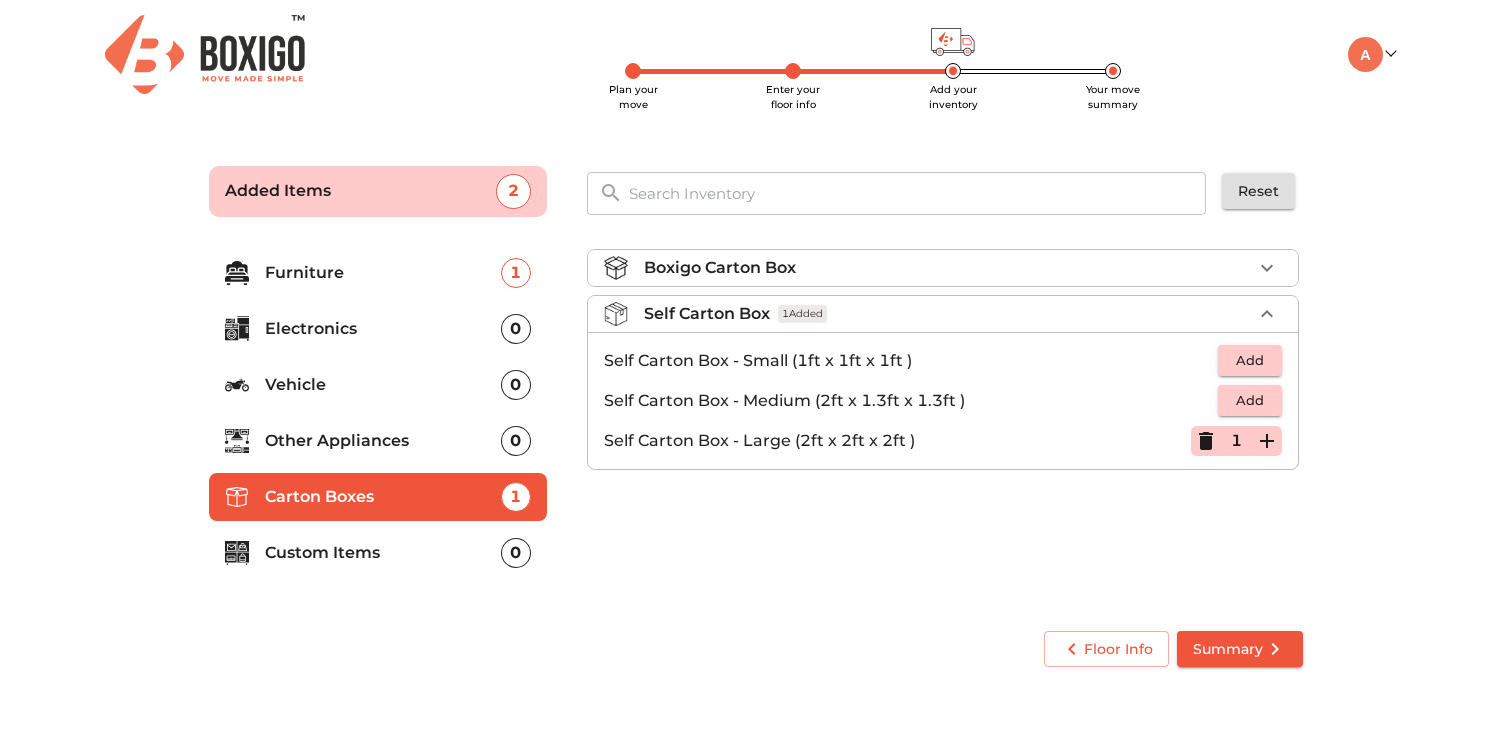 click 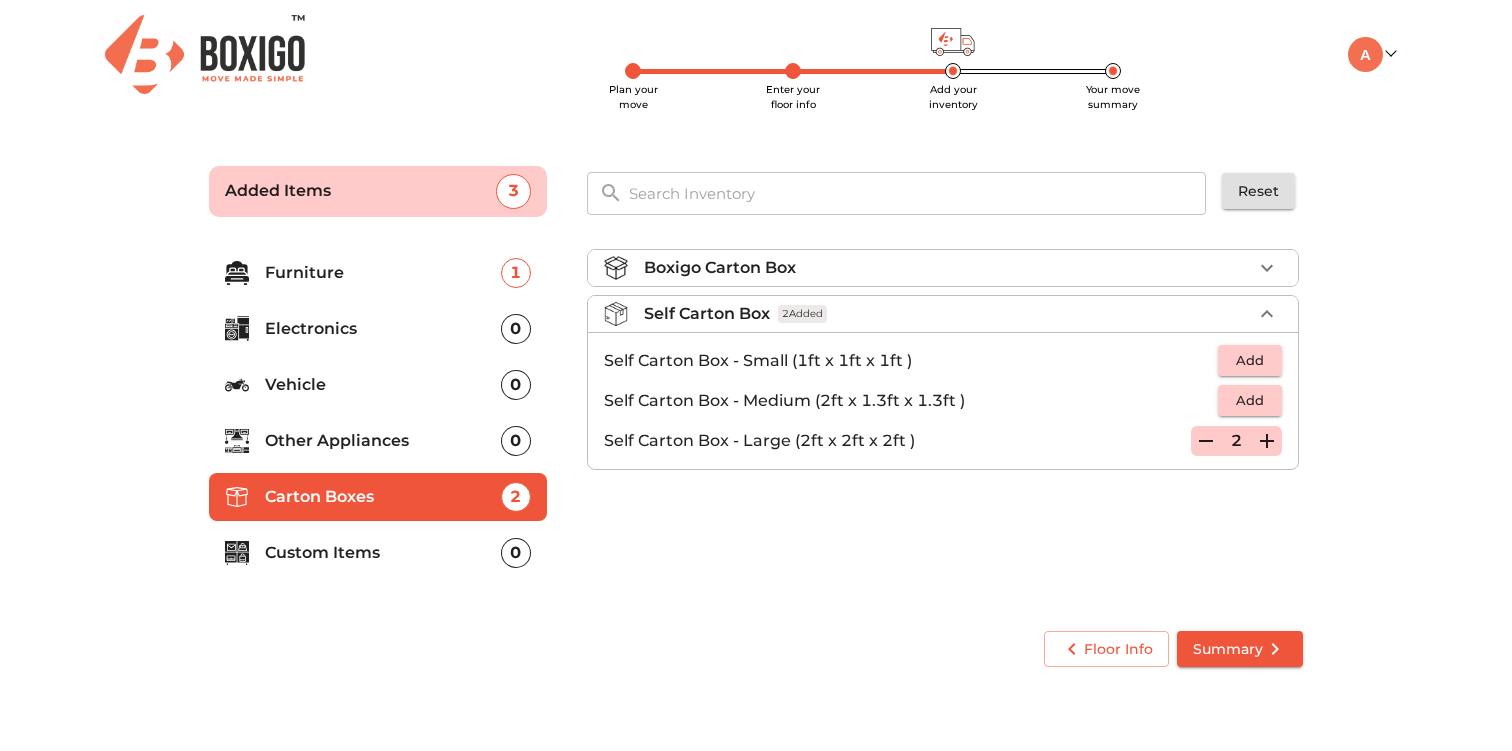 click 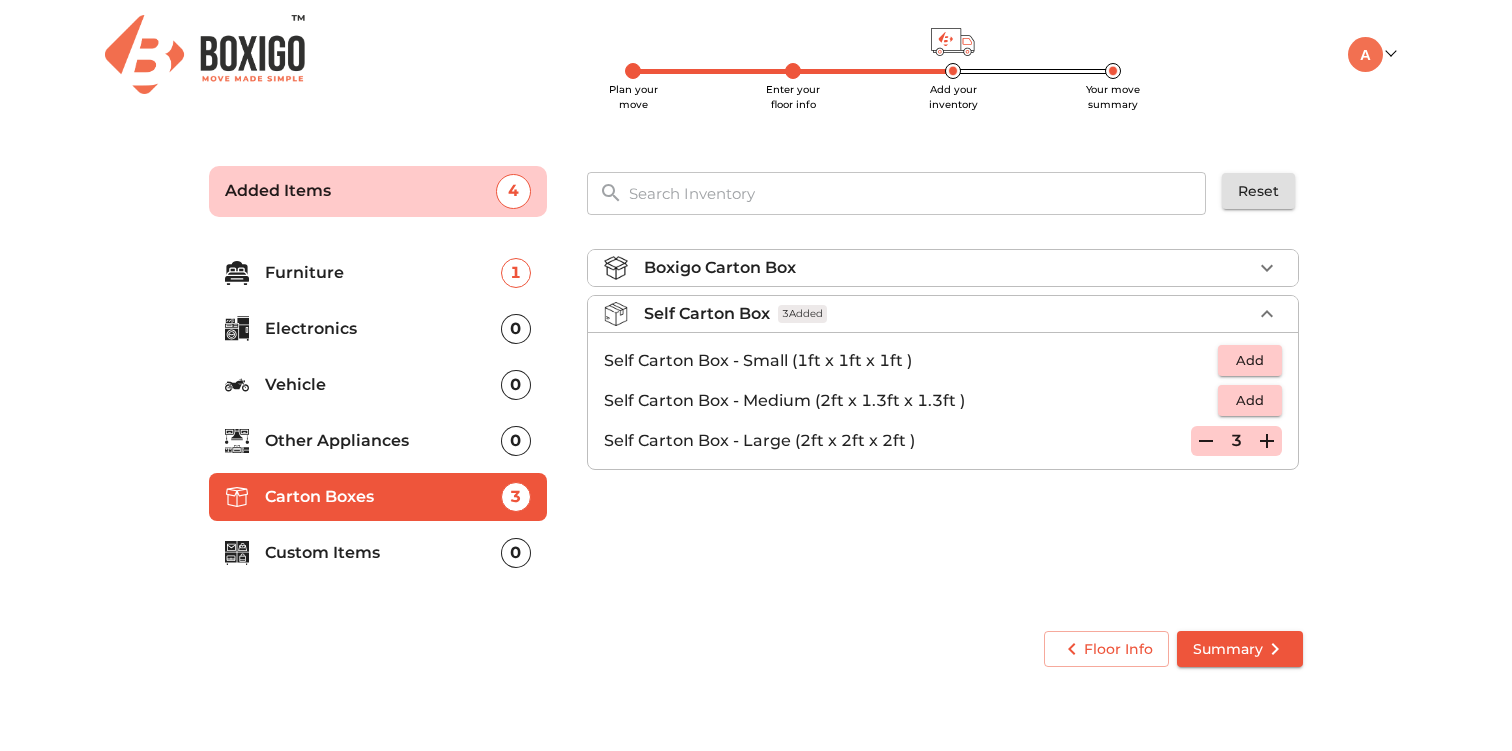 click on "Summary" at bounding box center (1240, 649) 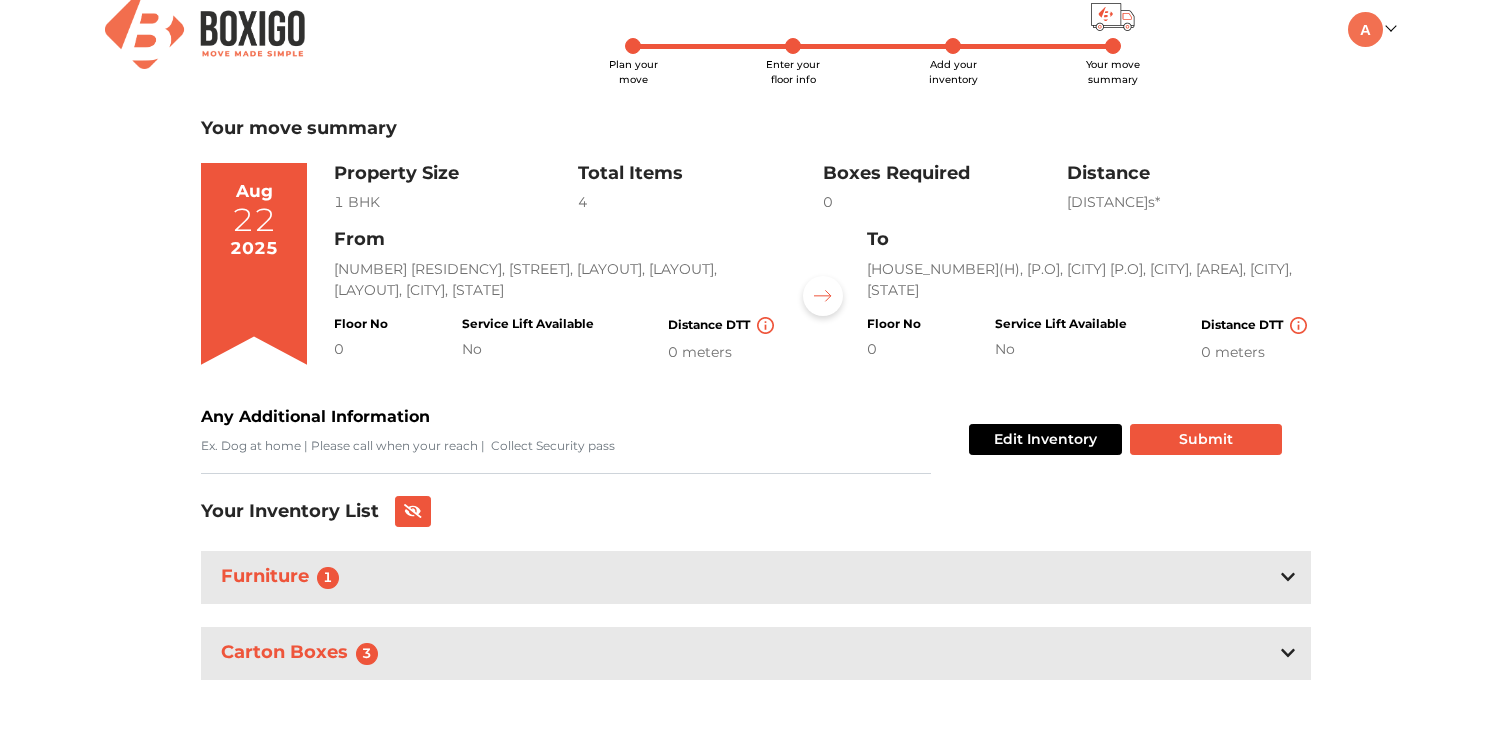 scroll, scrollTop: 0, scrollLeft: 0, axis: both 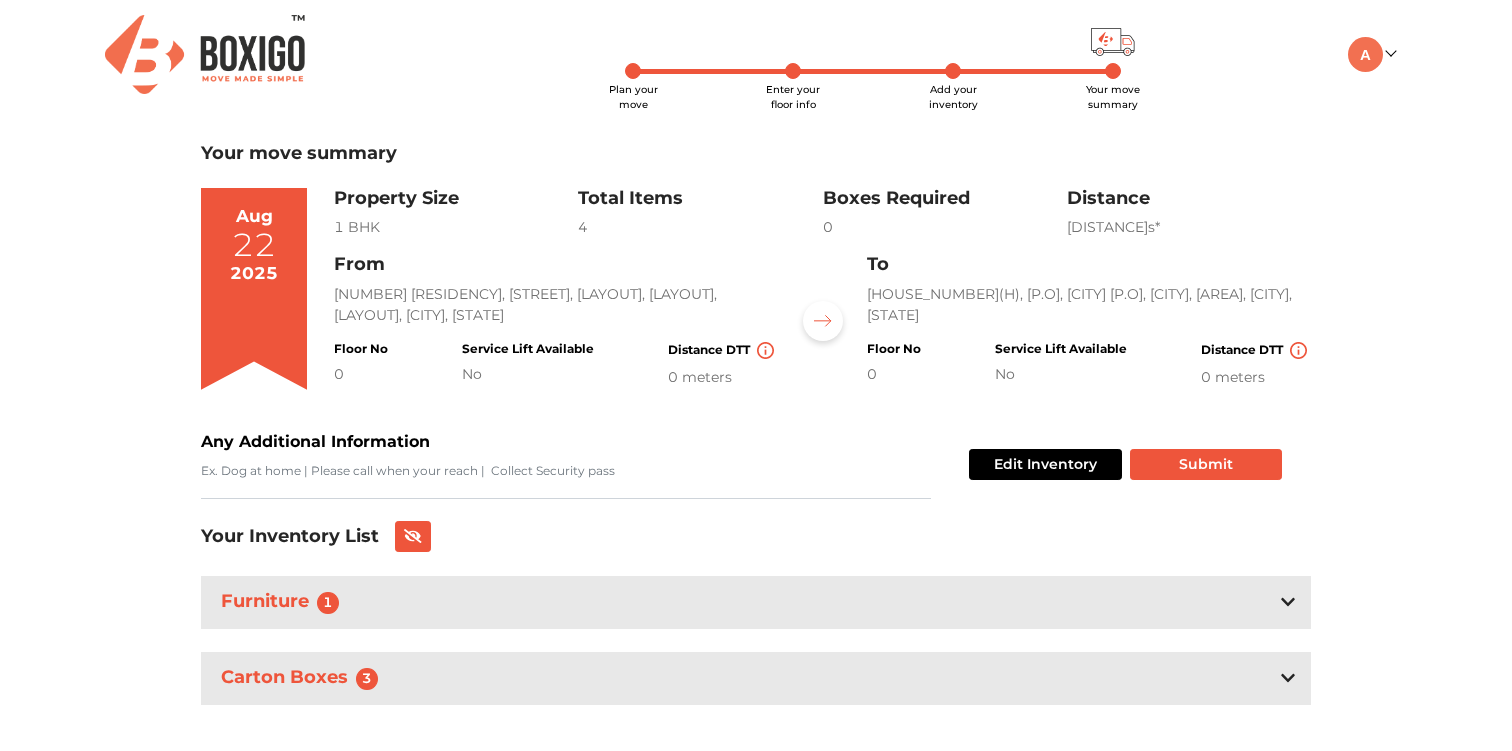 click on "Your move   summary" at bounding box center (1113, 97) 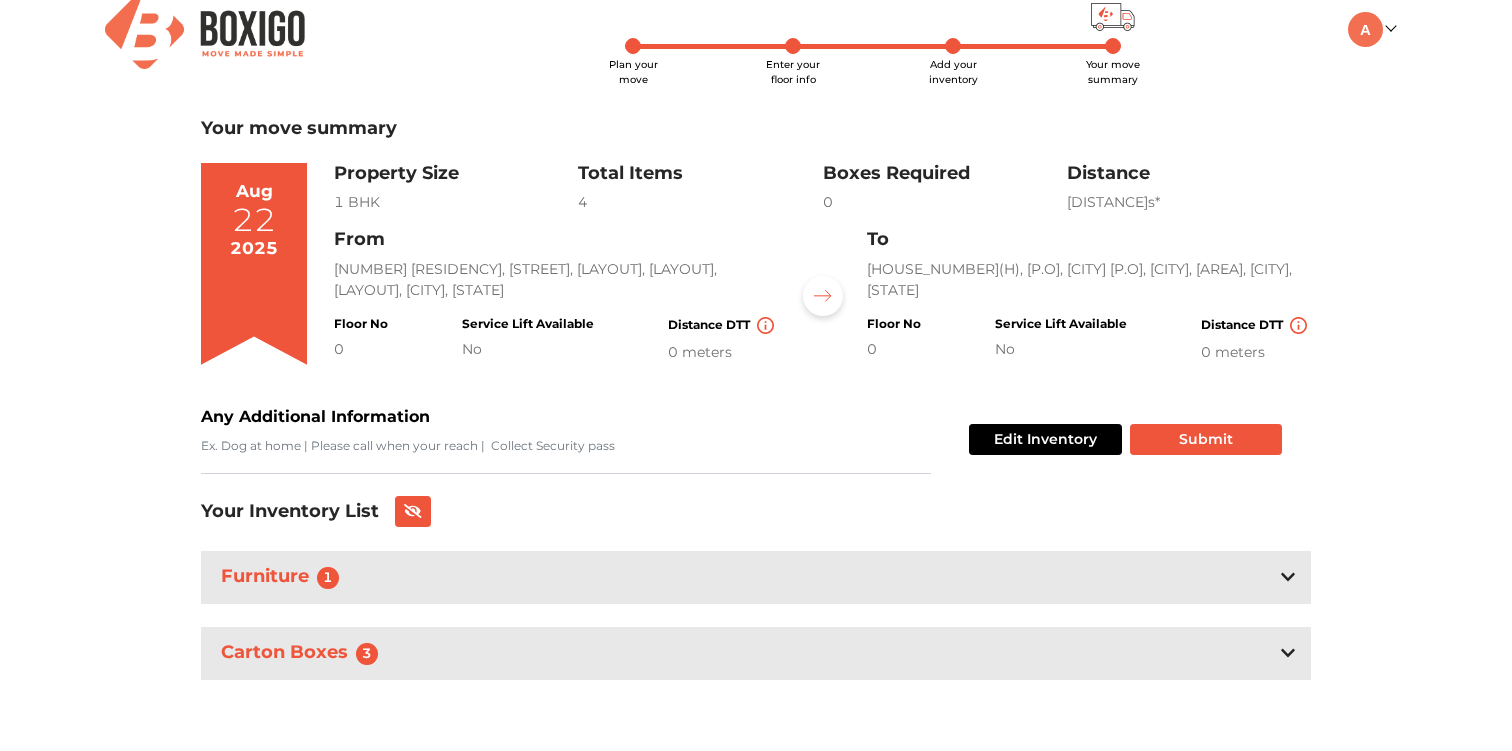 scroll, scrollTop: 0, scrollLeft: 0, axis: both 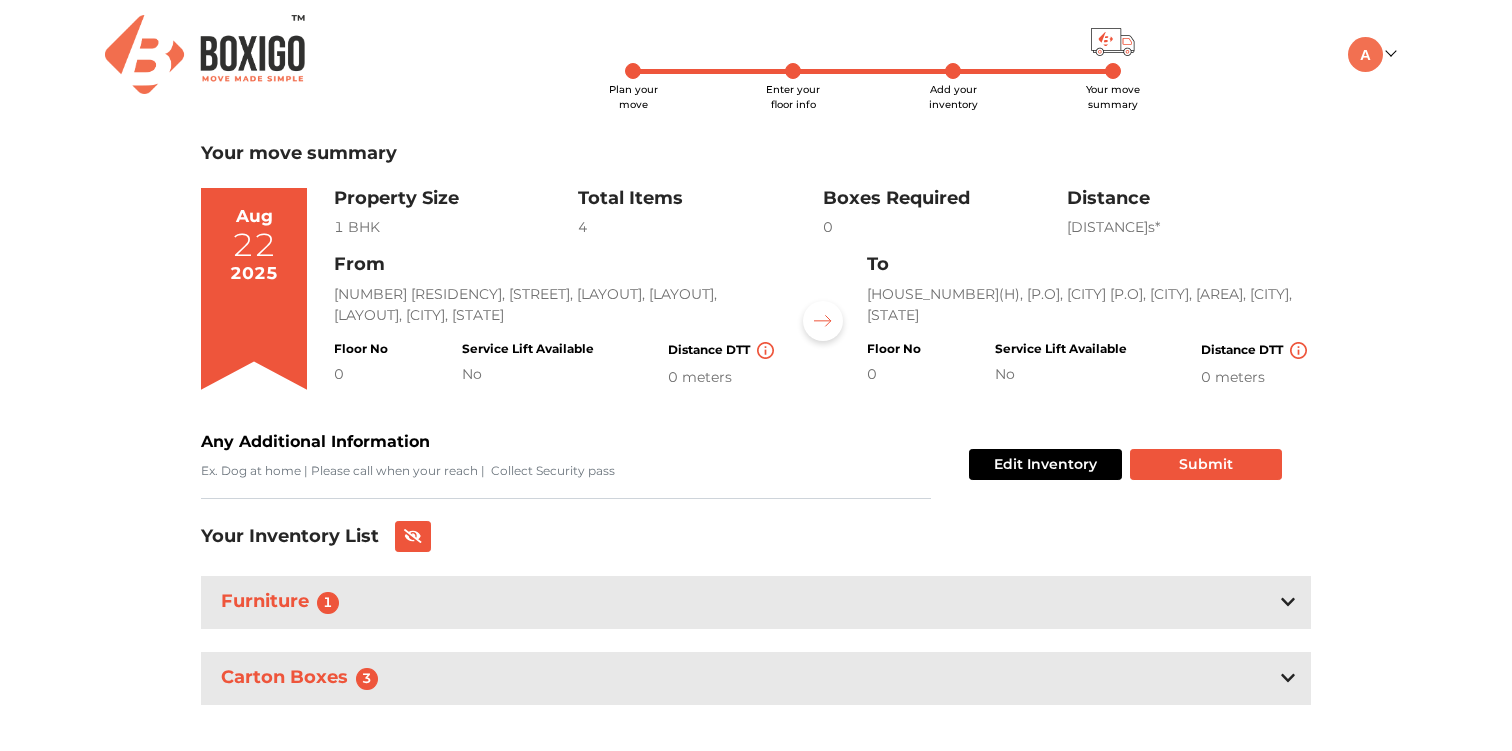 click at bounding box center [205, 54] 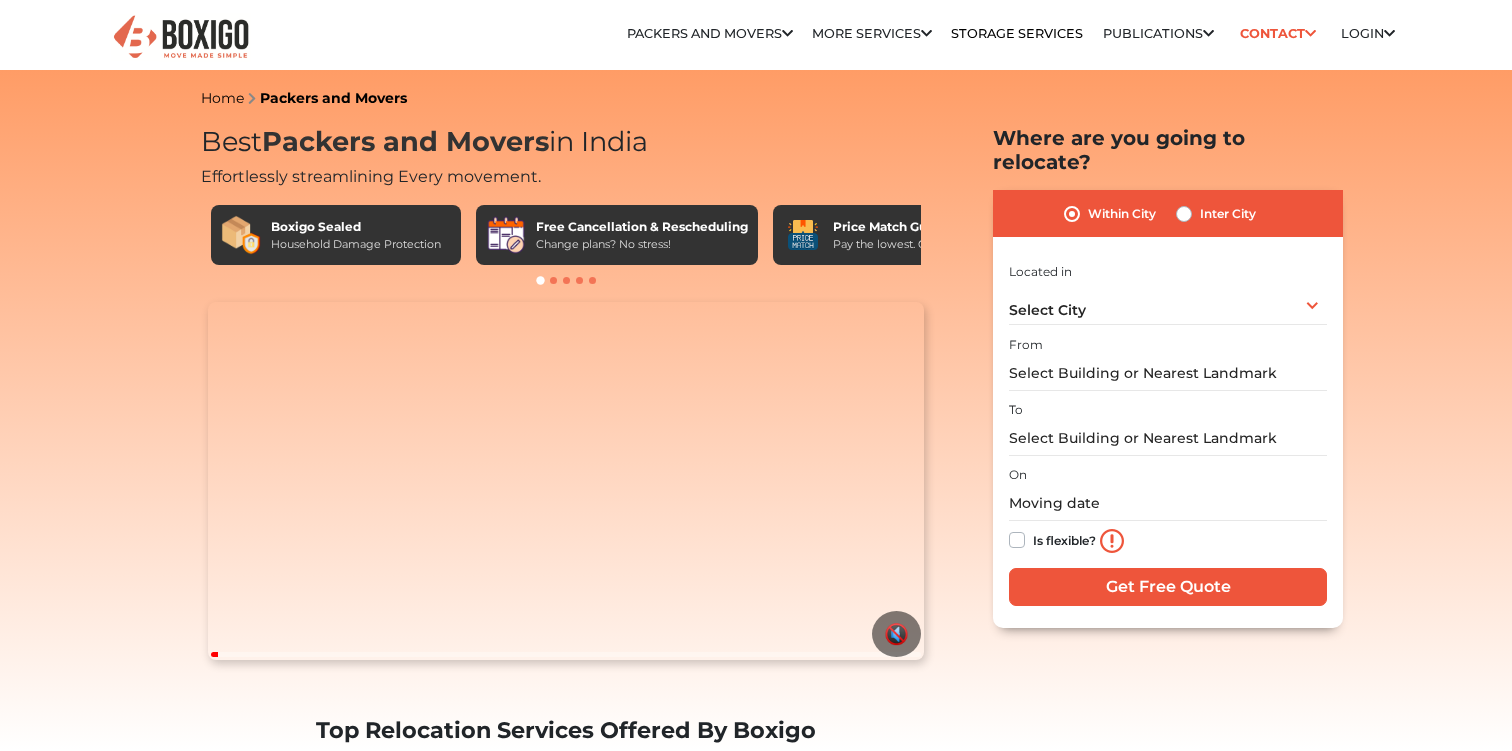 scroll, scrollTop: 0, scrollLeft: 0, axis: both 